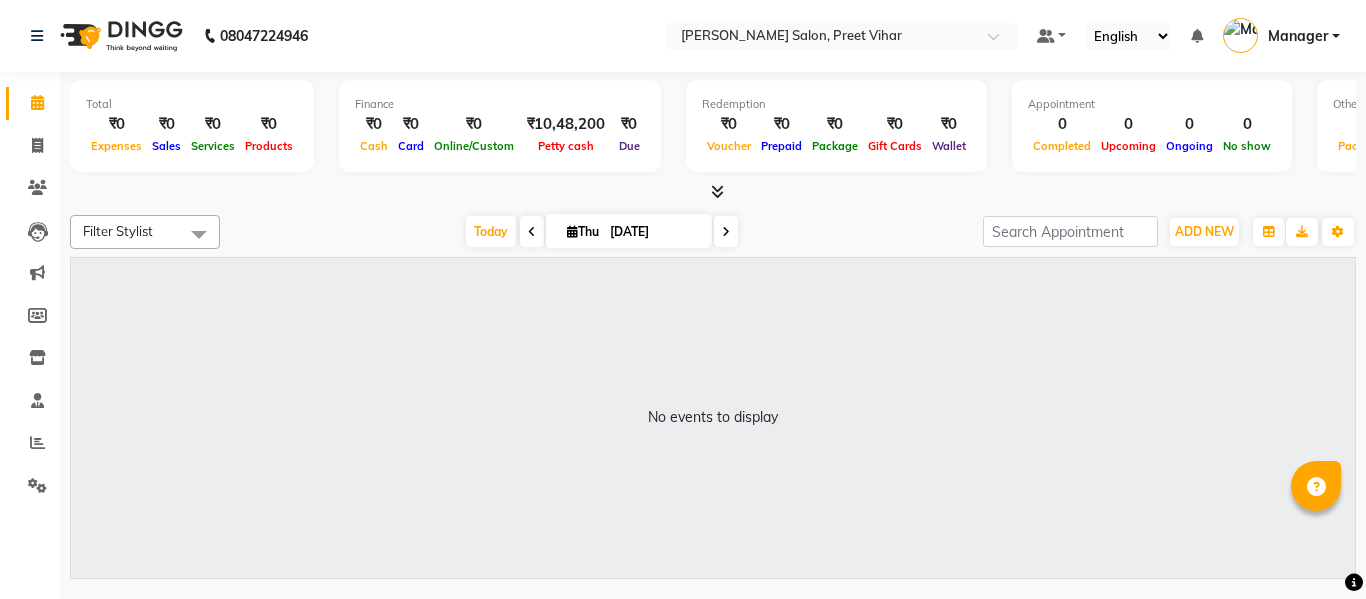 scroll, scrollTop: 0, scrollLeft: 0, axis: both 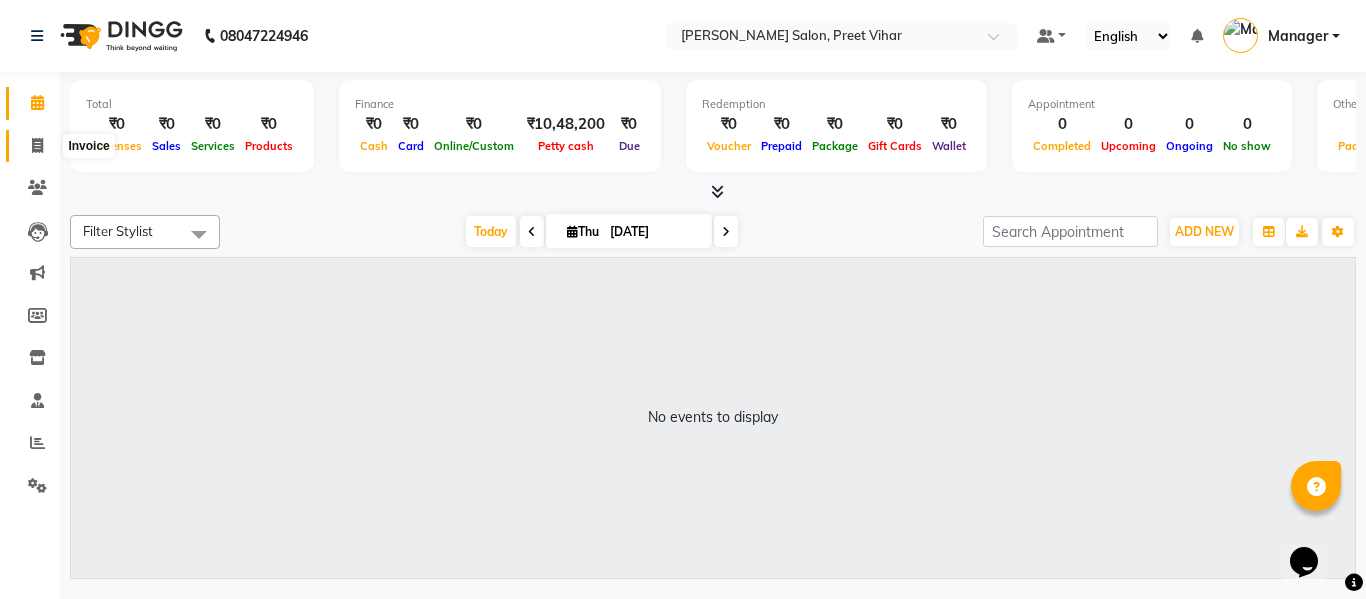 click 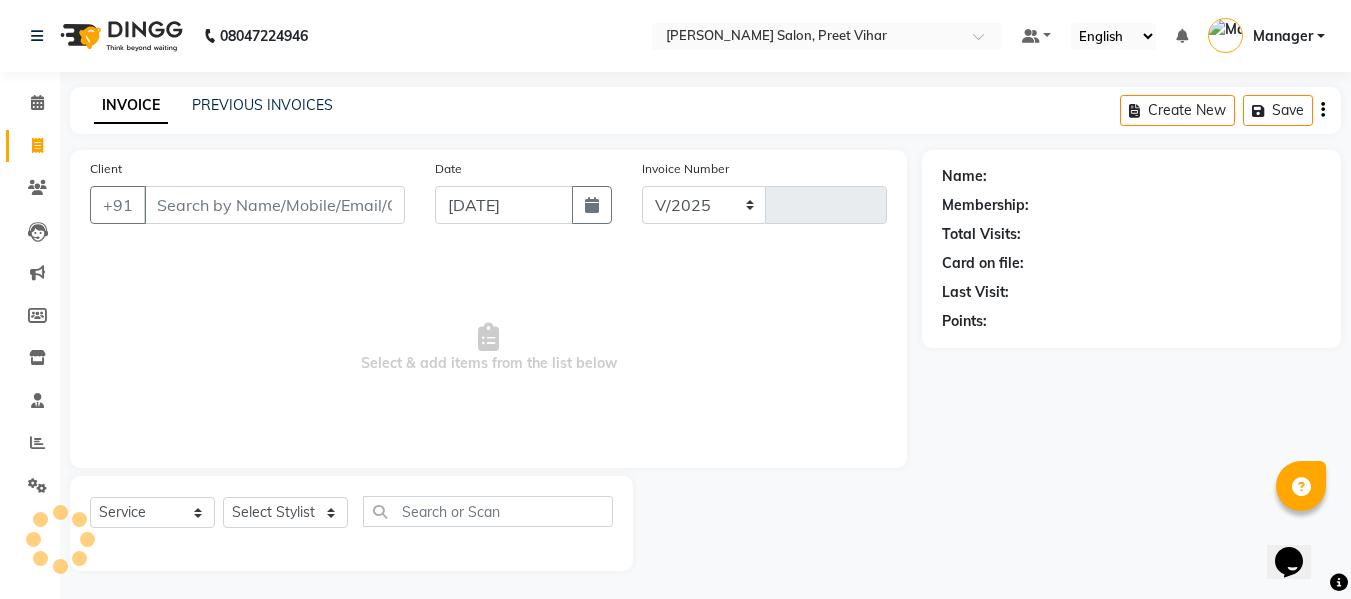 select on "6469" 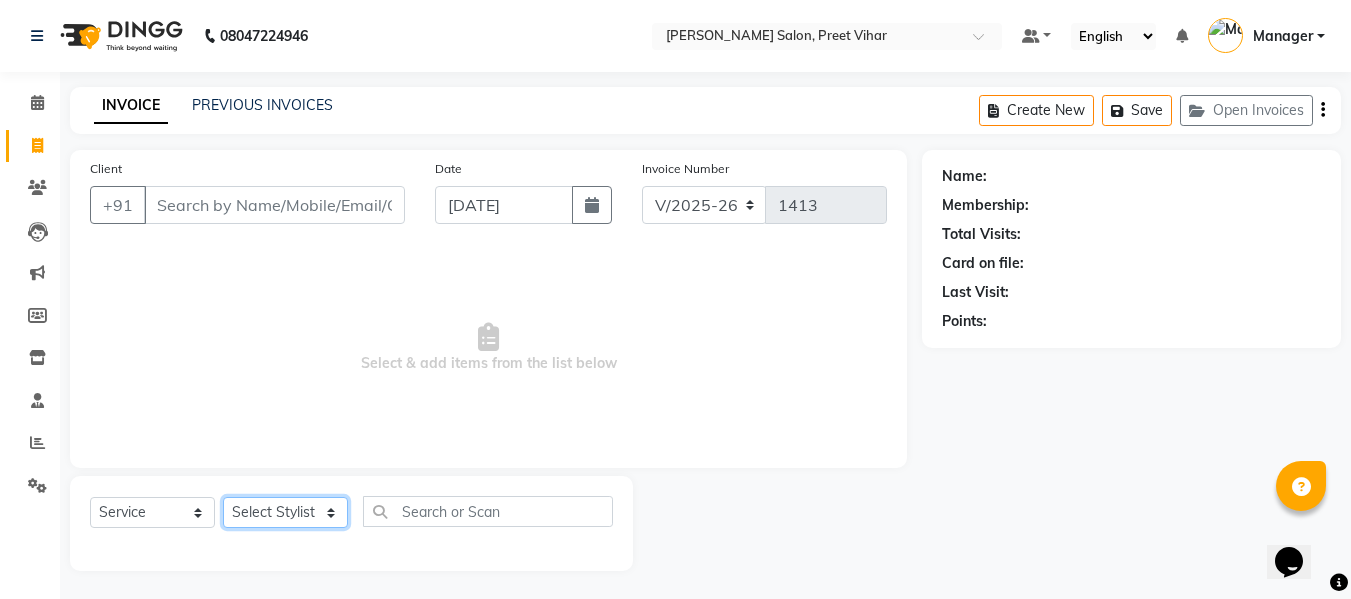 click on "Select Stylist Afsar salmani Aman Amjad Khan Armaan  Dilshad Dipika Kajal Tyagi Kirti Rajput madonna Manager Nikhil Prince Reet Rizwan Samaksh Shahnawaz  Twinkle Gupta" 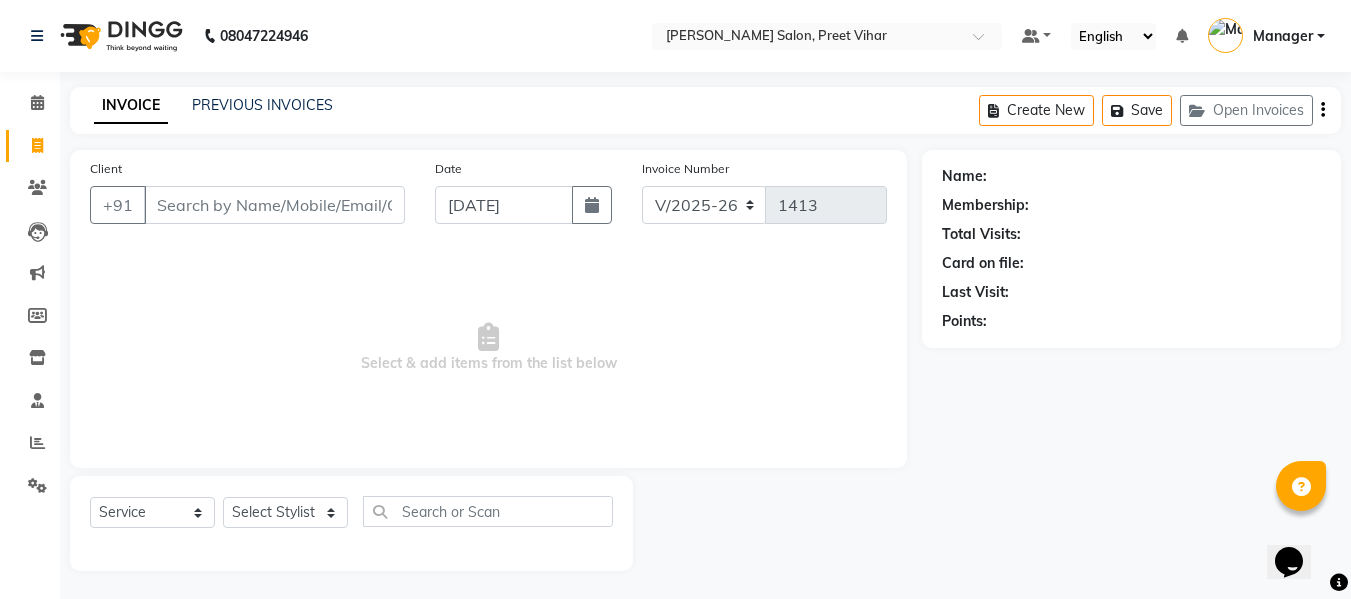 click on "Select & add items from the list below" at bounding box center [488, 348] 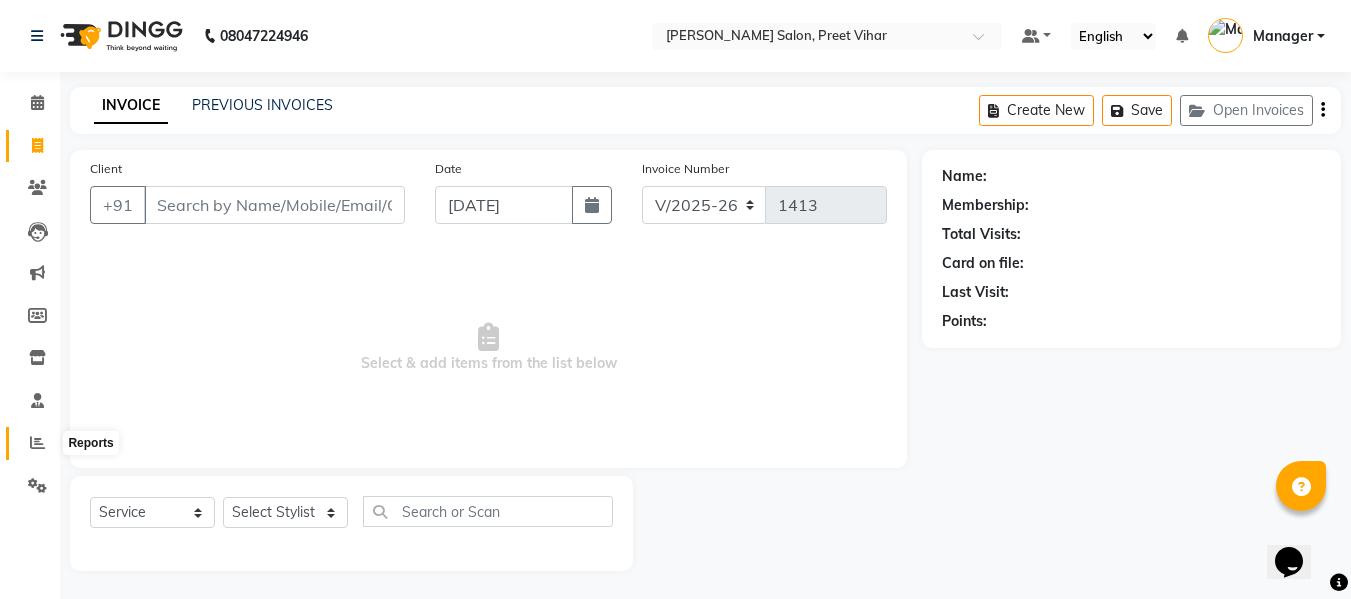 click 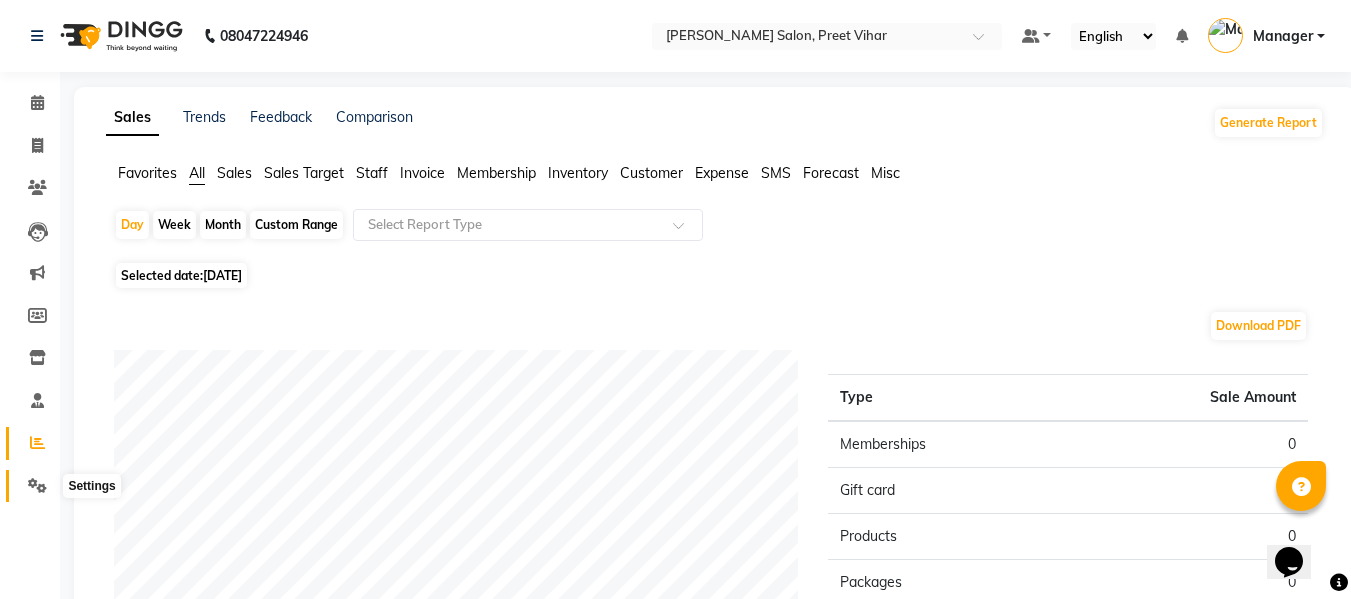 click 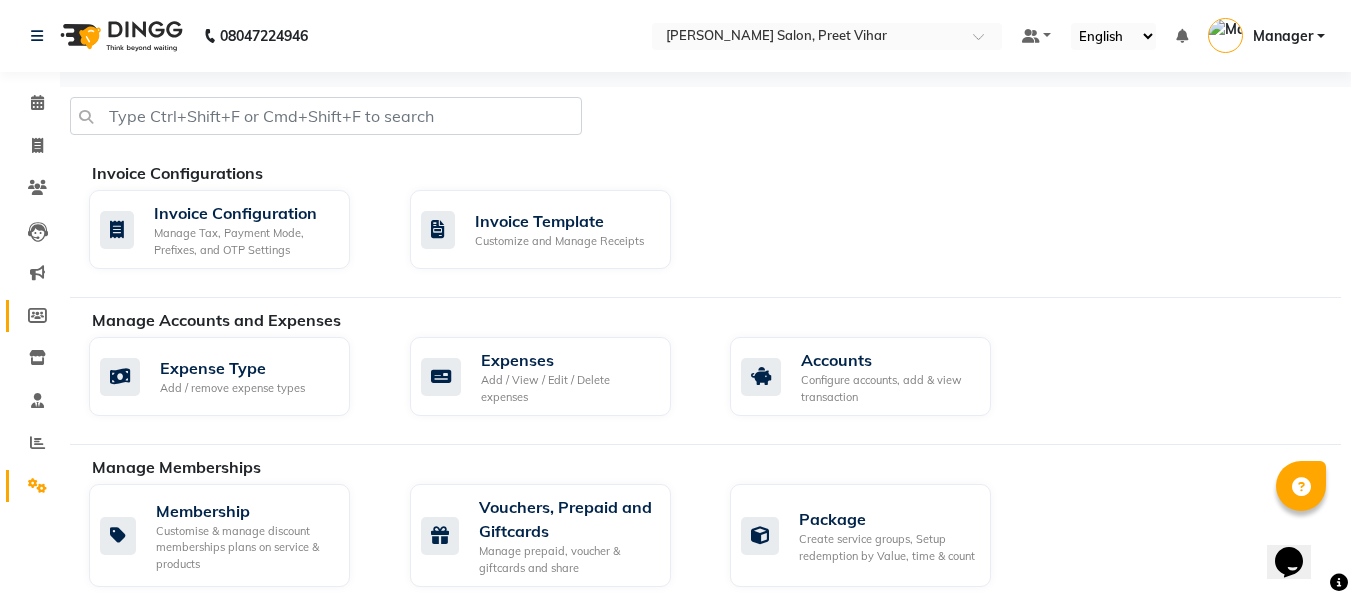 click on "Members" 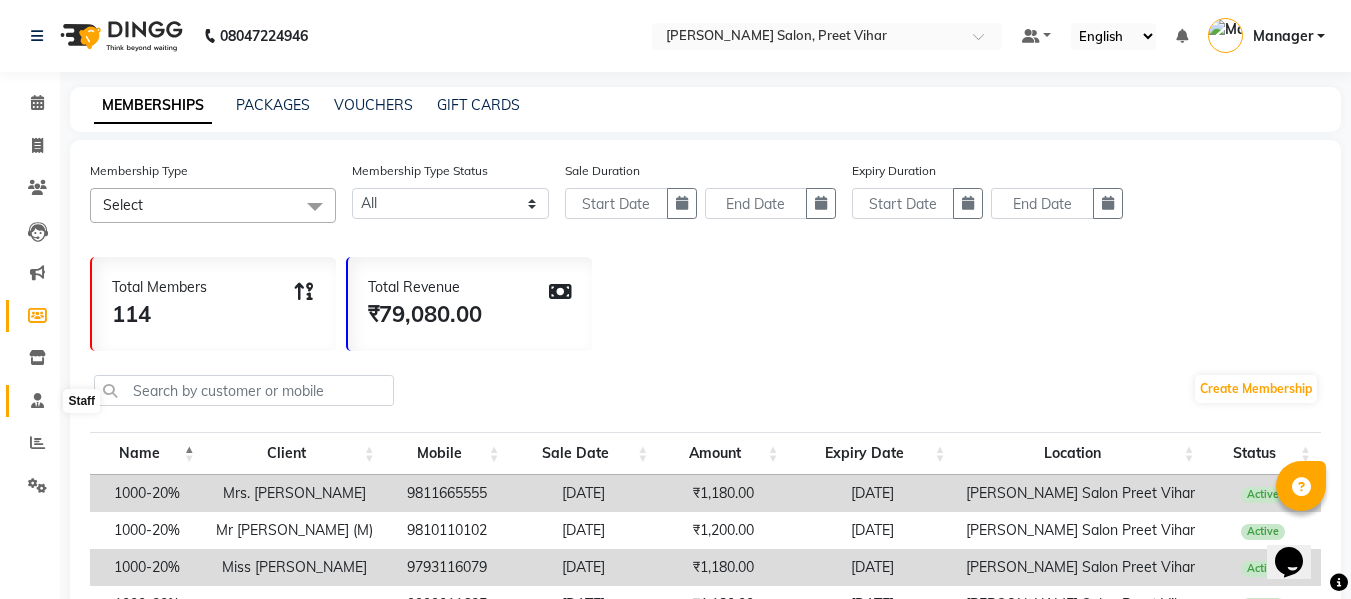 click 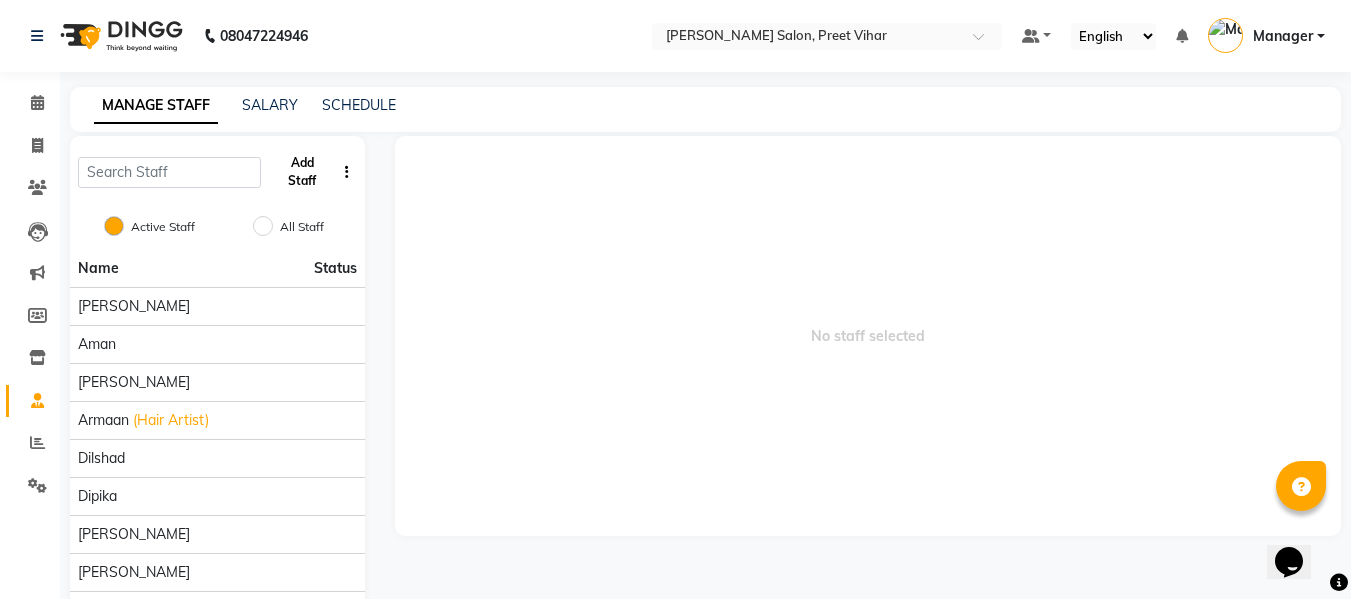 click on "Add Staff" 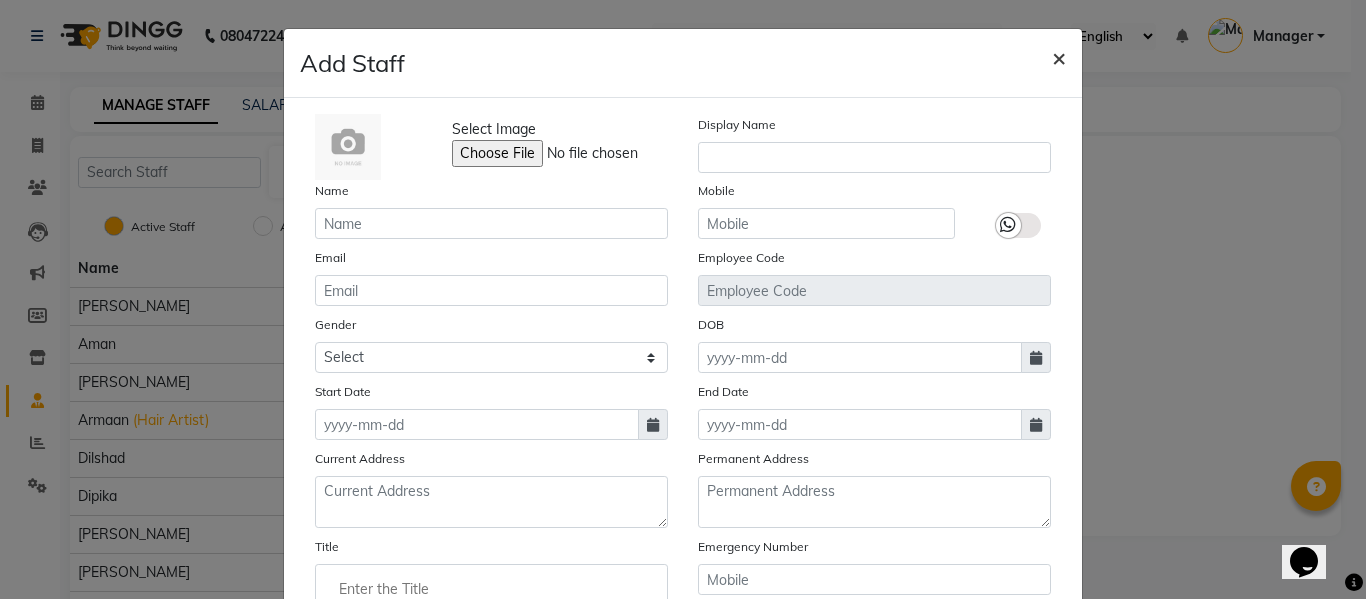 click on "×" 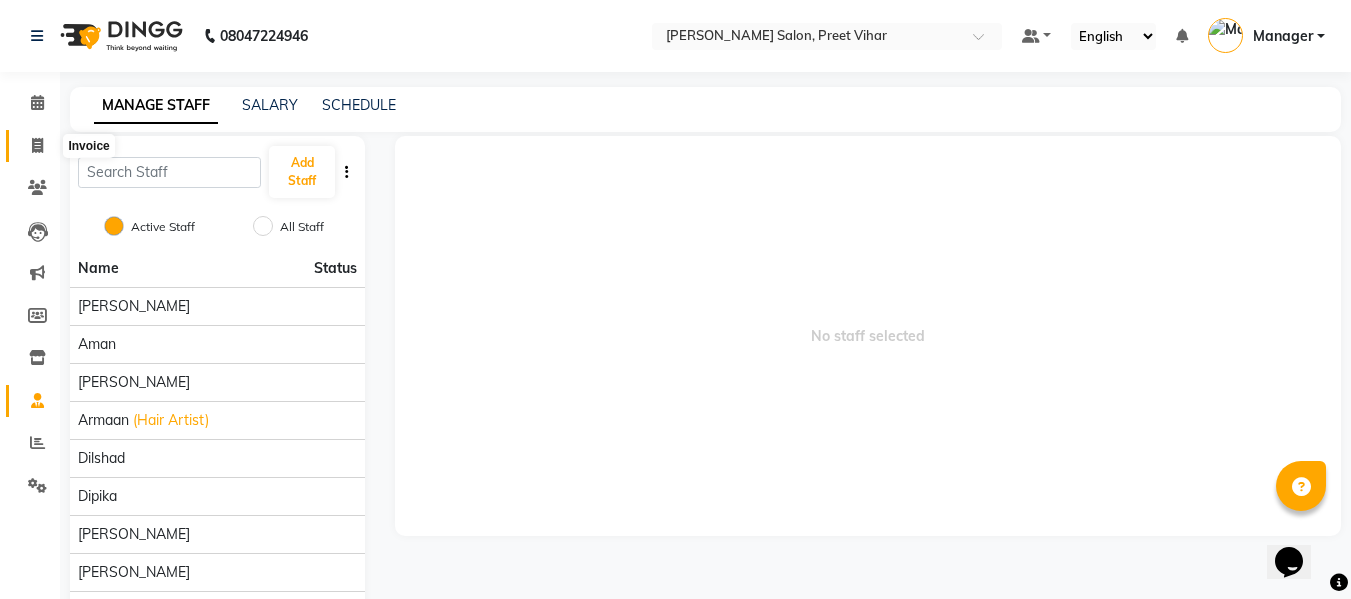 click 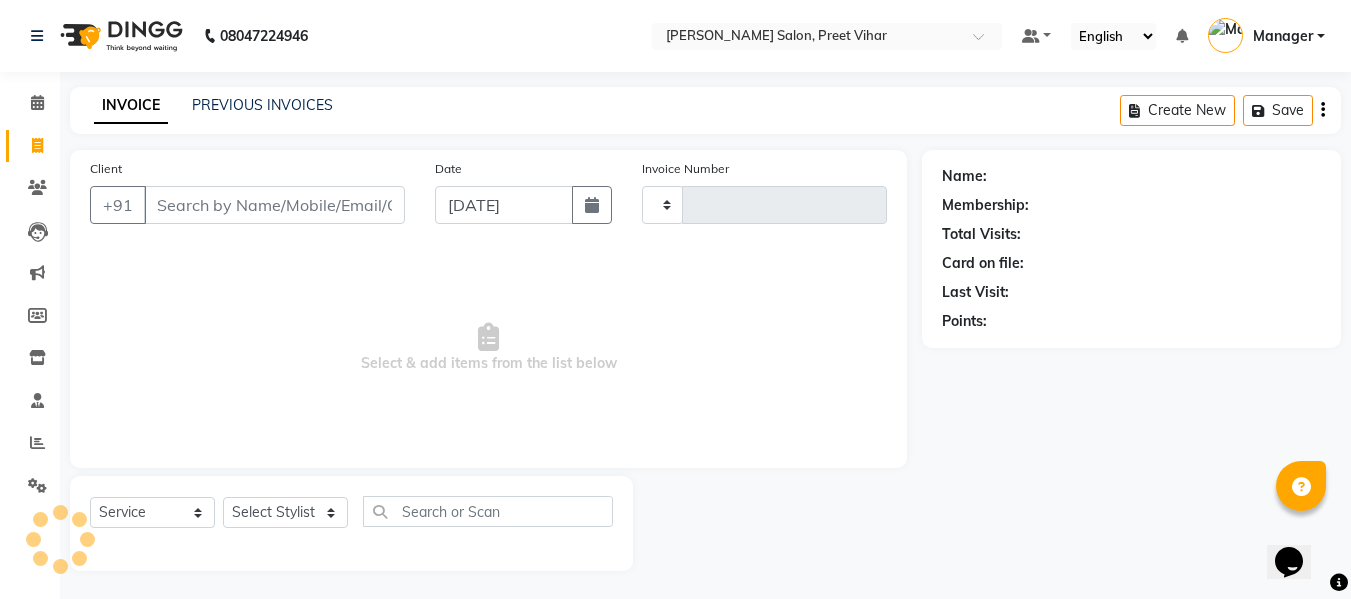 scroll, scrollTop: 2, scrollLeft: 0, axis: vertical 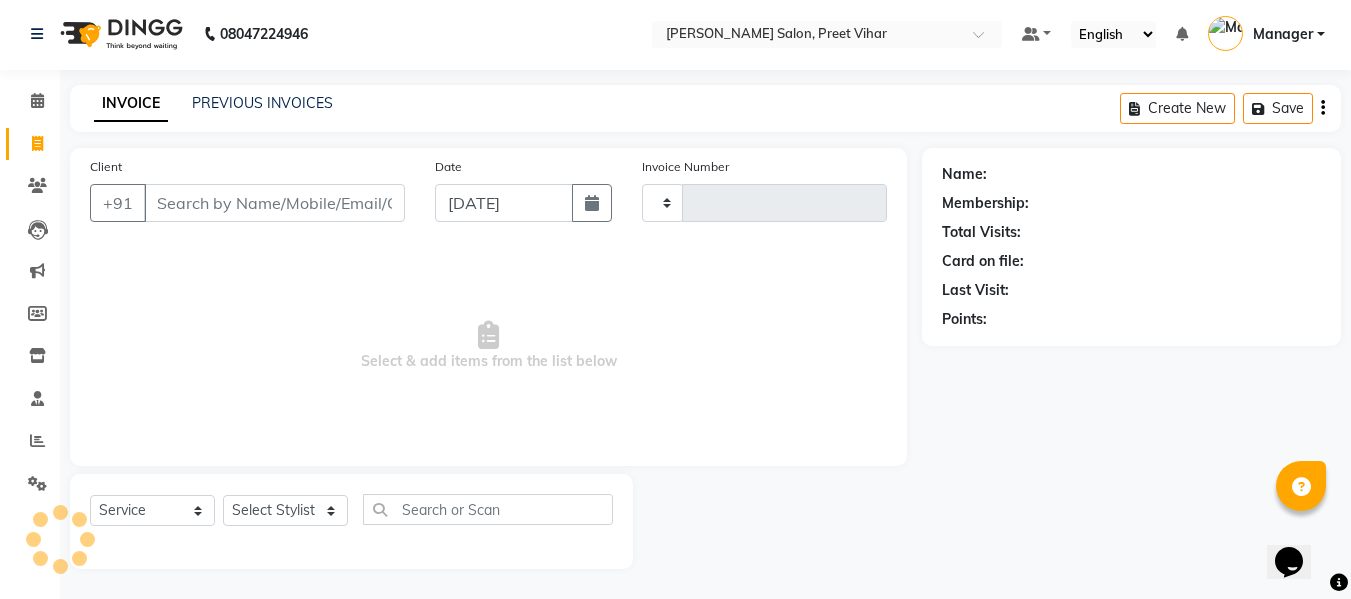 type on "1413" 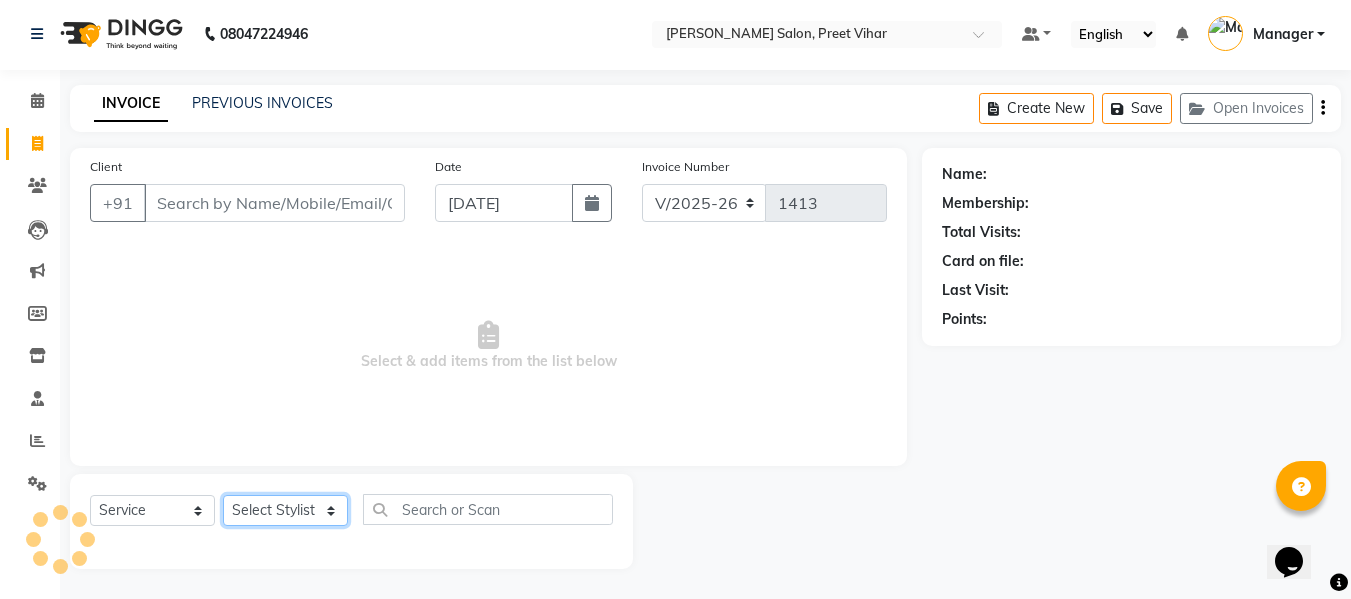 click on "Select Stylist" 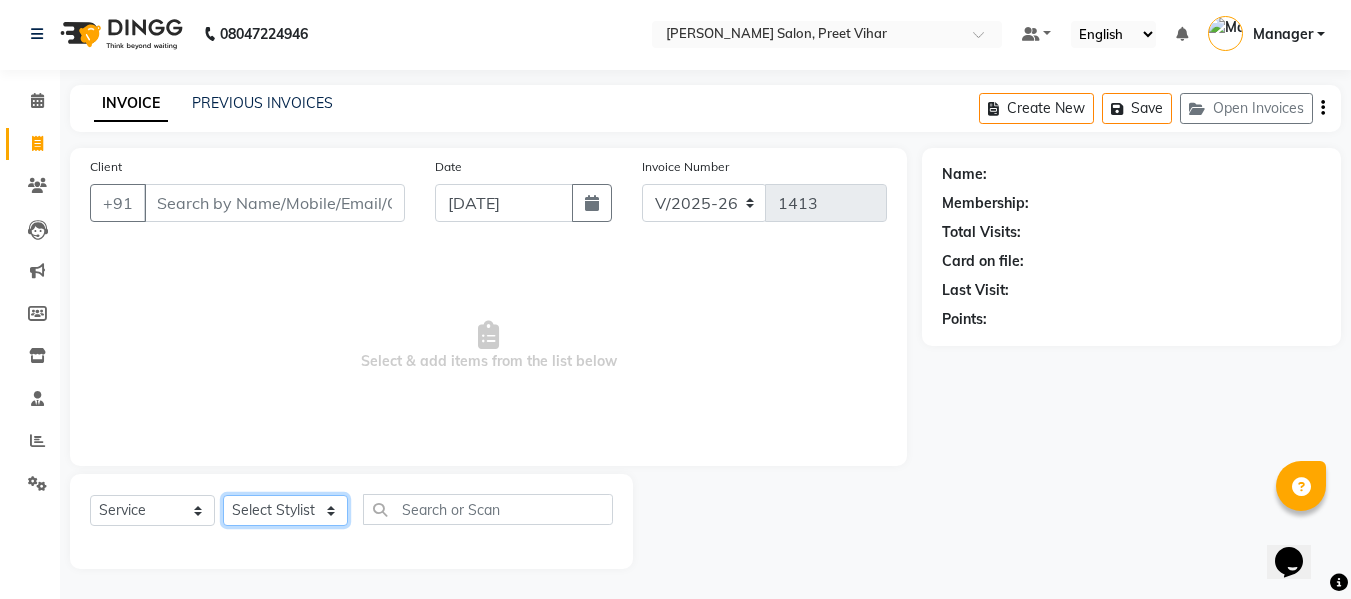 click on "Select Stylist Afsar salmani Aman Amjad Khan Armaan  Dilshad Dipika Kajal Tyagi Kirti Rajput madonna Manager Nikhil Prince Reet Rizwan Samaksh Shahnawaz  Twinkle Gupta" 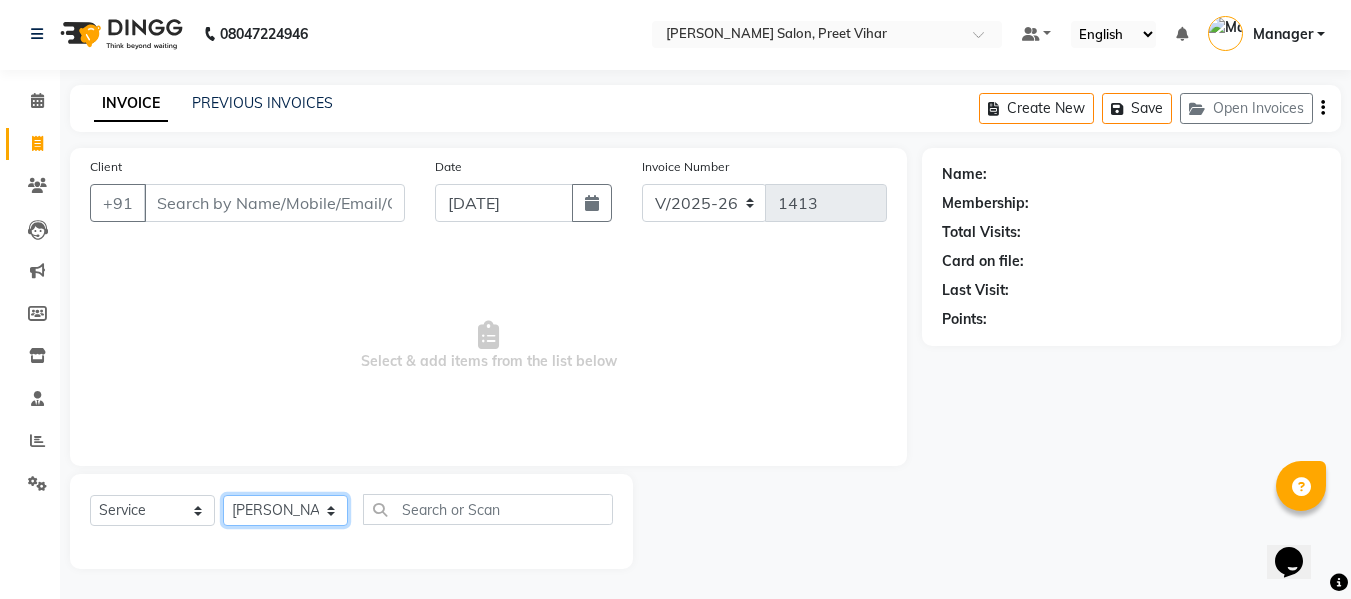 click on "Select Stylist Afsar salmani Aman Amjad Khan Armaan  Dilshad Dipika Kajal Tyagi Kirti Rajput madonna Manager Nikhil Prince Reet Rizwan Samaksh Shahnawaz  Twinkle Gupta" 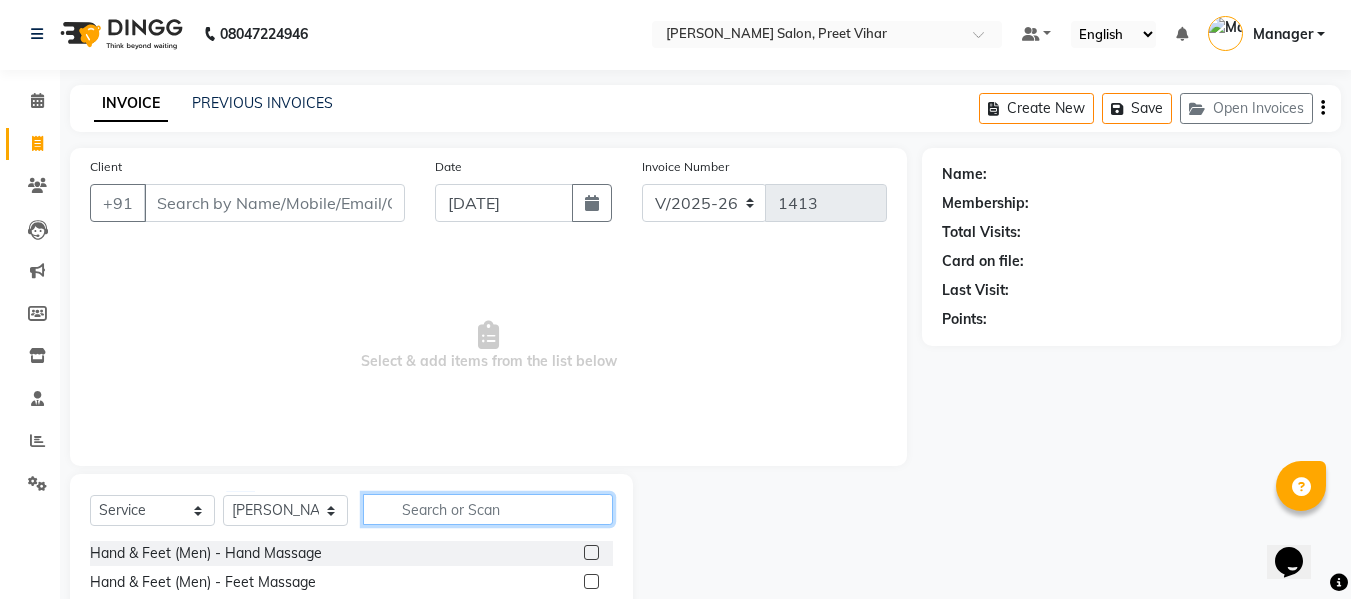 click 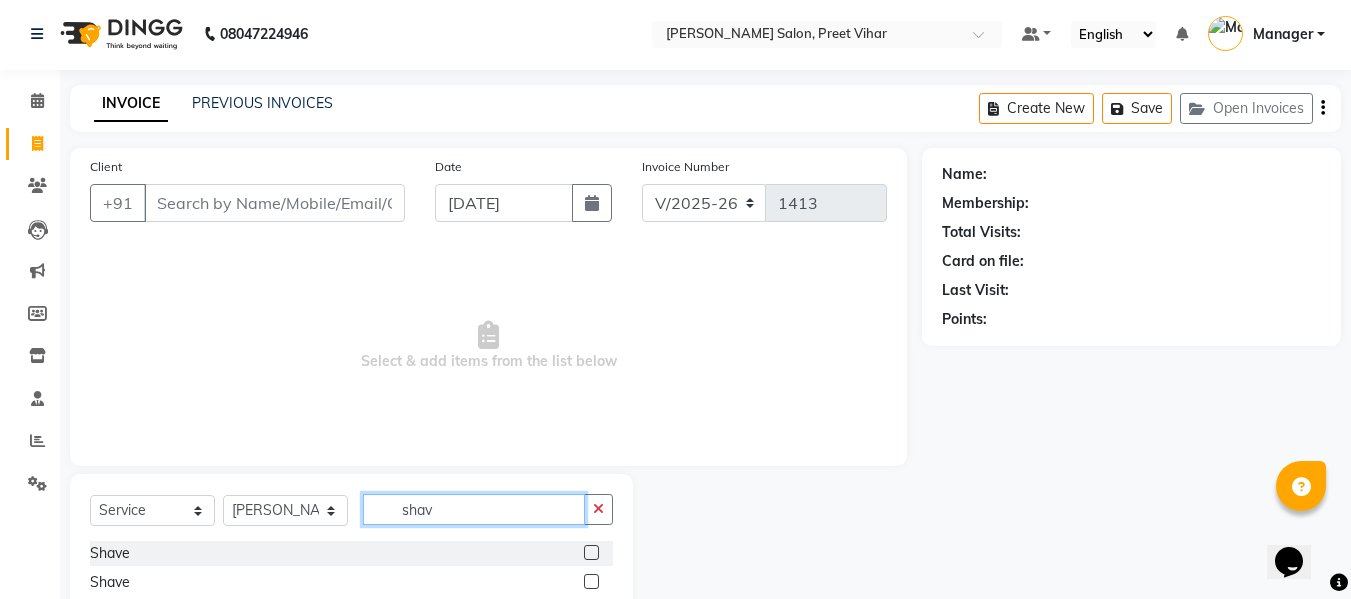 type on "shav" 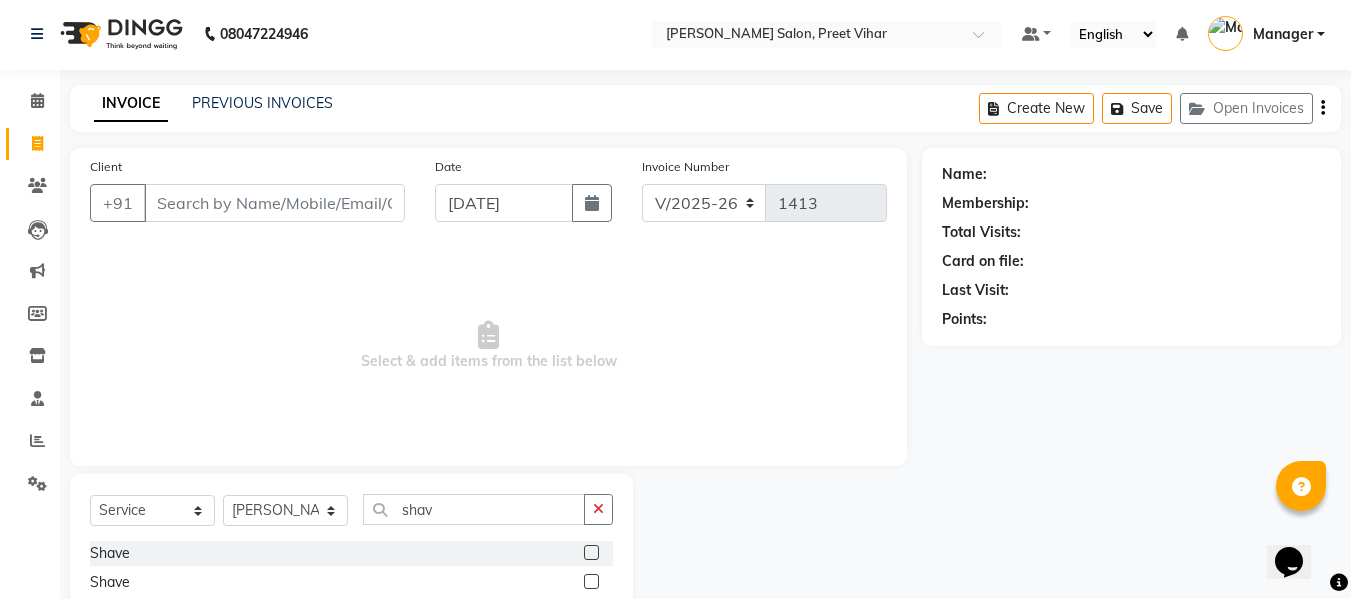 click 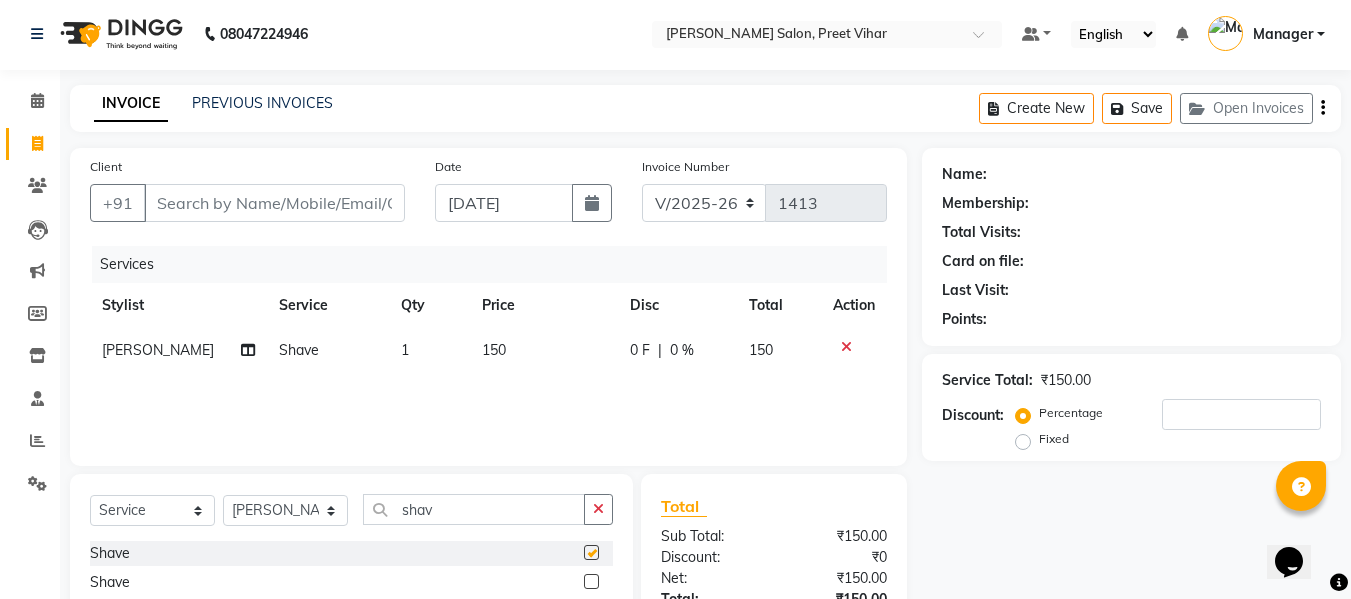 checkbox on "false" 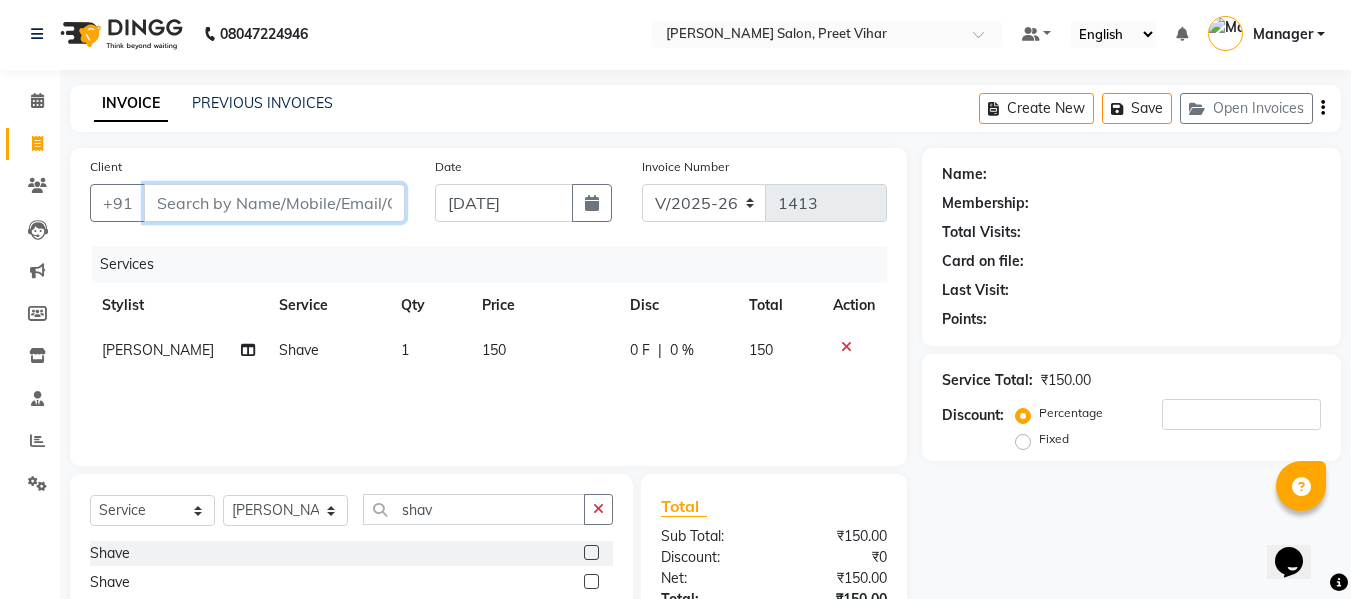 click on "Client" at bounding box center (274, 203) 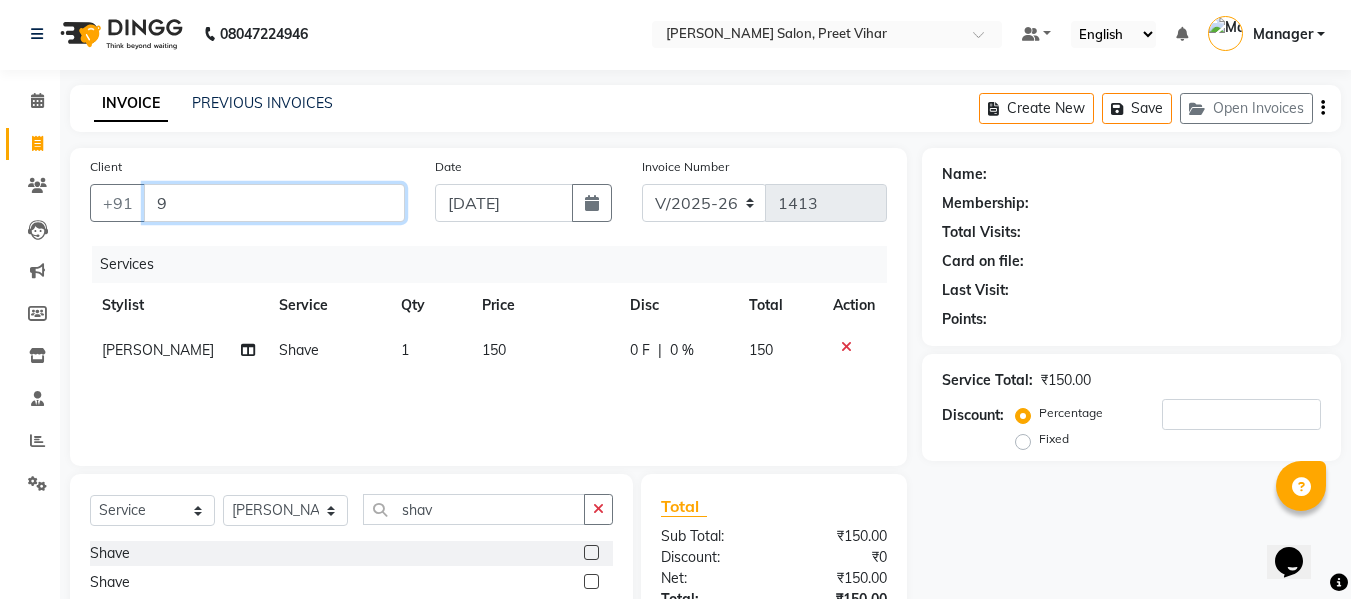 type on "0" 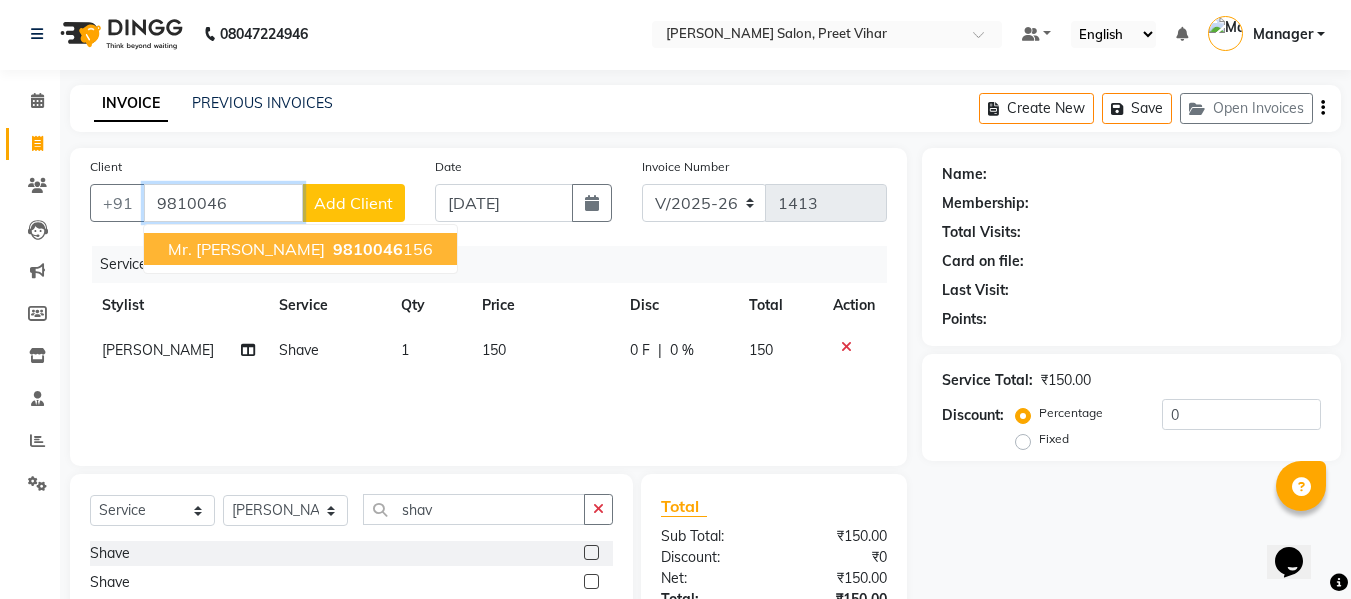 click on "9810046" at bounding box center (368, 249) 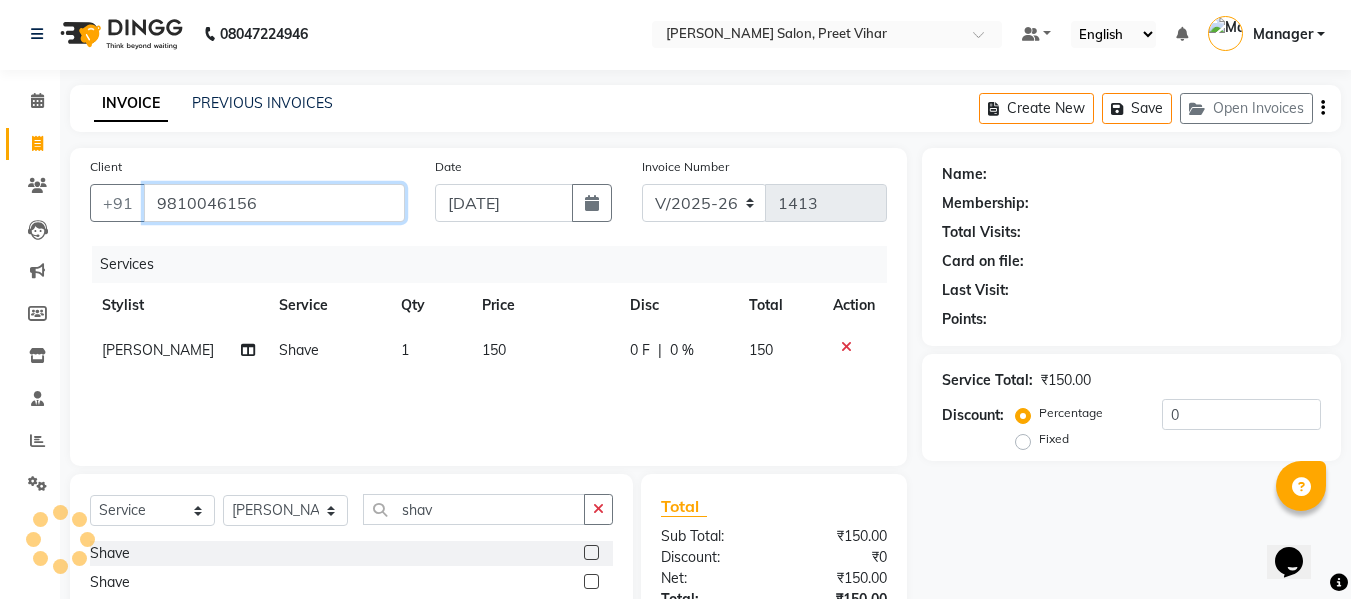 type on "9810046156" 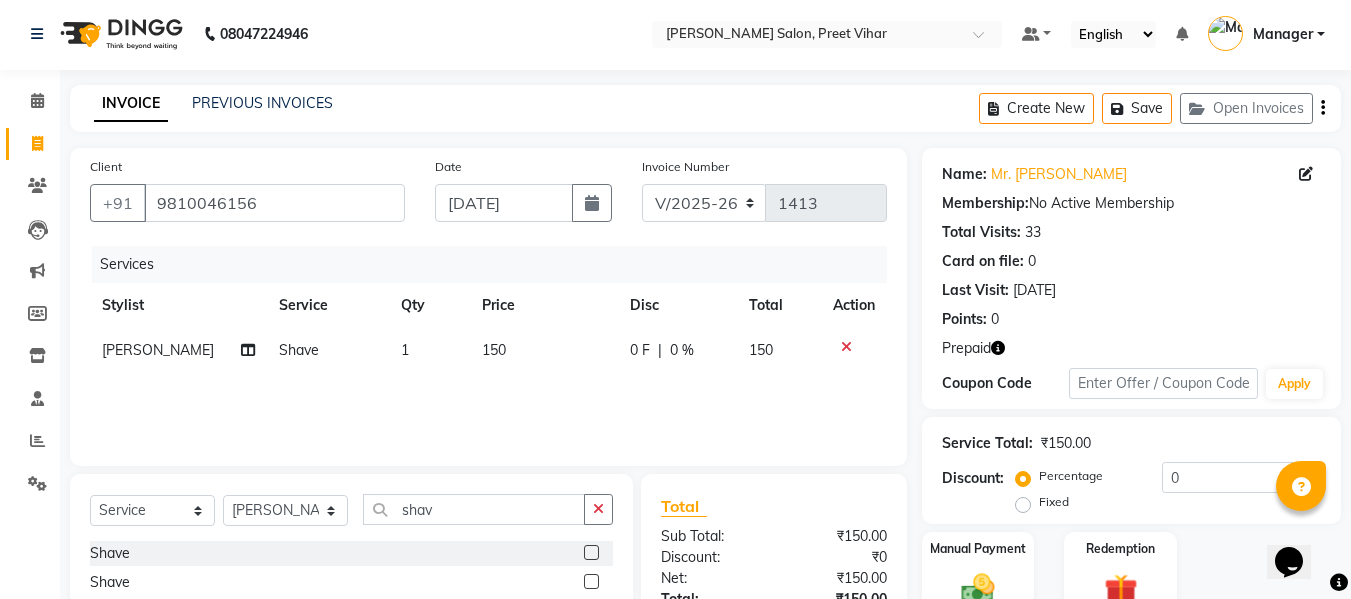 scroll, scrollTop: 159, scrollLeft: 0, axis: vertical 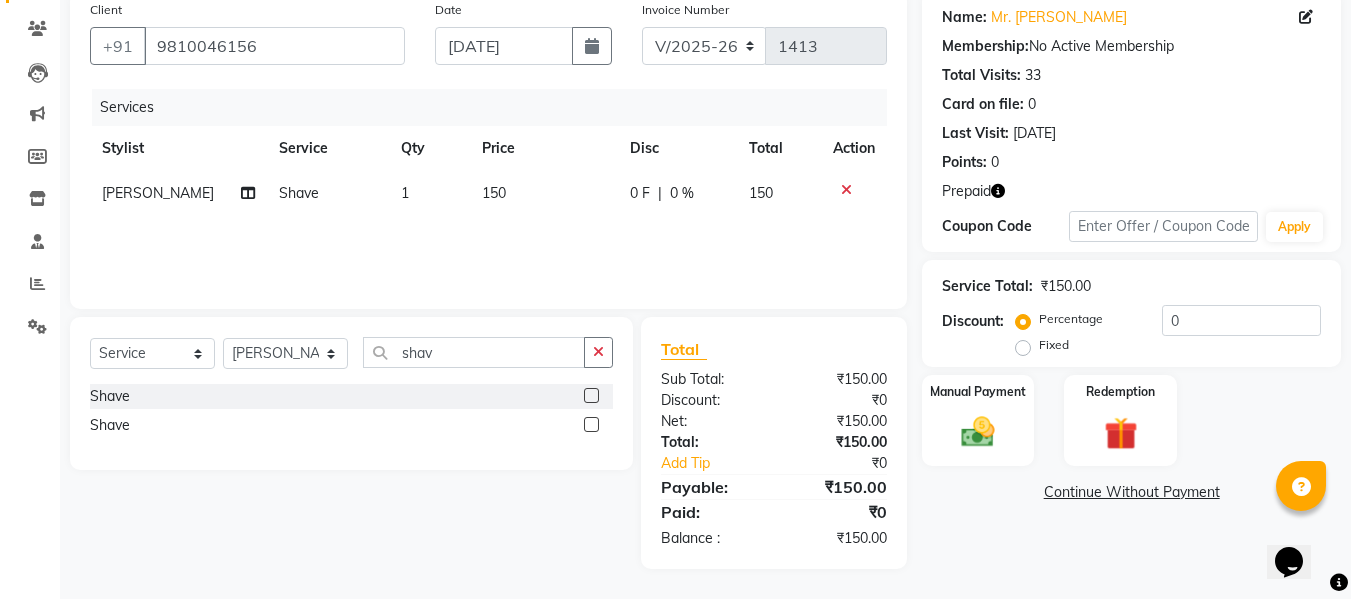 click 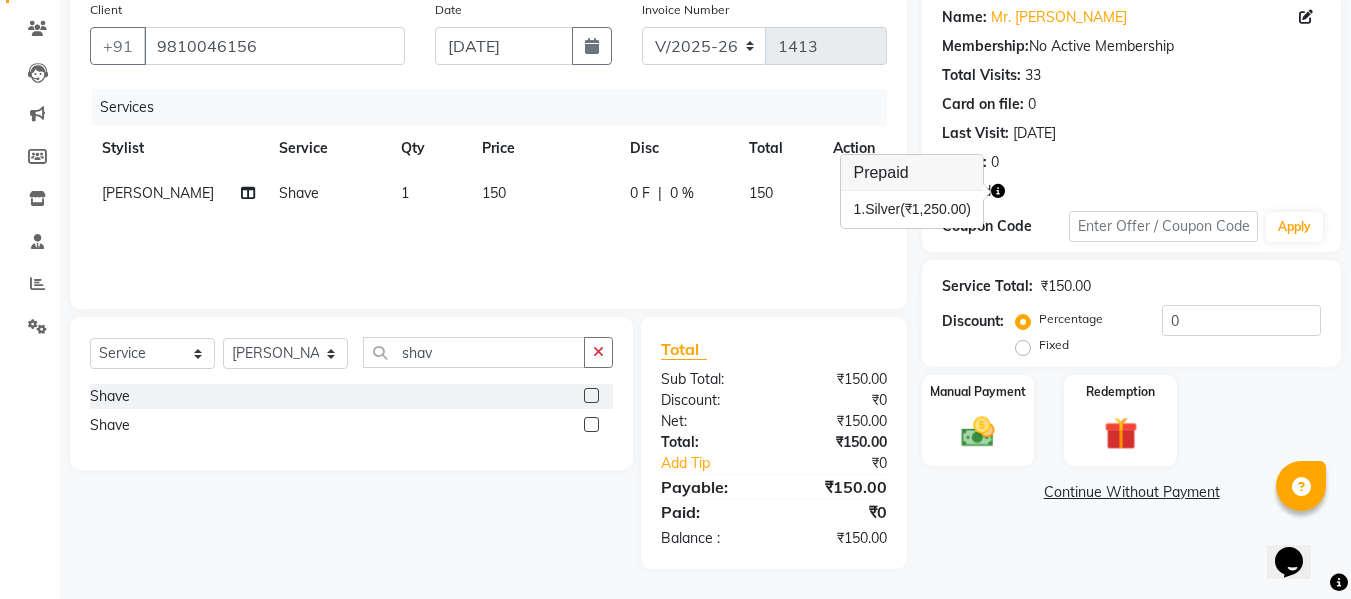 click on "Name: Mr. Gaurav Chopra Membership:  No Active Membership  Total Visits:  33 Card on file:  0 Last Visit:   02-07-2025 Points:   0" 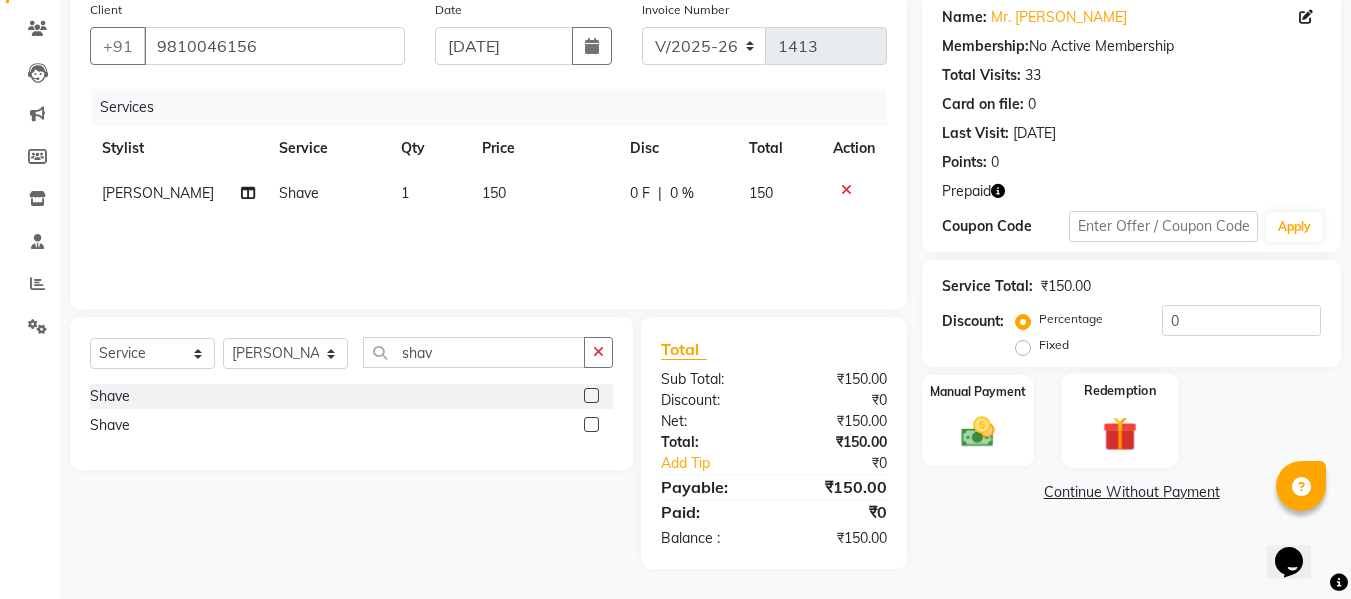 click 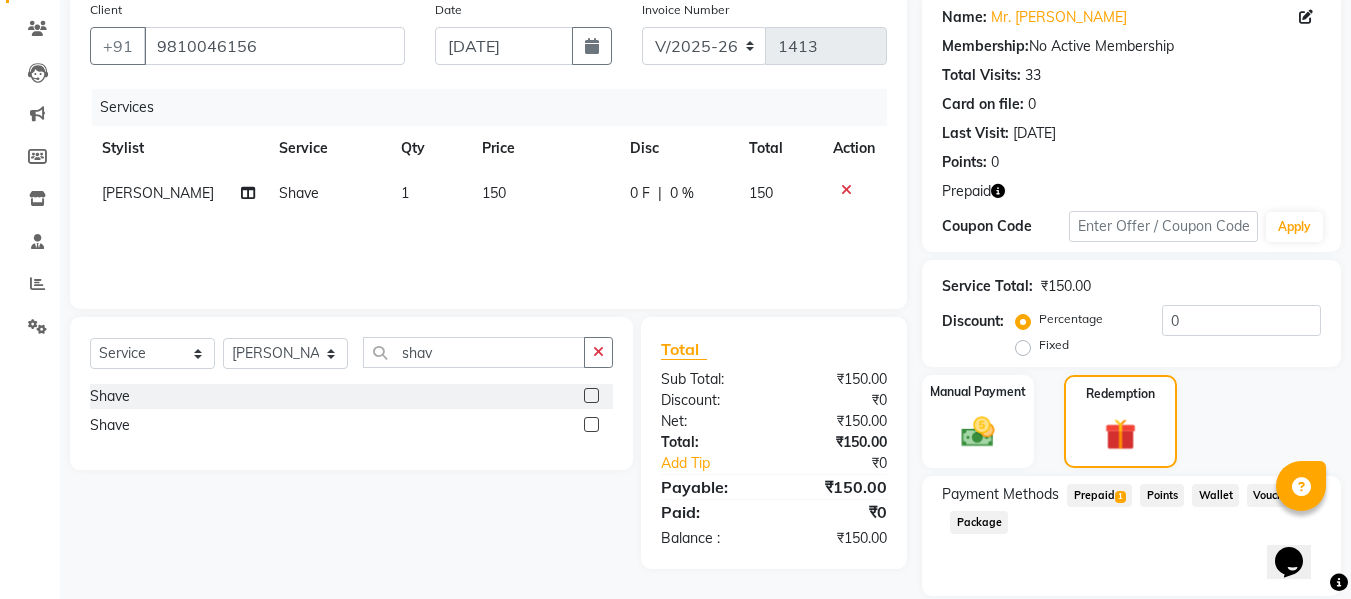 click on "Prepaid  1" 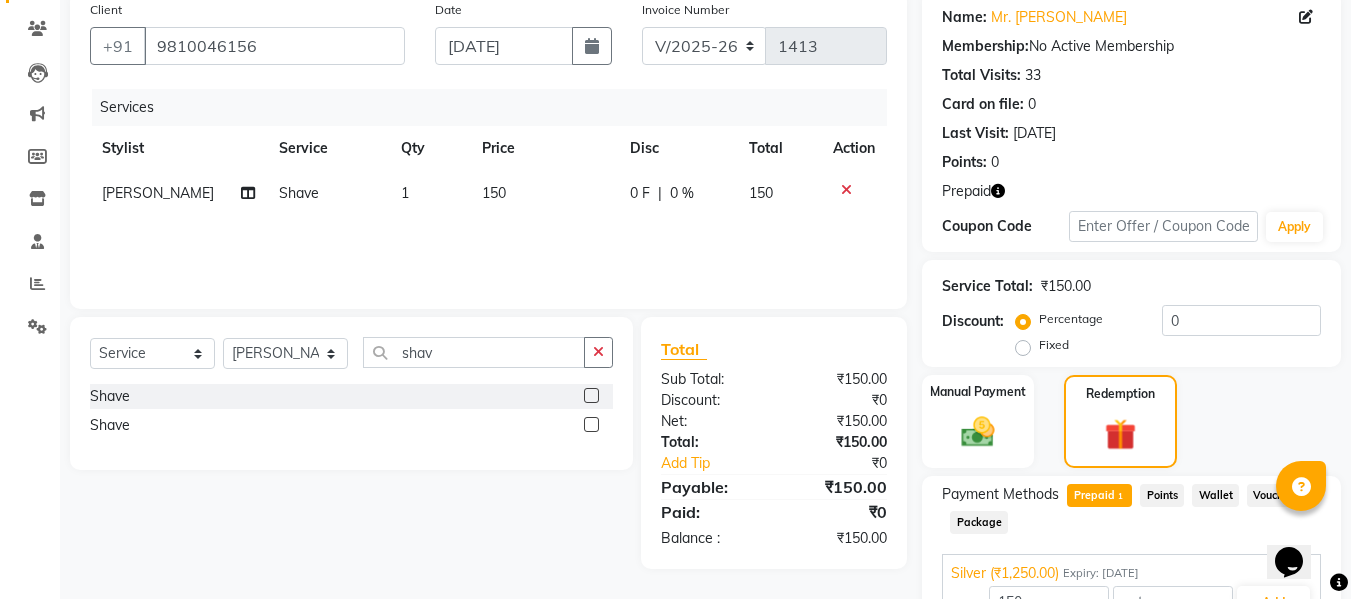 scroll, scrollTop: 270, scrollLeft: 0, axis: vertical 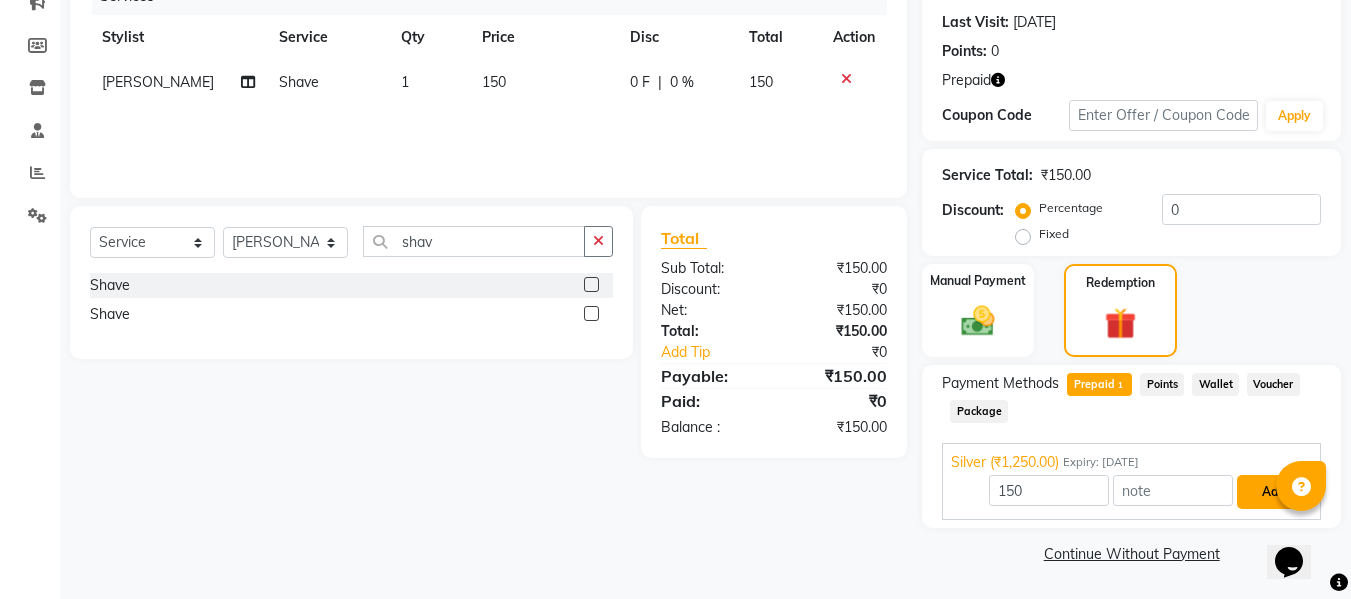 click on "Add" at bounding box center [1273, 492] 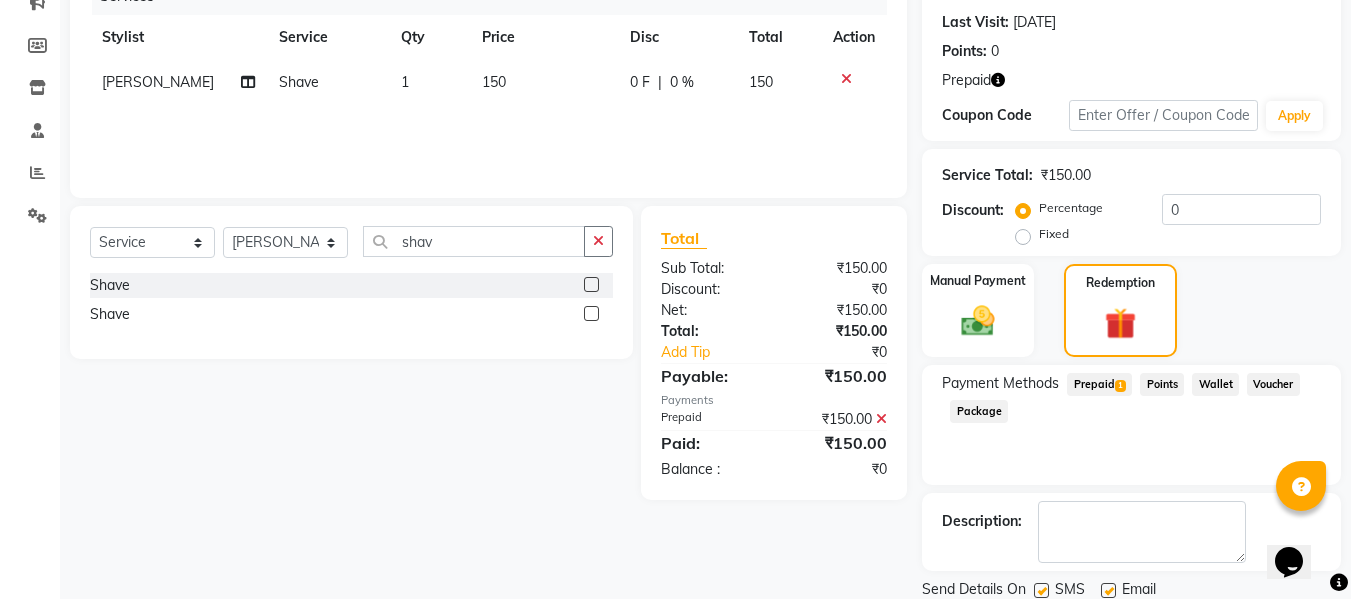 scroll, scrollTop: 340, scrollLeft: 0, axis: vertical 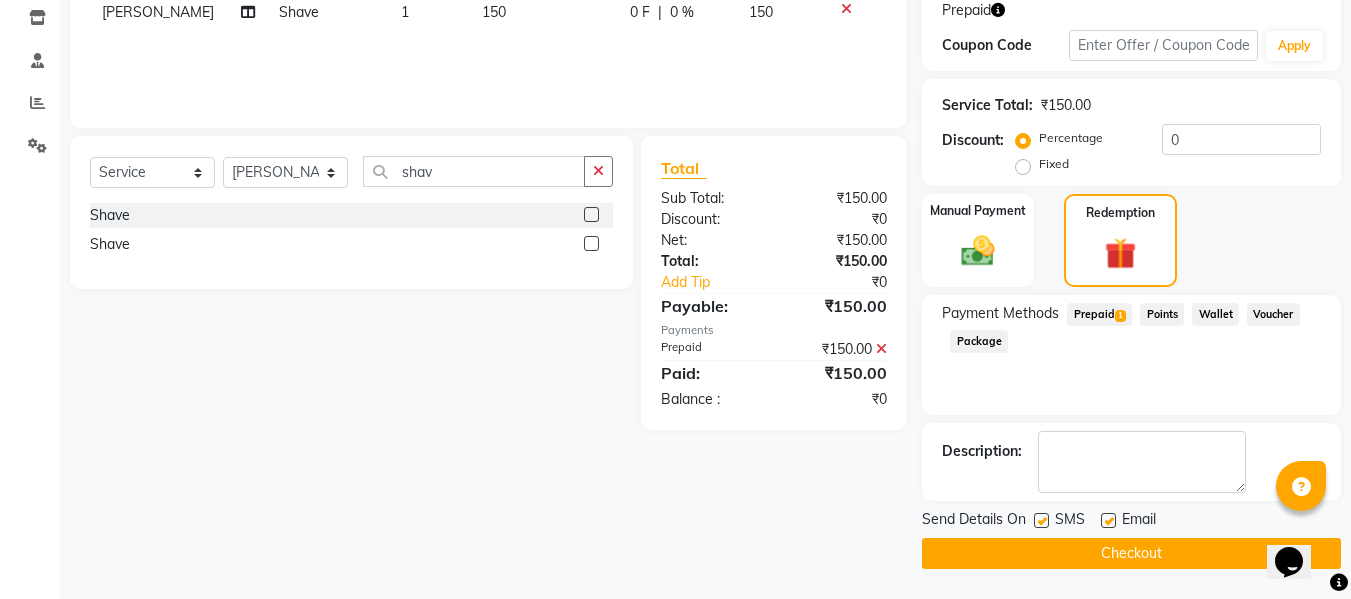 click on "Checkout" 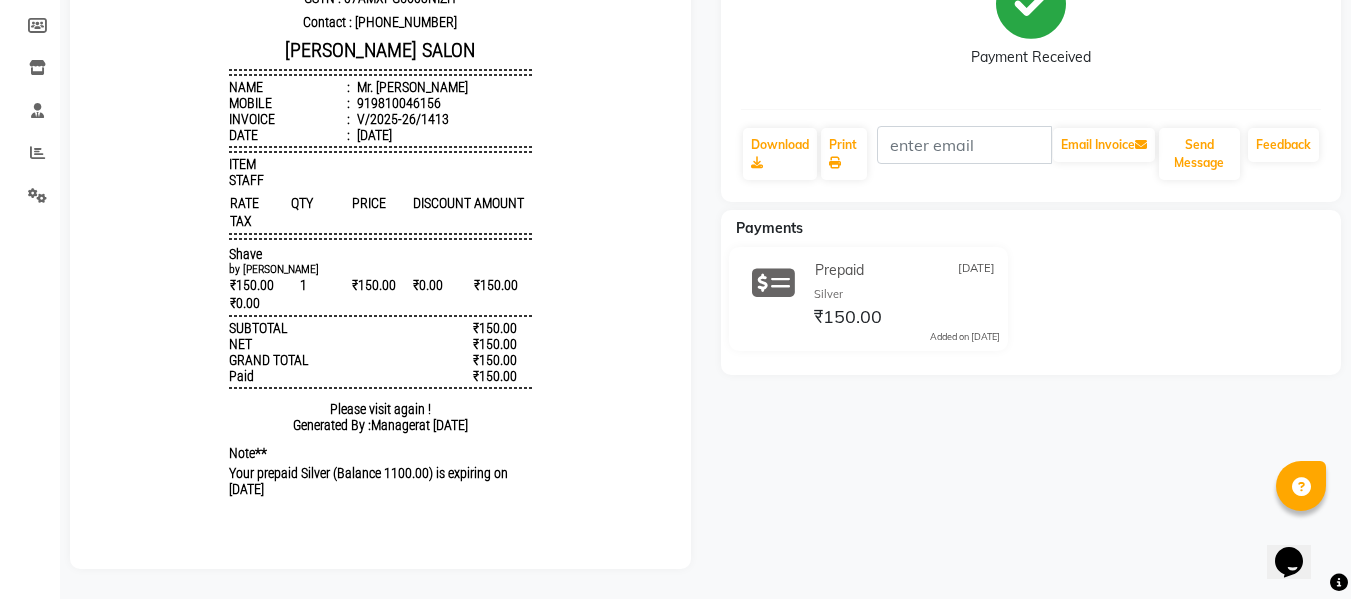 scroll, scrollTop: 0, scrollLeft: 0, axis: both 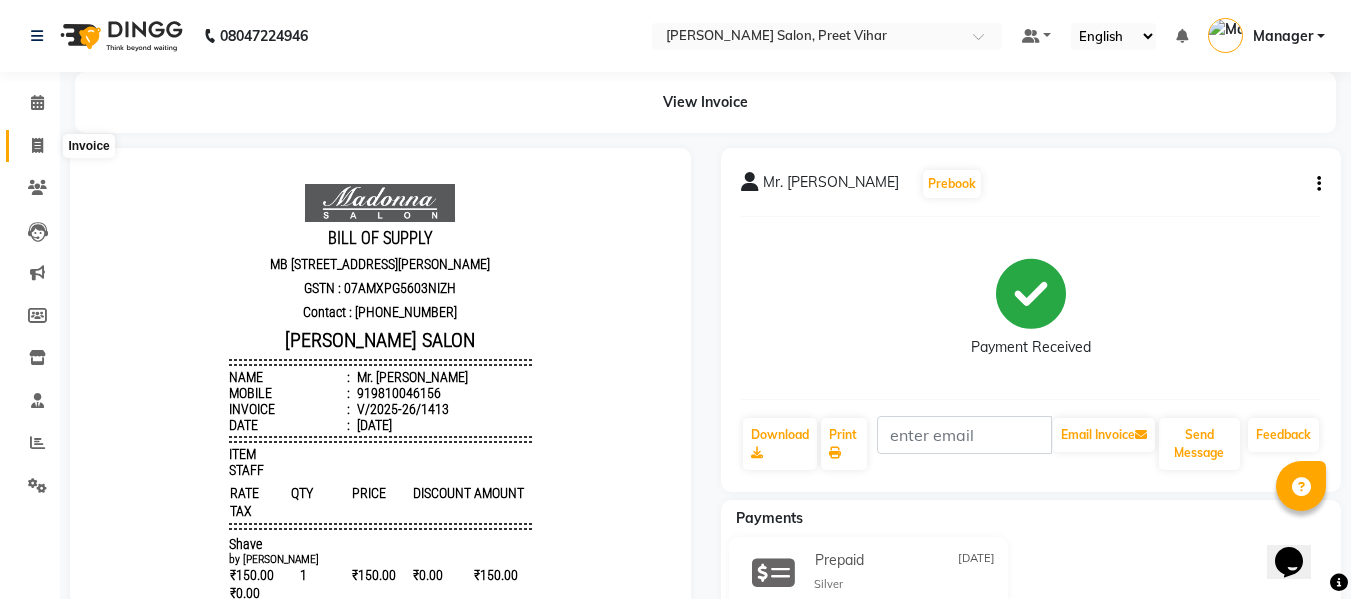 click 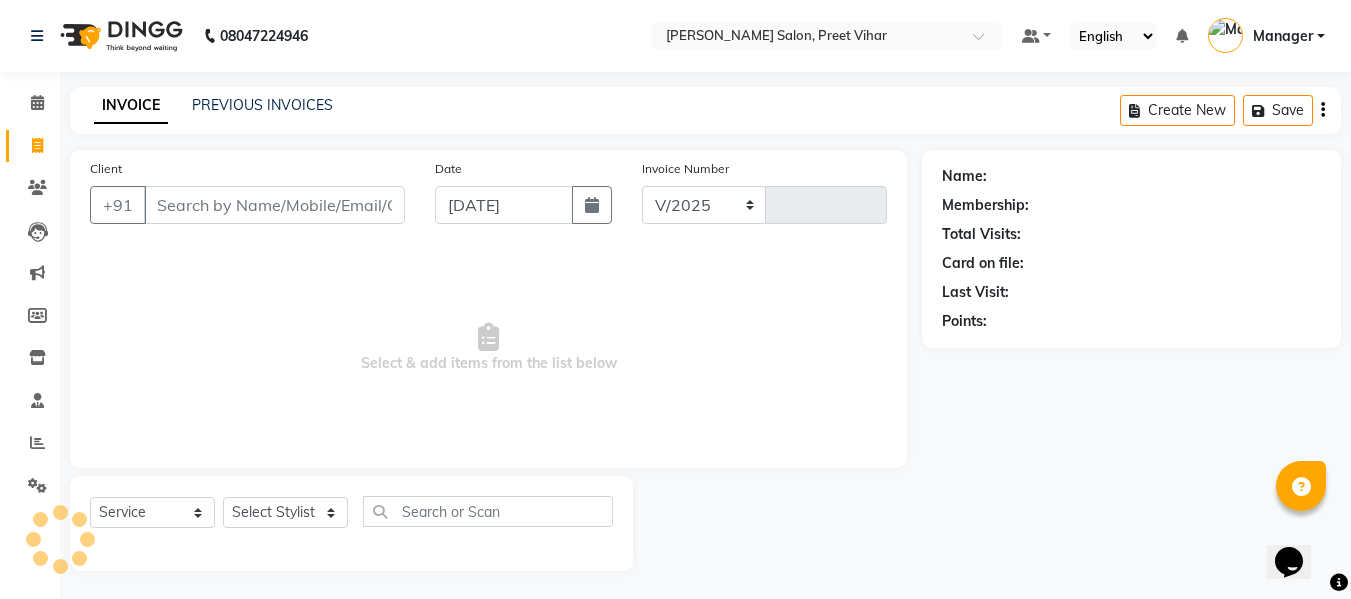 scroll, scrollTop: 2, scrollLeft: 0, axis: vertical 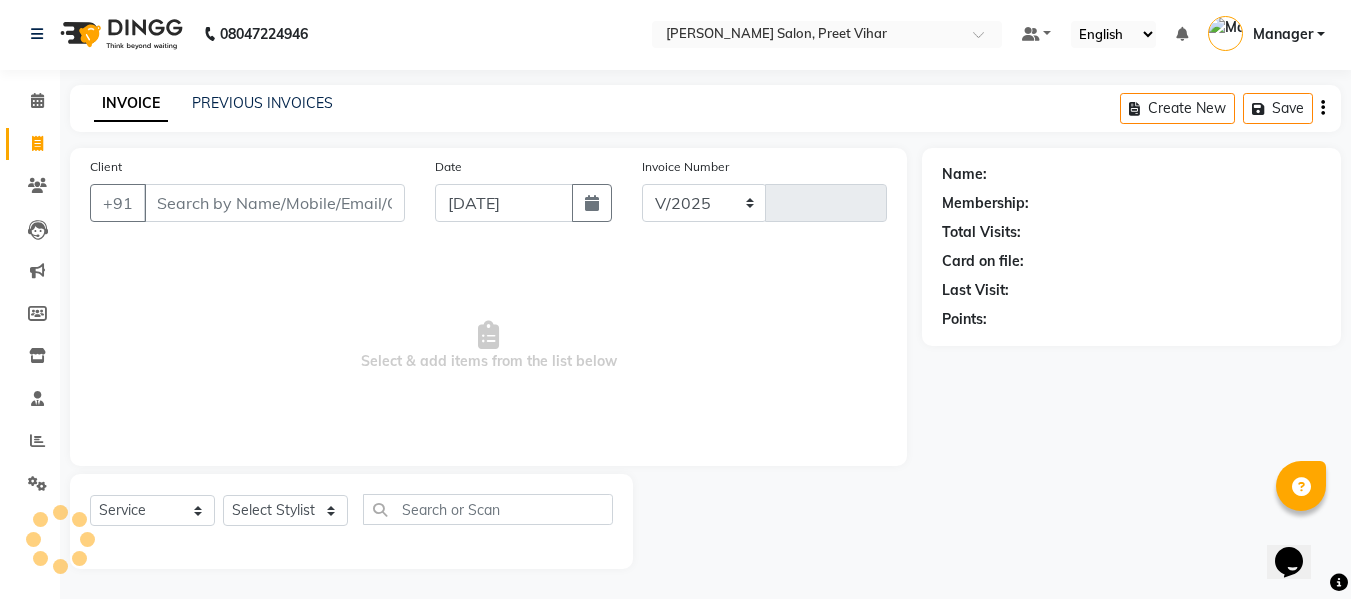 select on "6469" 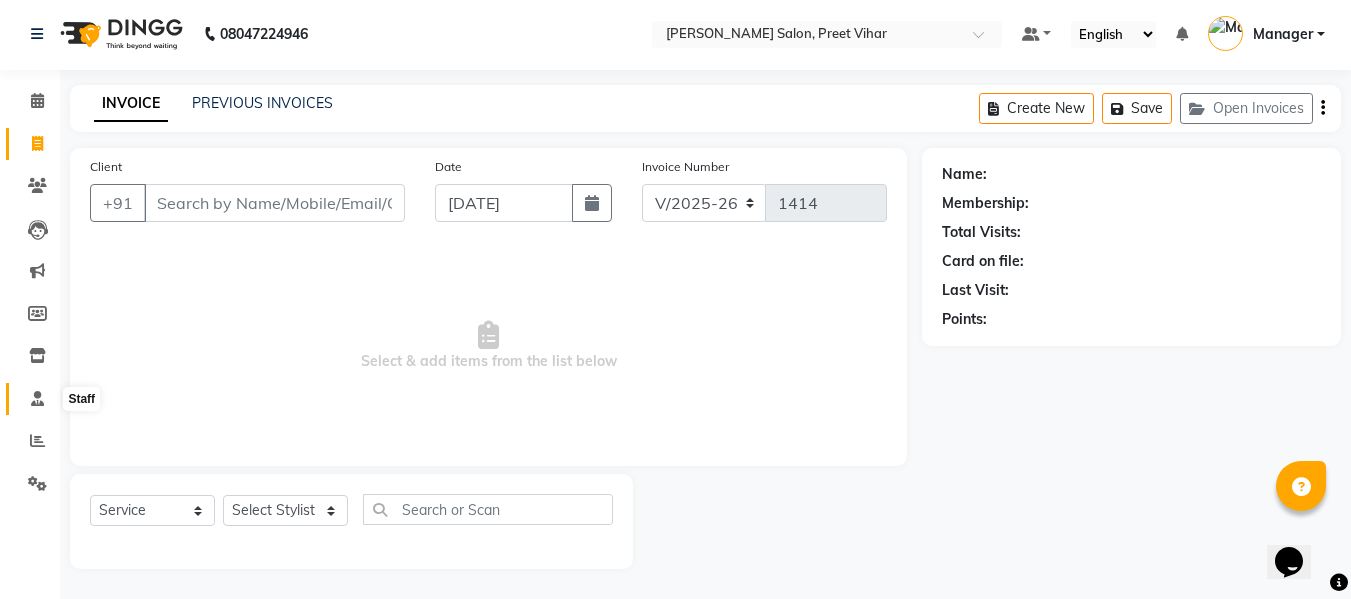 click 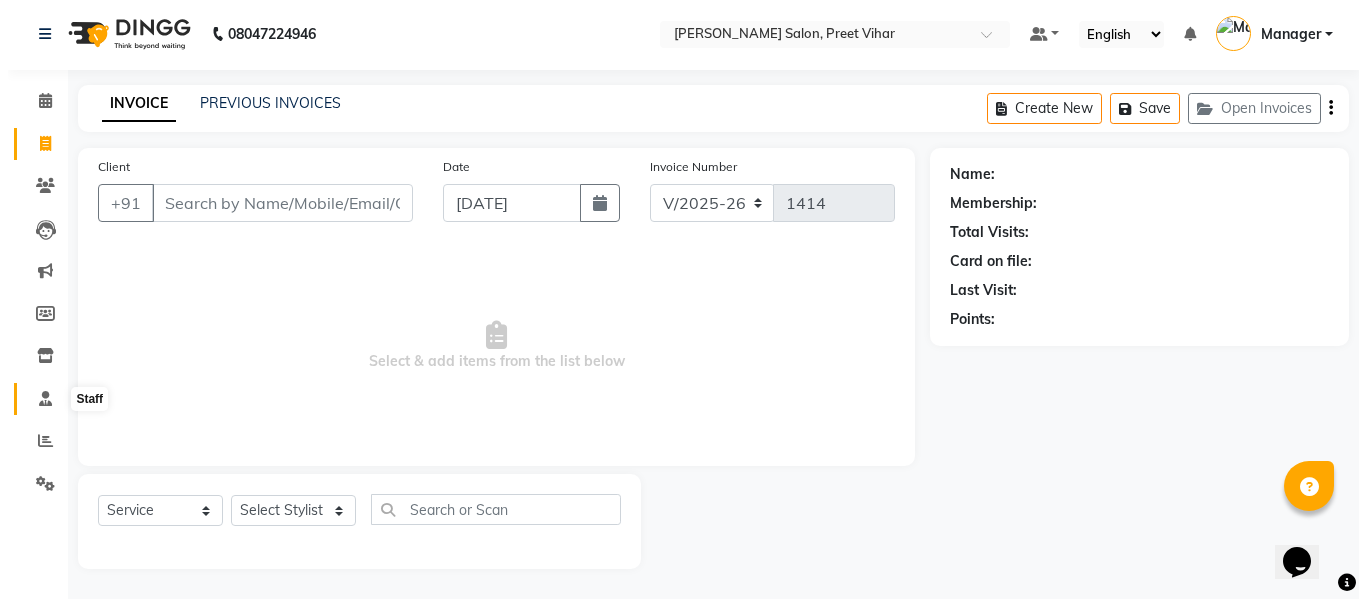 scroll, scrollTop: 0, scrollLeft: 0, axis: both 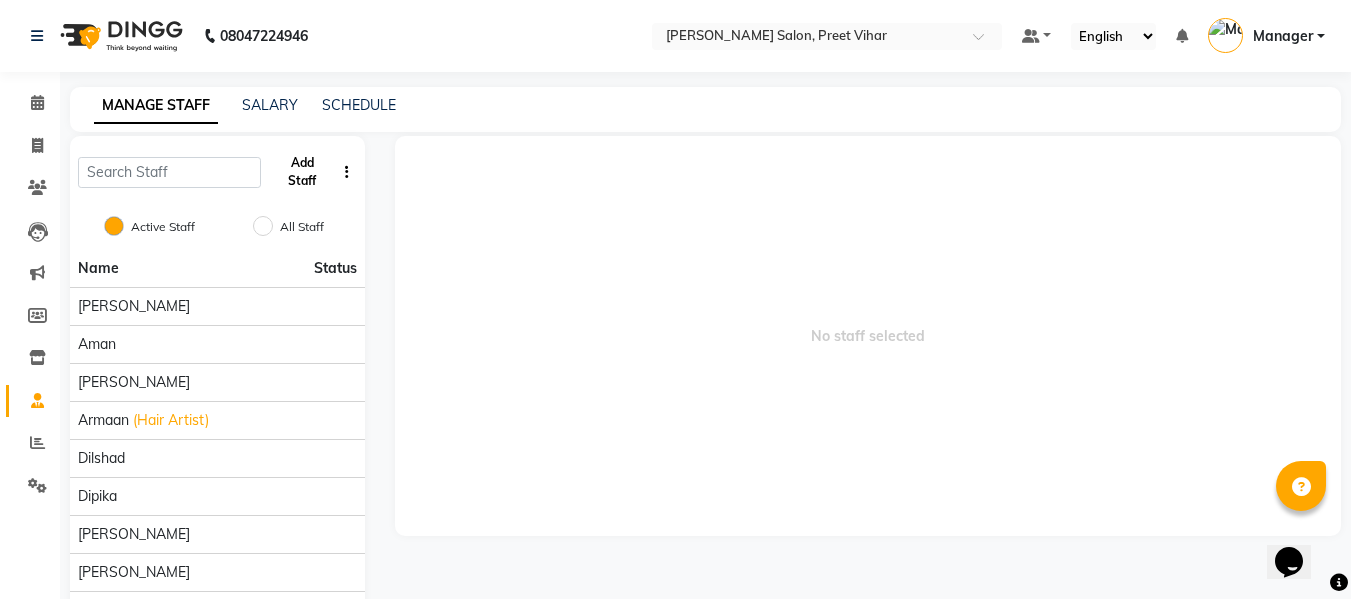 click on "Add Staff" 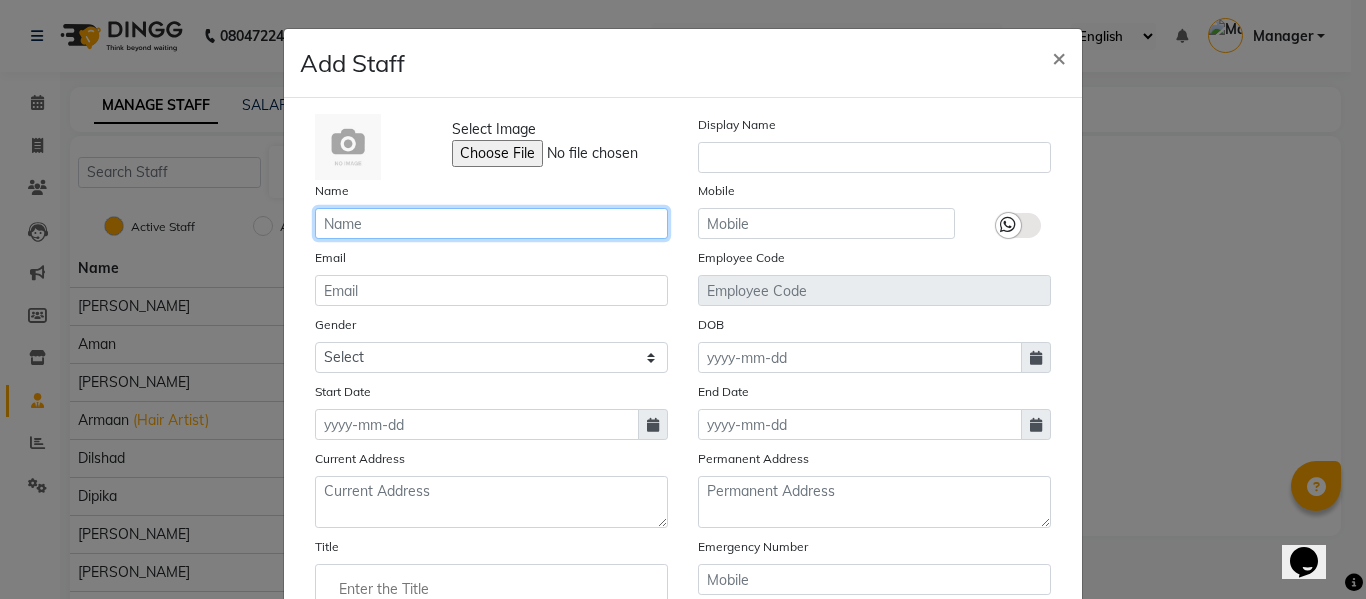 click 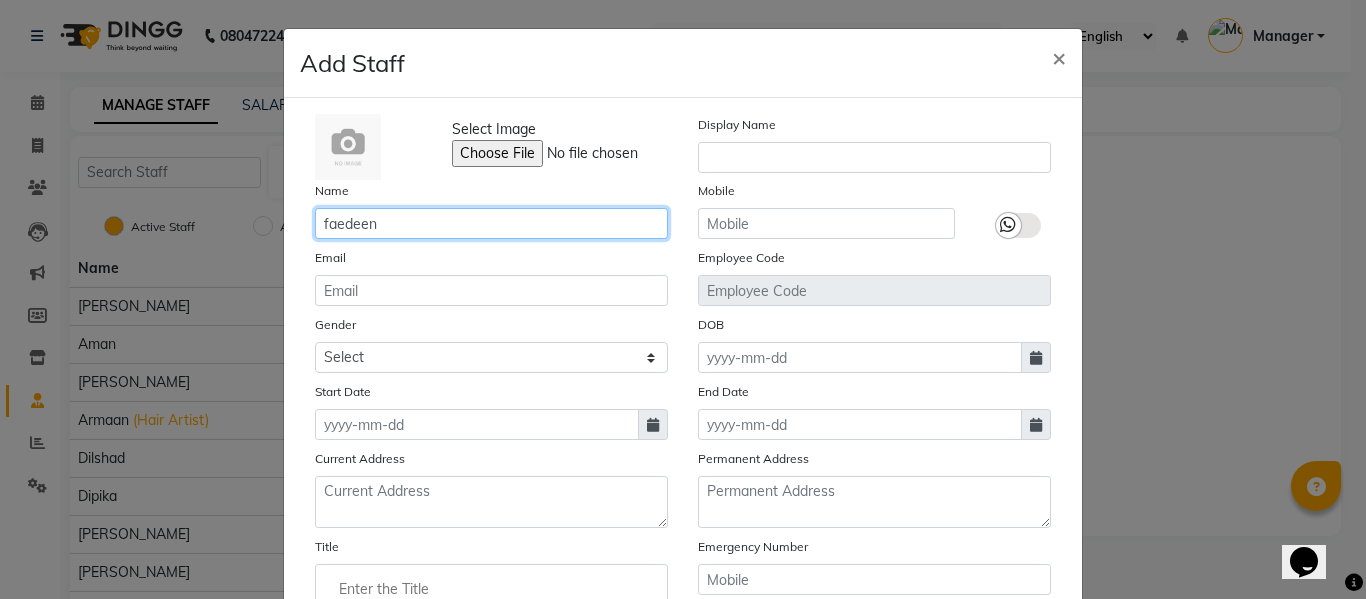 type on "faedeen" 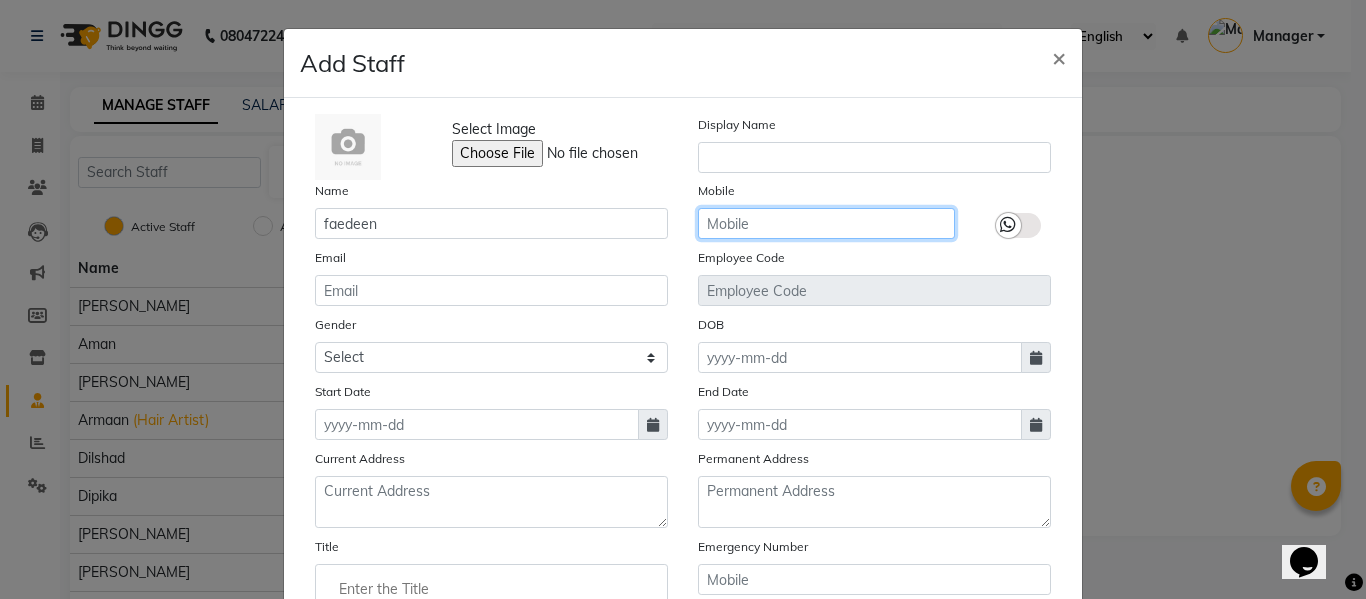 click 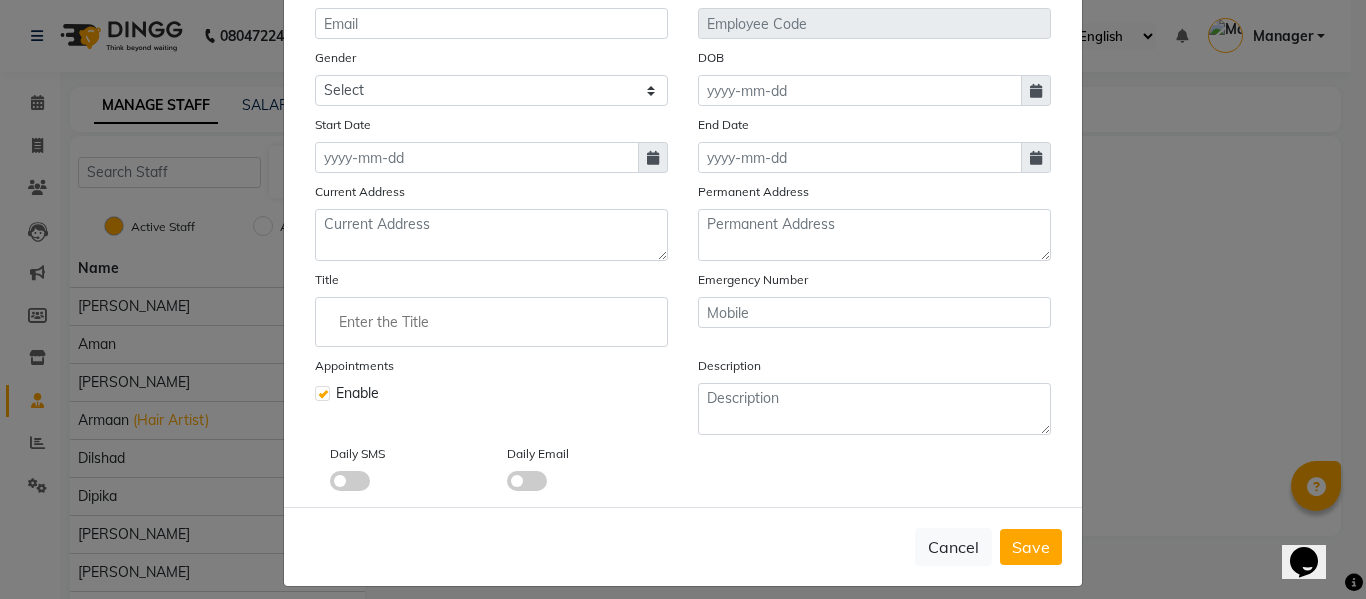 scroll, scrollTop: 283, scrollLeft: 0, axis: vertical 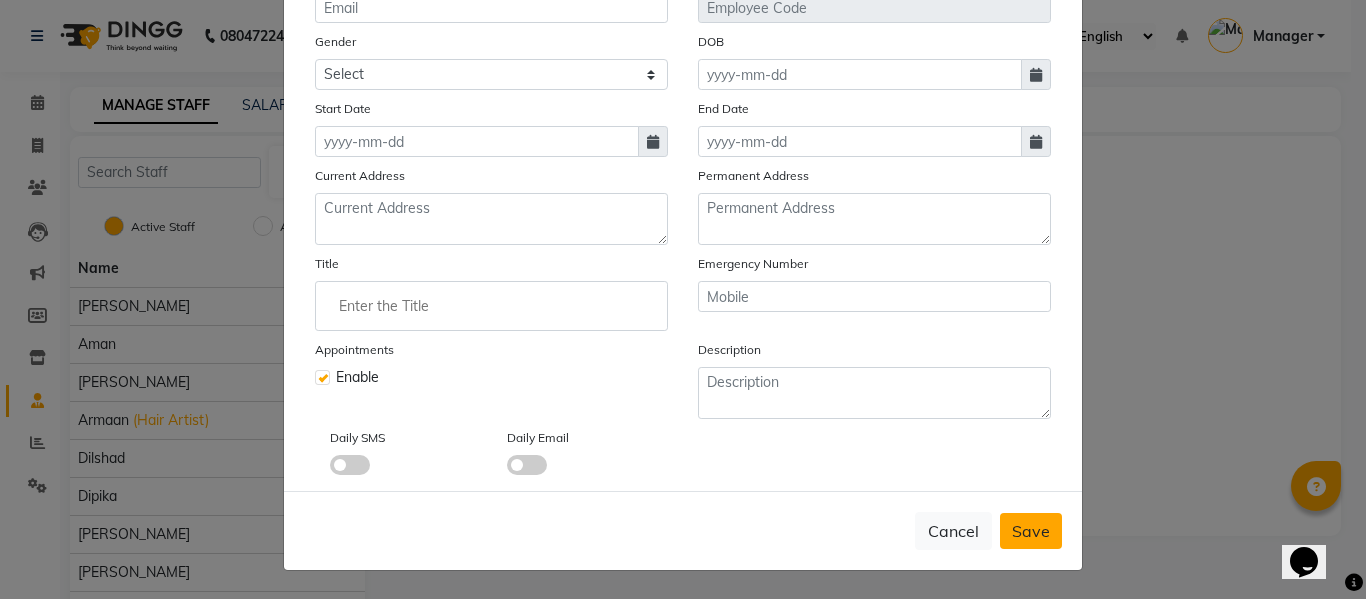 type on "8750241771" 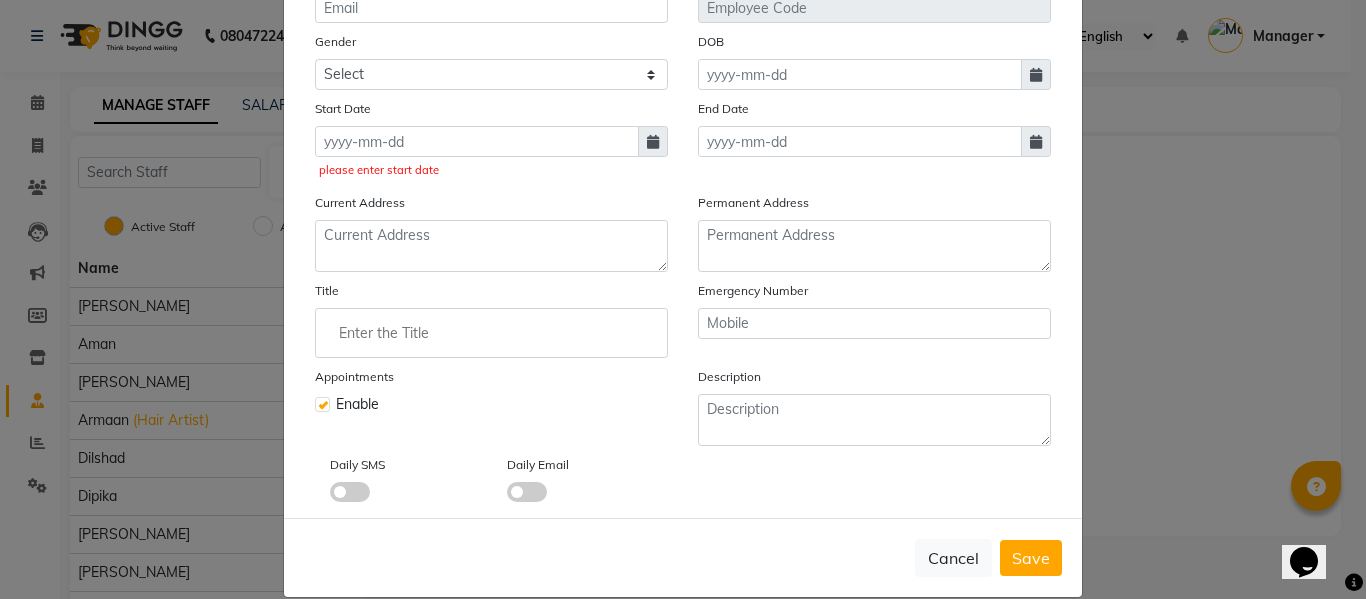 scroll, scrollTop: 0, scrollLeft: 0, axis: both 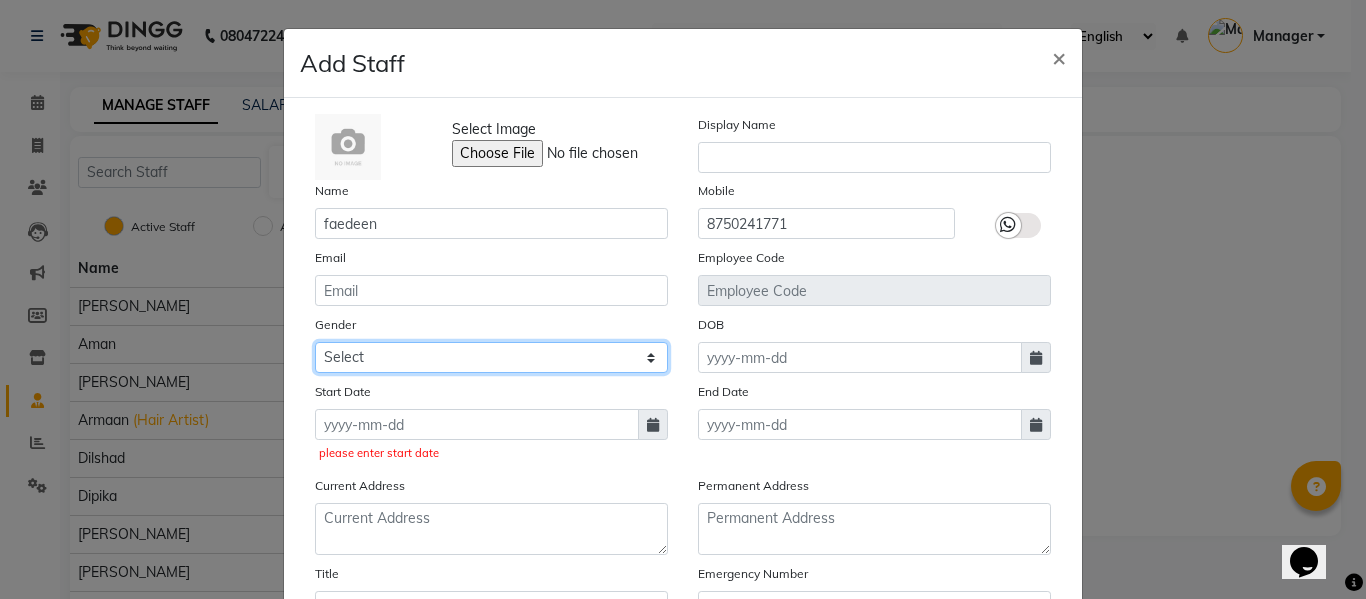 click on "Select Male Female Other Prefer Not To Say" 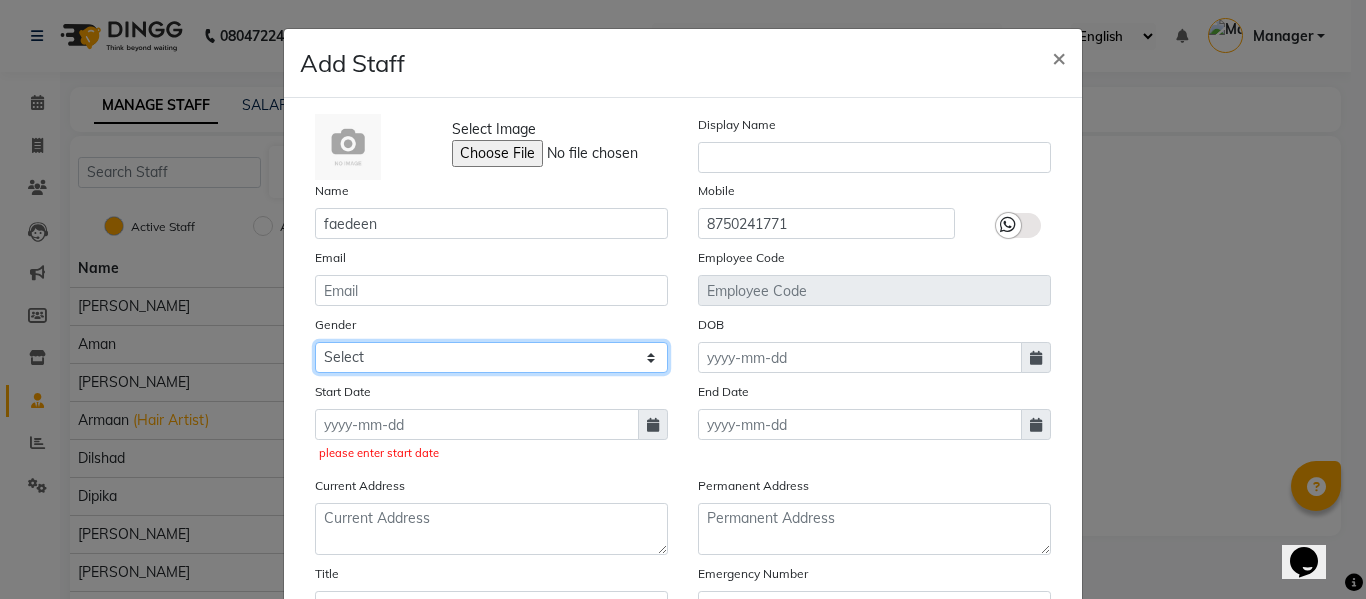 select on "male" 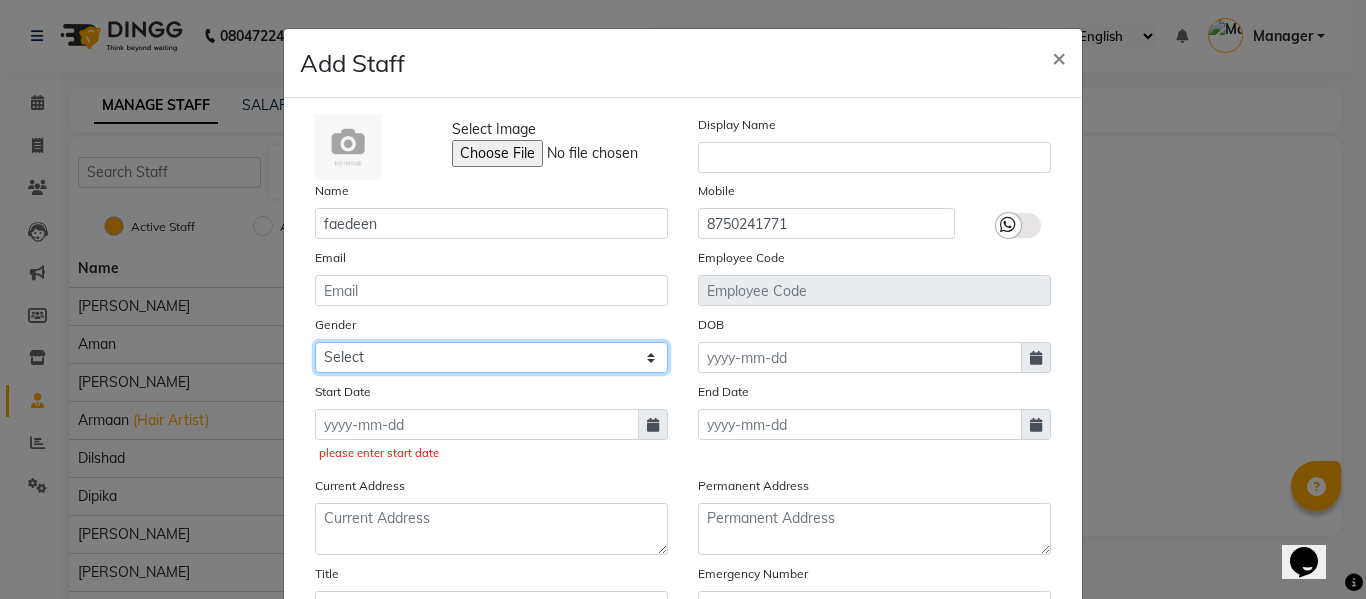 click on "Select Male Female Other Prefer Not To Say" 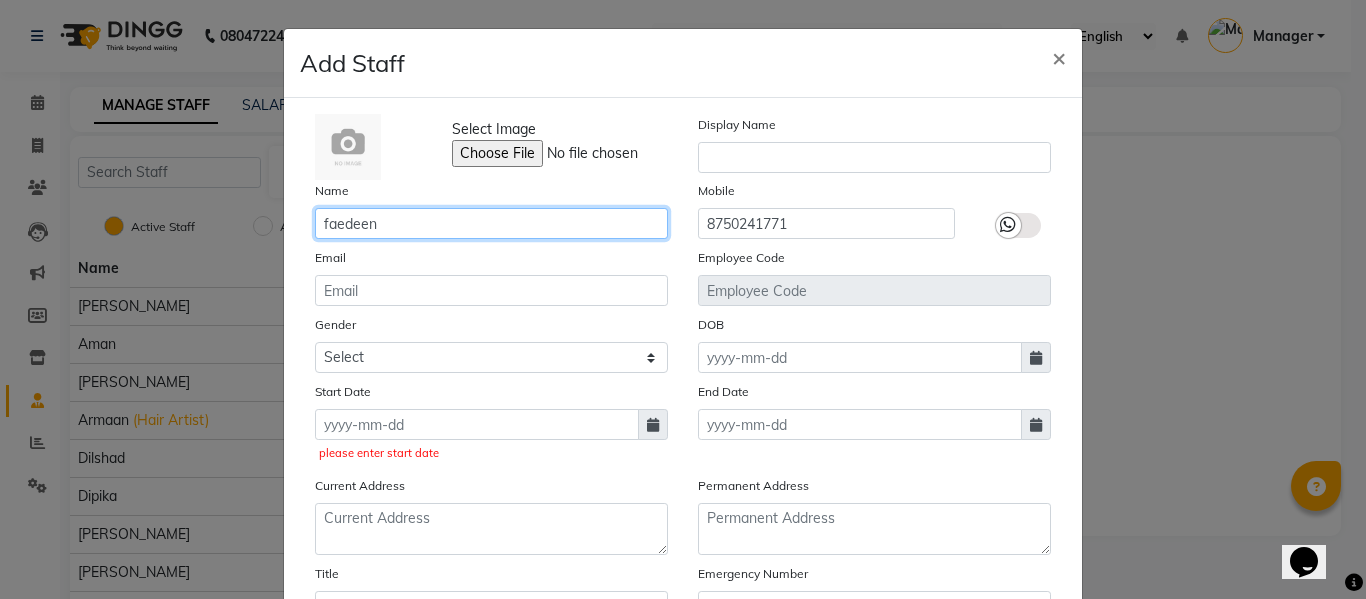 click on "faedeen" 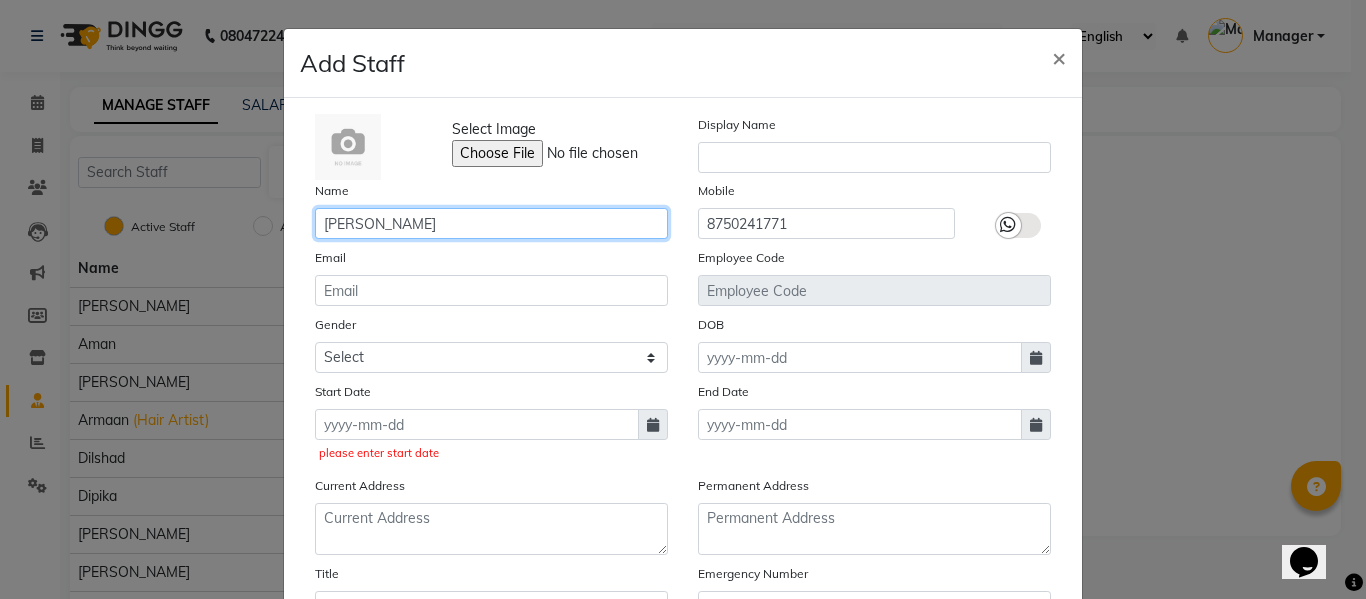 scroll, scrollTop: 310, scrollLeft: 0, axis: vertical 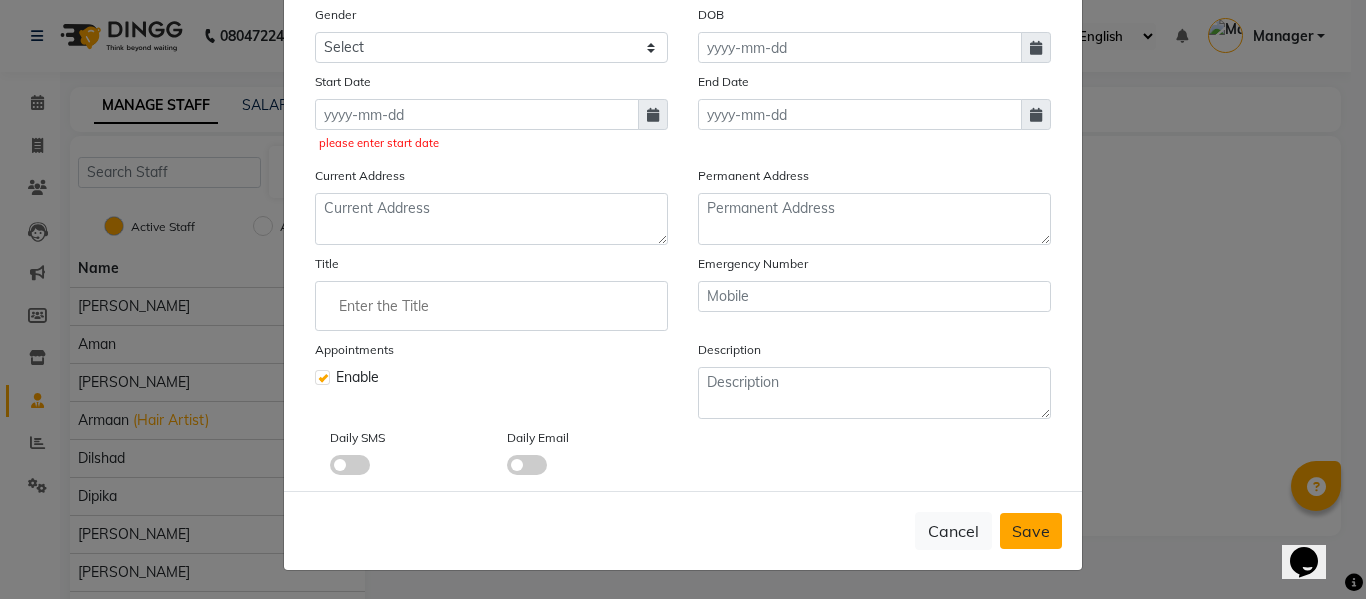 type on "fardeen" 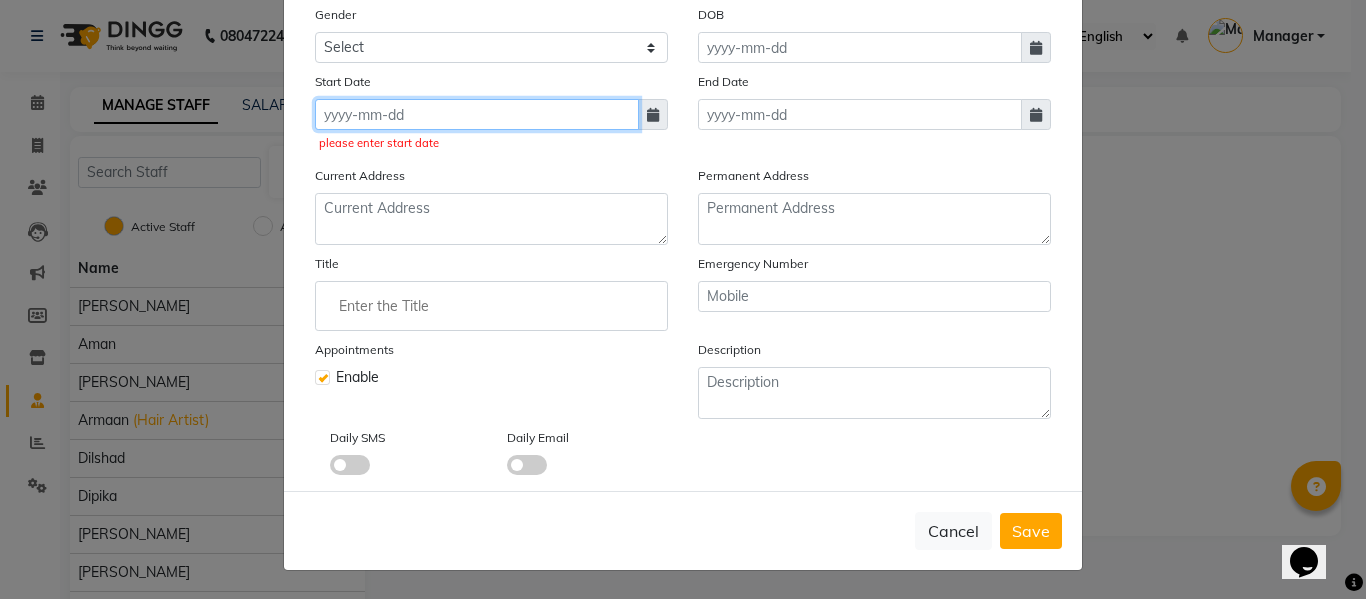 click 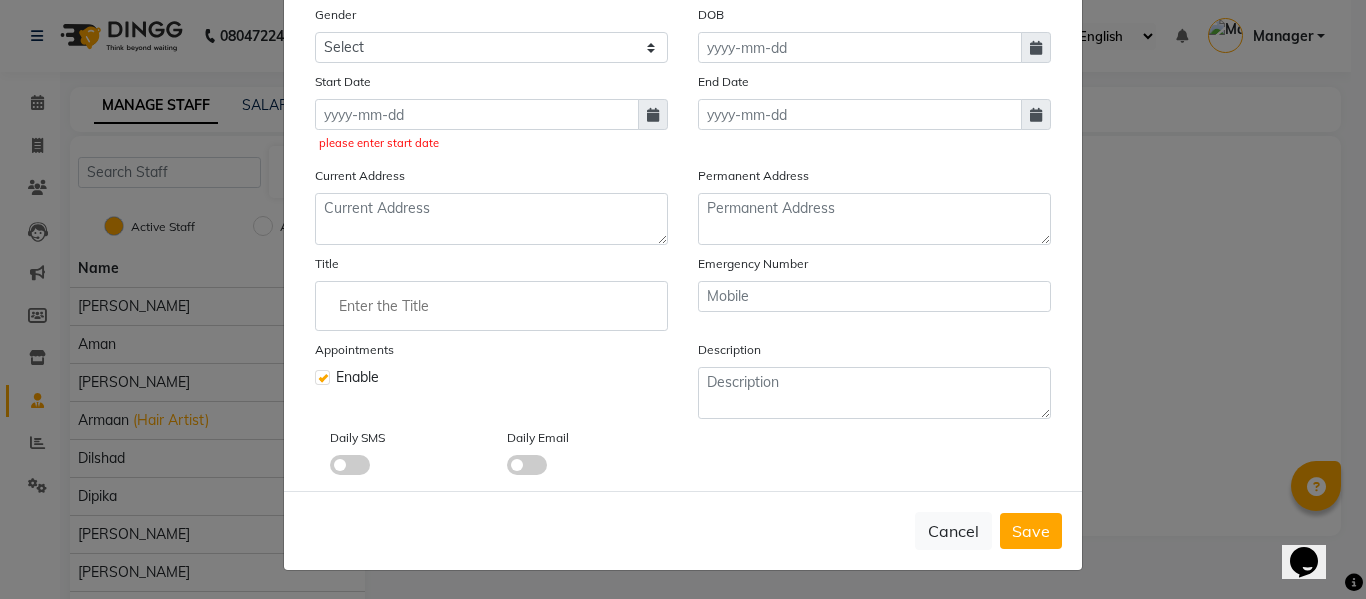 select on "7" 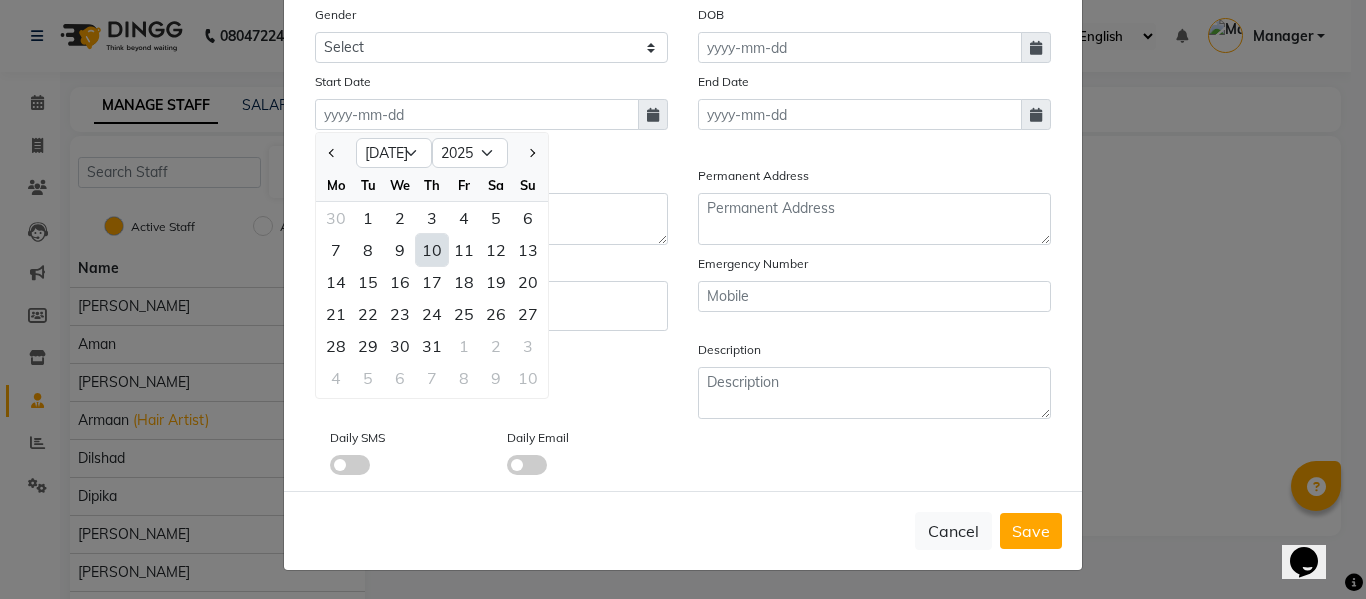 click on "10" 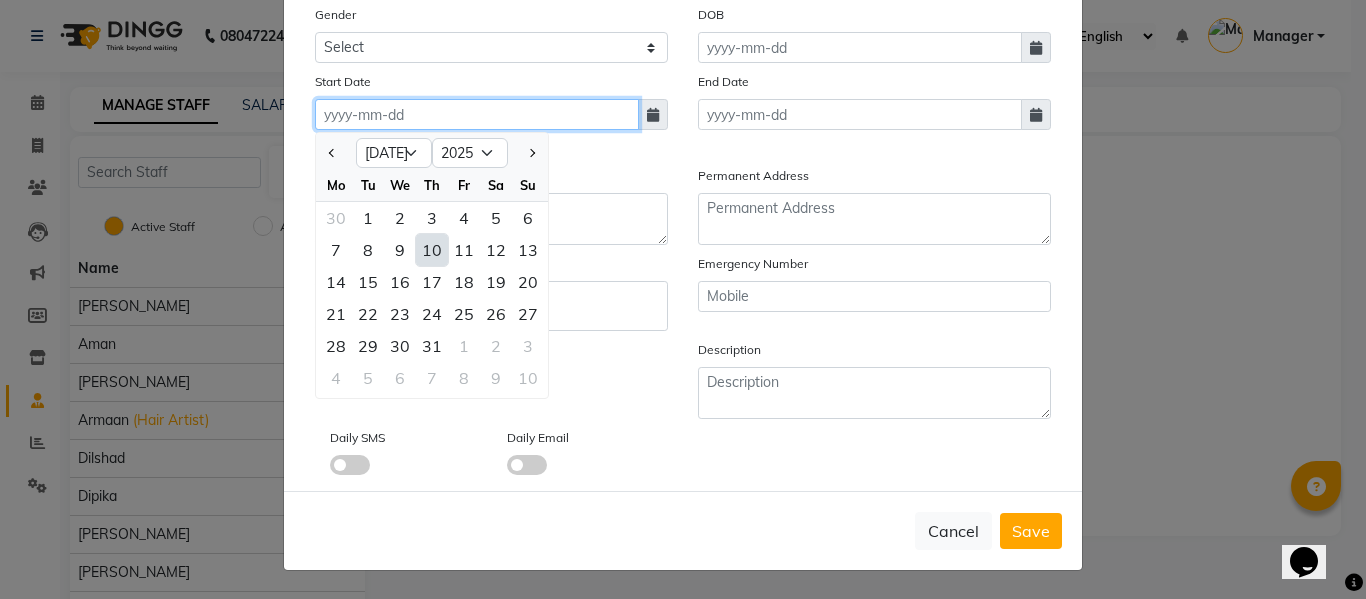 type on "10-07-2025" 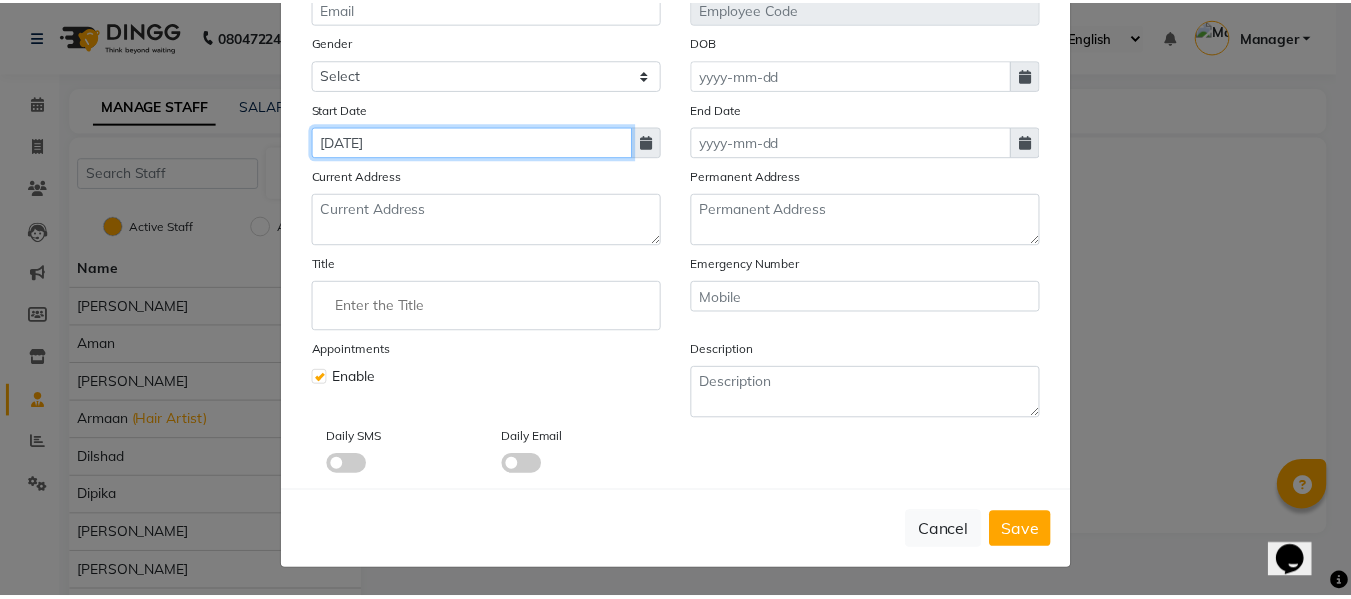scroll, scrollTop: 283, scrollLeft: 0, axis: vertical 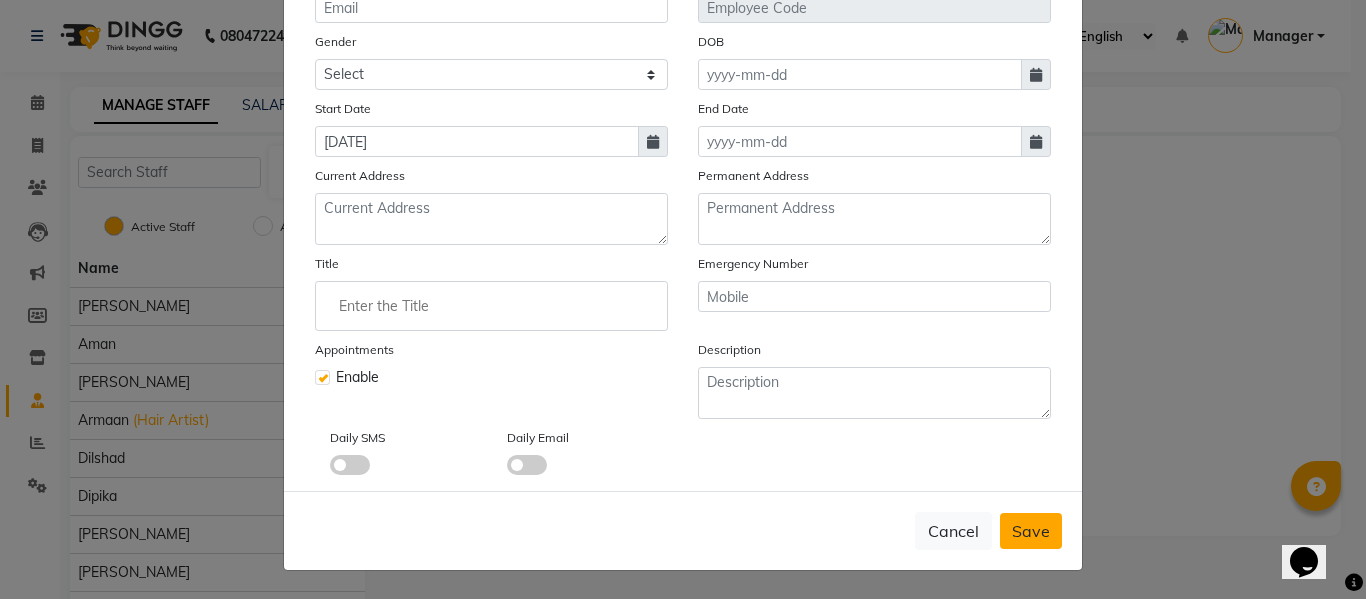 click on "Save" at bounding box center [1031, 531] 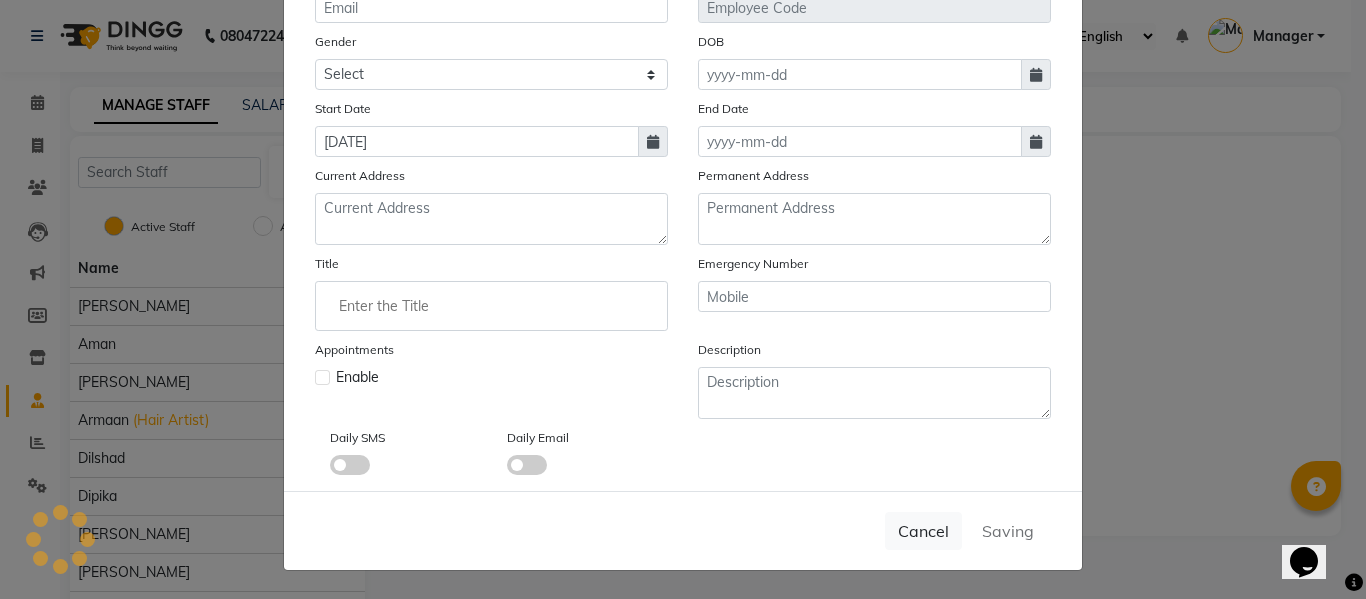 type 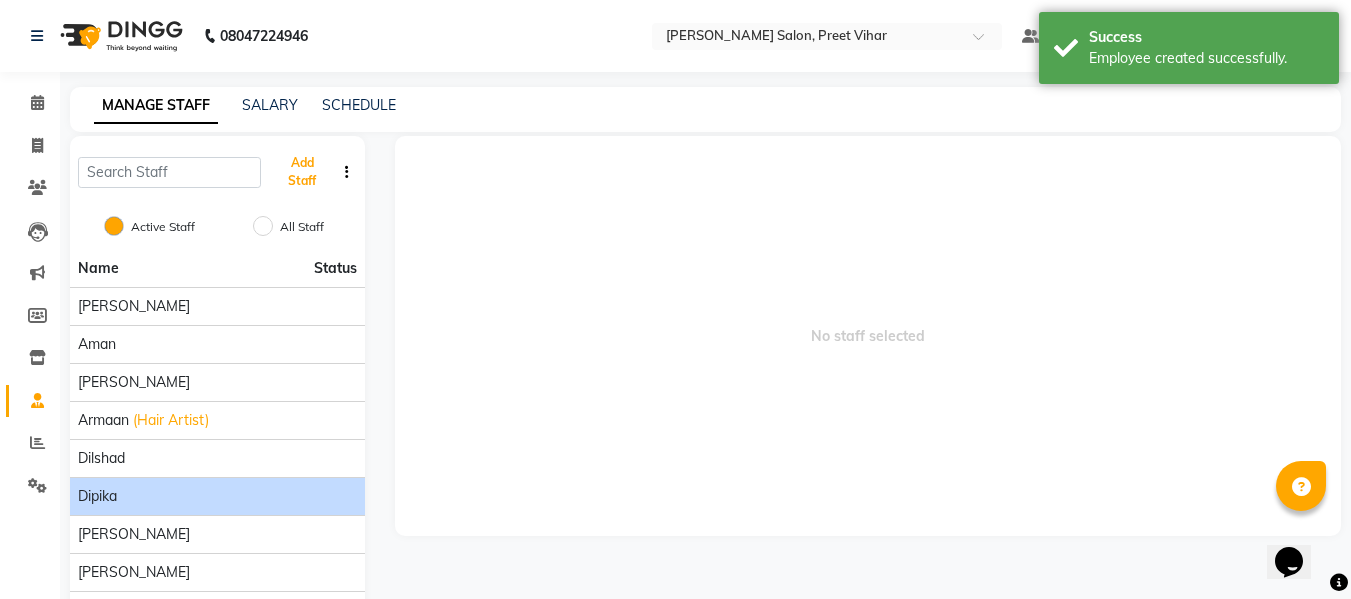 scroll, scrollTop: 157, scrollLeft: 0, axis: vertical 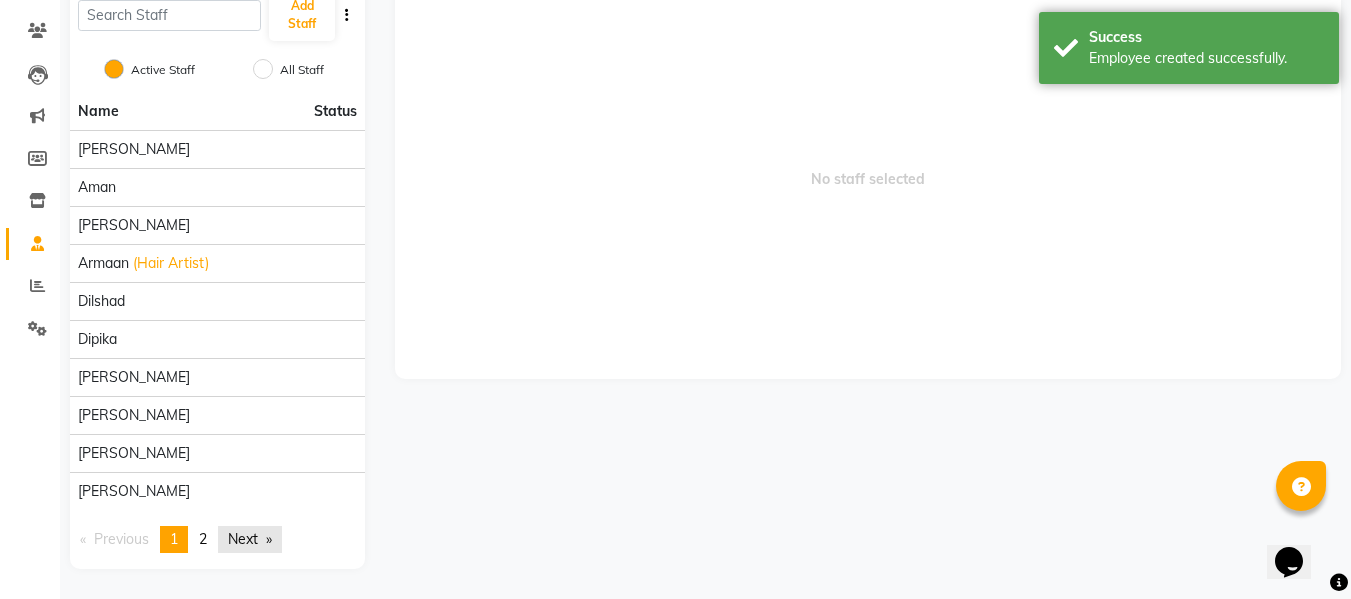 click on "Next  page" at bounding box center (250, 539) 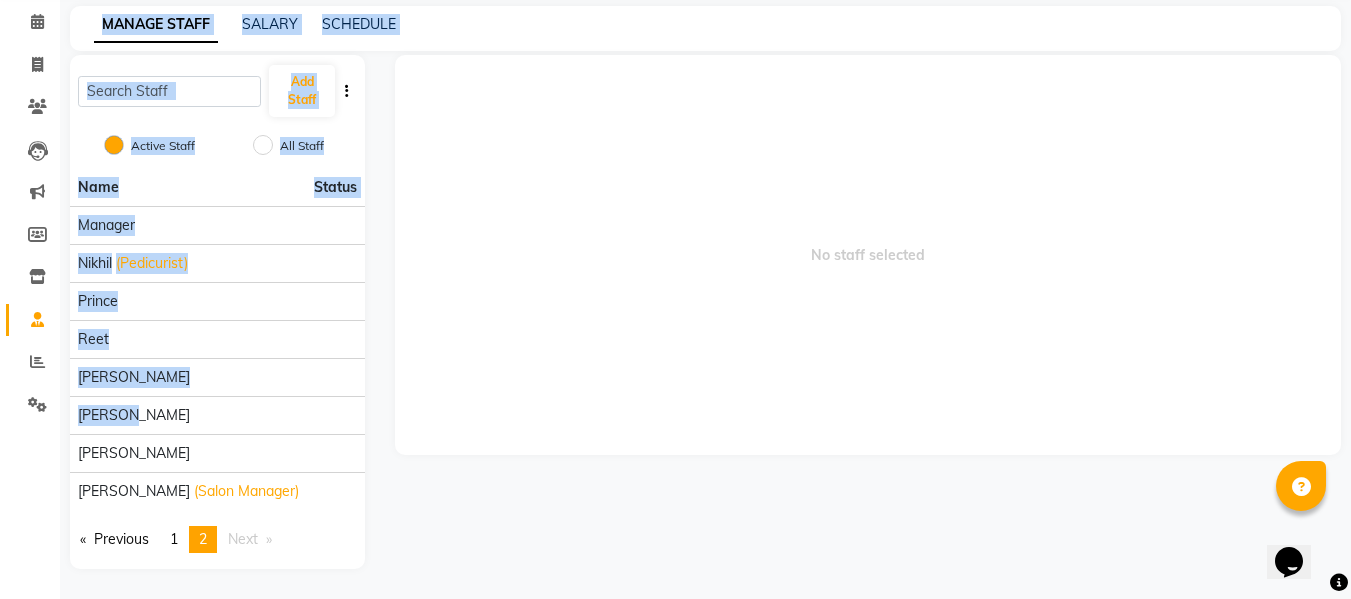 drag, startPoint x: 0, startPoint y: 242, endPoint x: 35, endPoint y: 501, distance: 261.35416 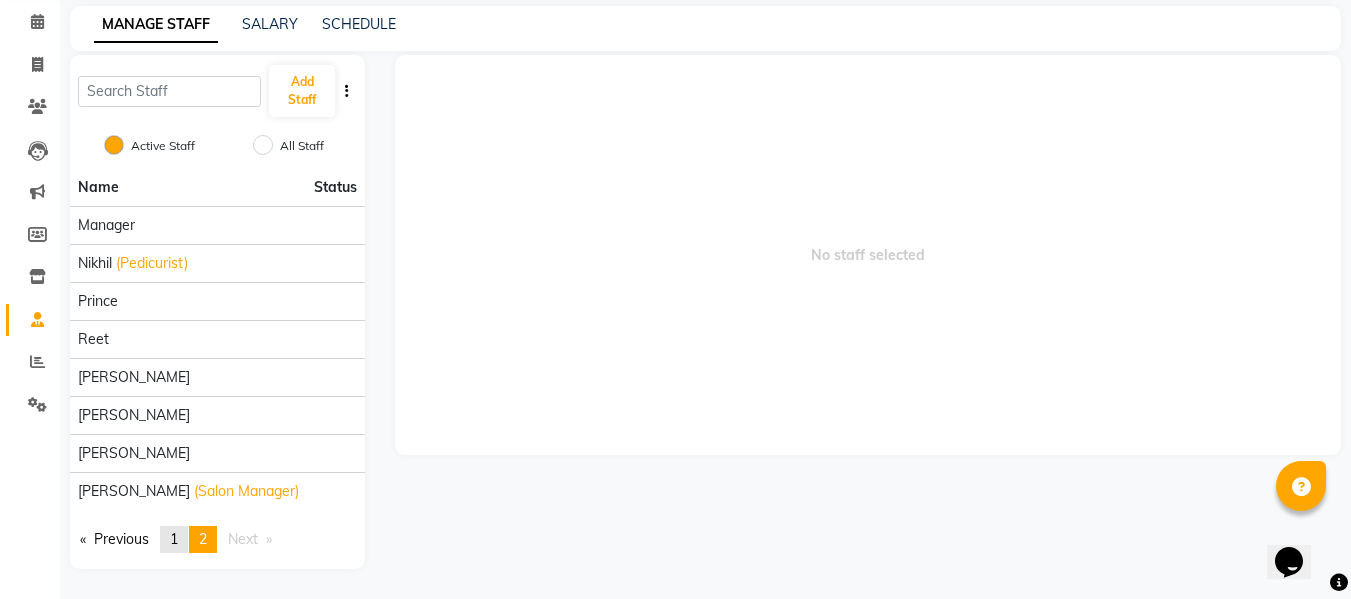 click on "1" at bounding box center (174, 539) 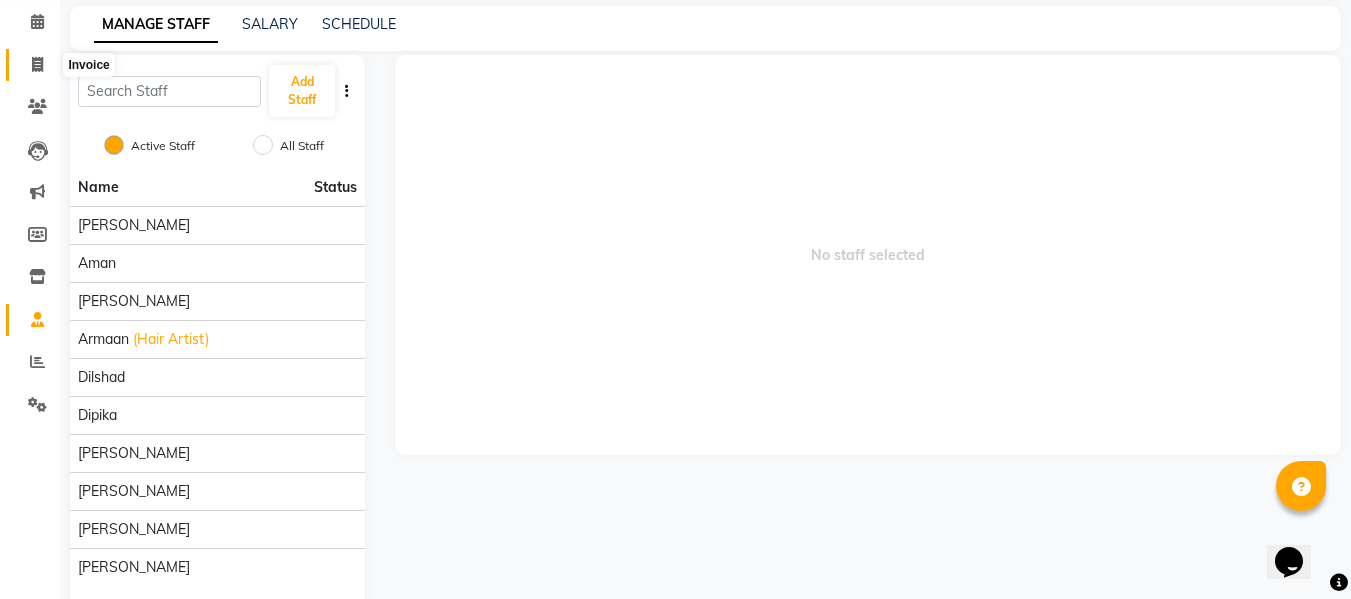 click 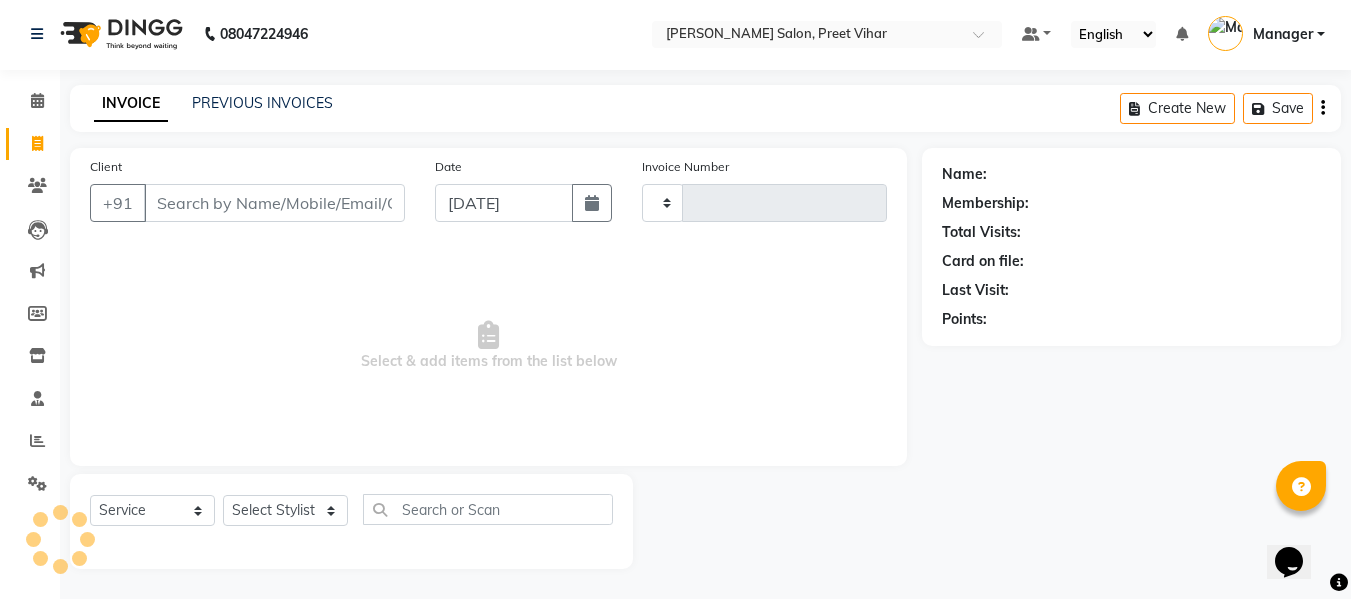 type on "1414" 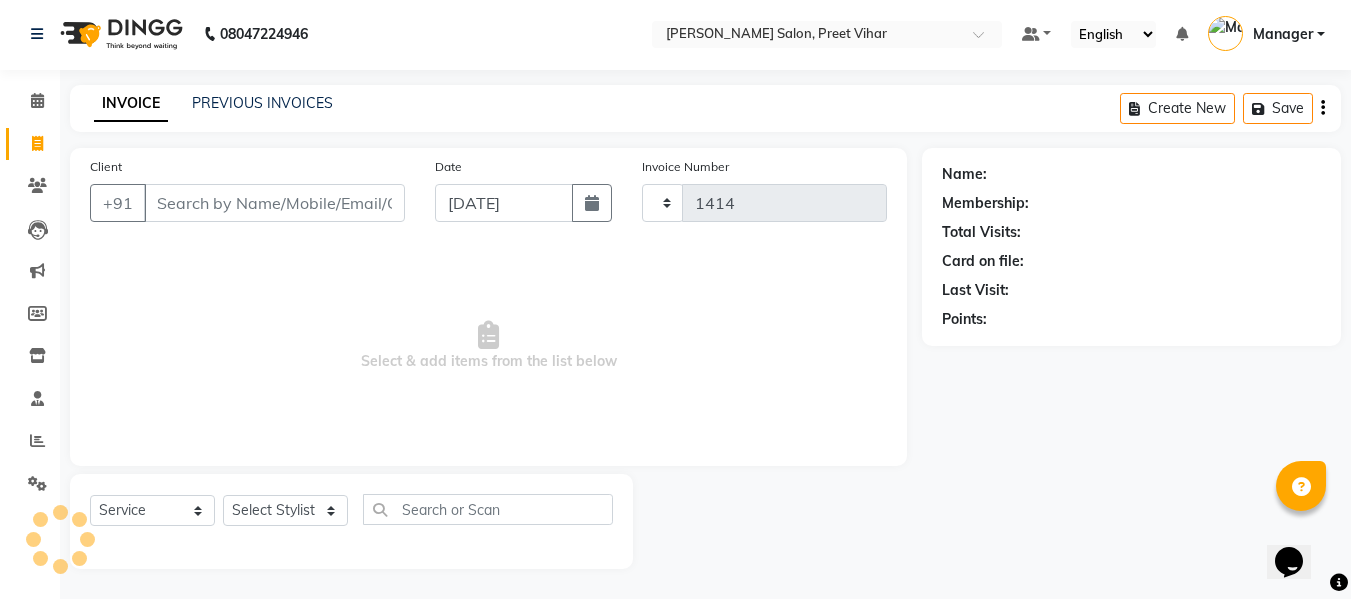 select on "6469" 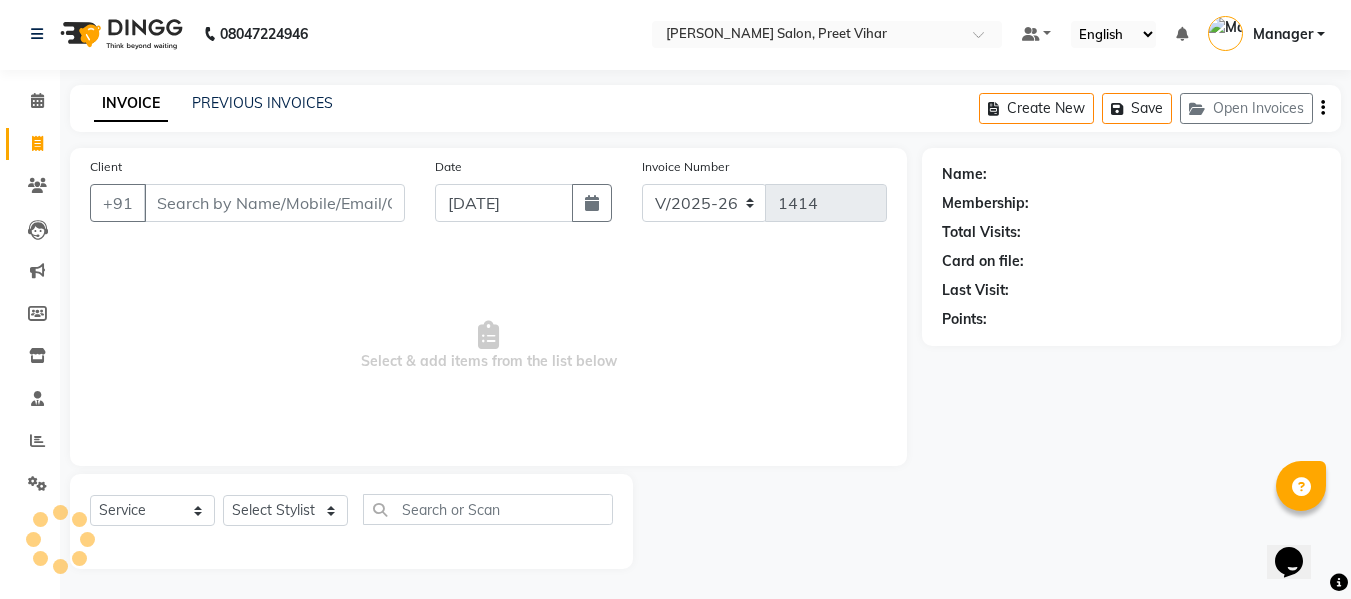 scroll, scrollTop: 2, scrollLeft: 0, axis: vertical 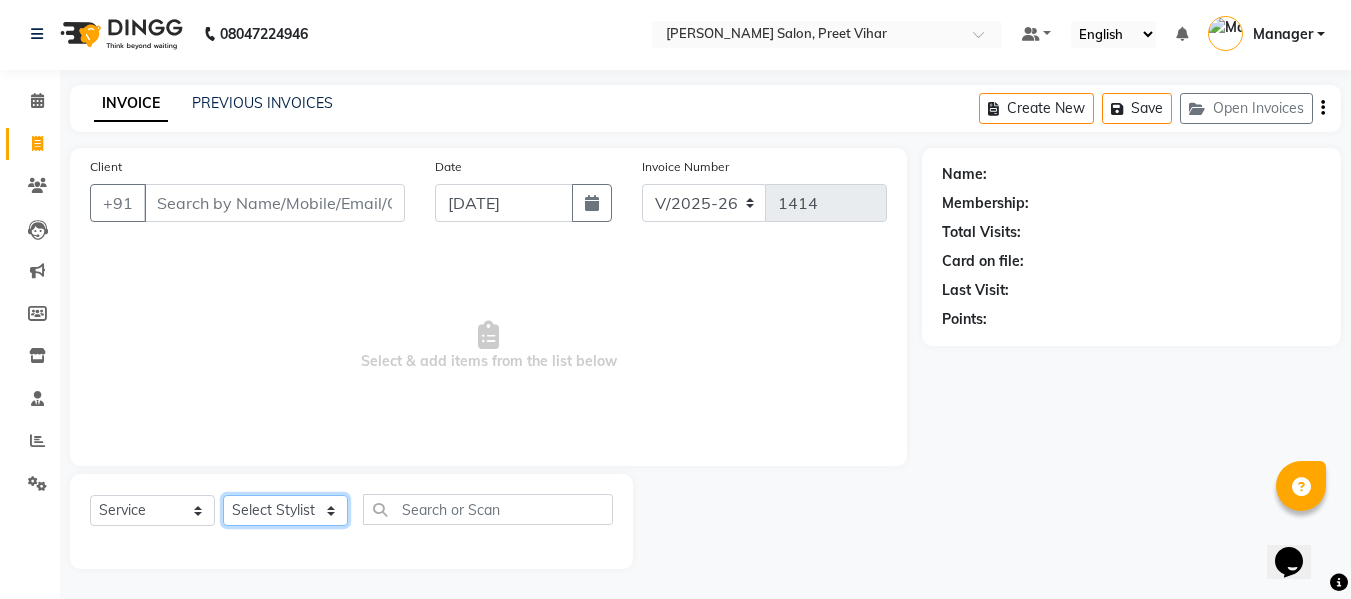 click on "Select Stylist Afsar salmani Aman Amjad Khan Armaan  Dilshad Dipika fardeen Kajal Tyagi Kirti Rajput madonna Manager Nikhil Prince Reet Rizwan Samaksh Shahnawaz  Twinkle Gupta" 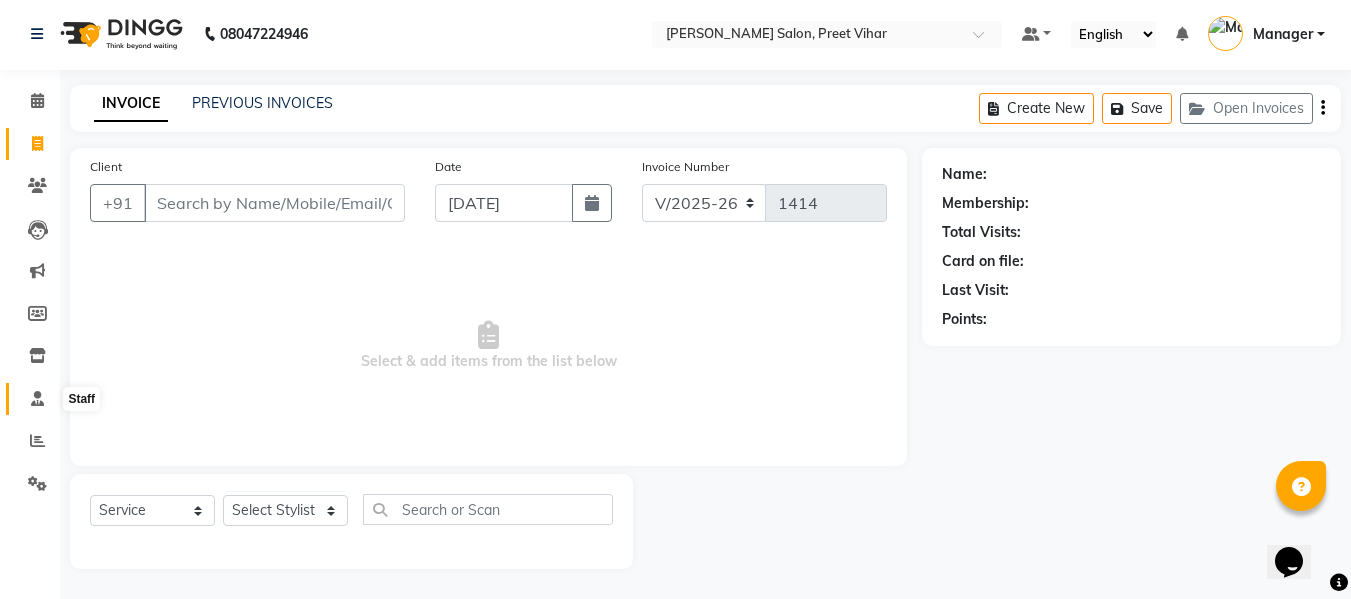 click 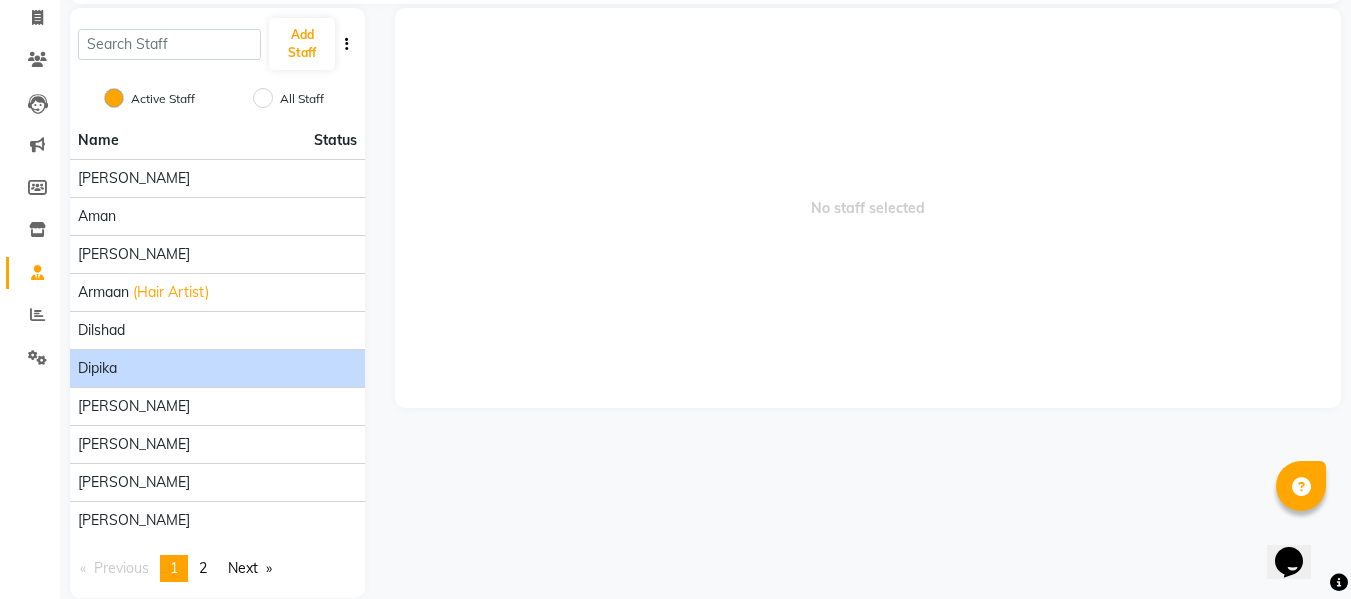 scroll, scrollTop: 157, scrollLeft: 0, axis: vertical 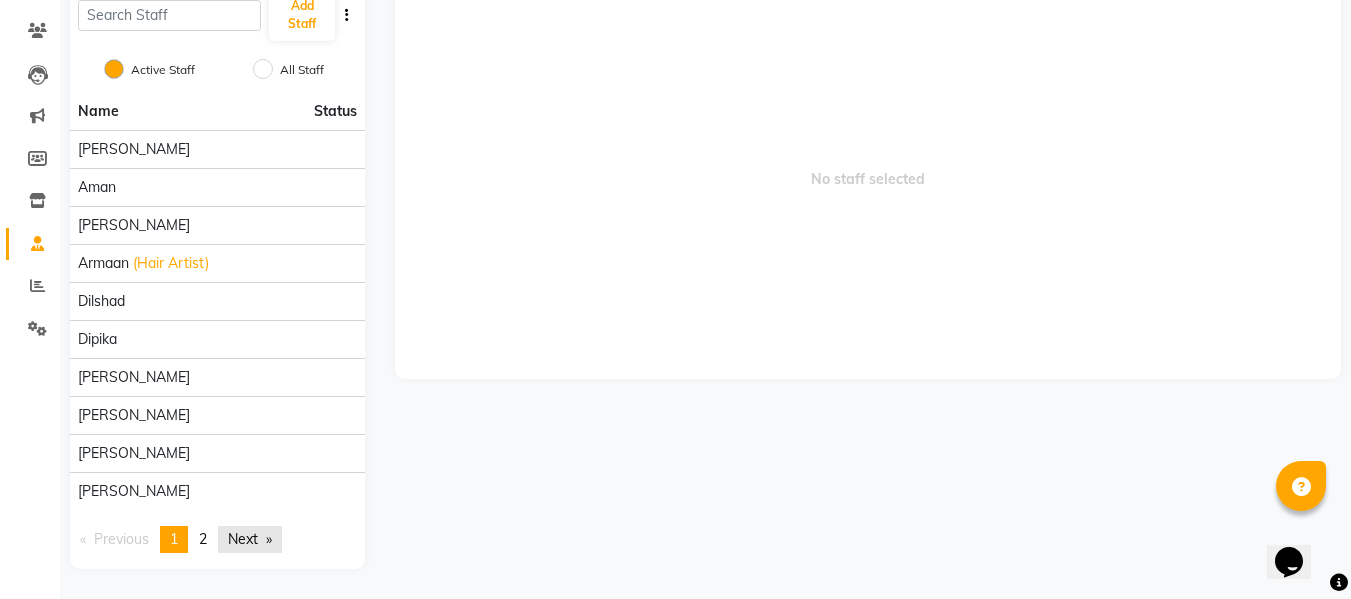 click on "Next  page" at bounding box center (250, 539) 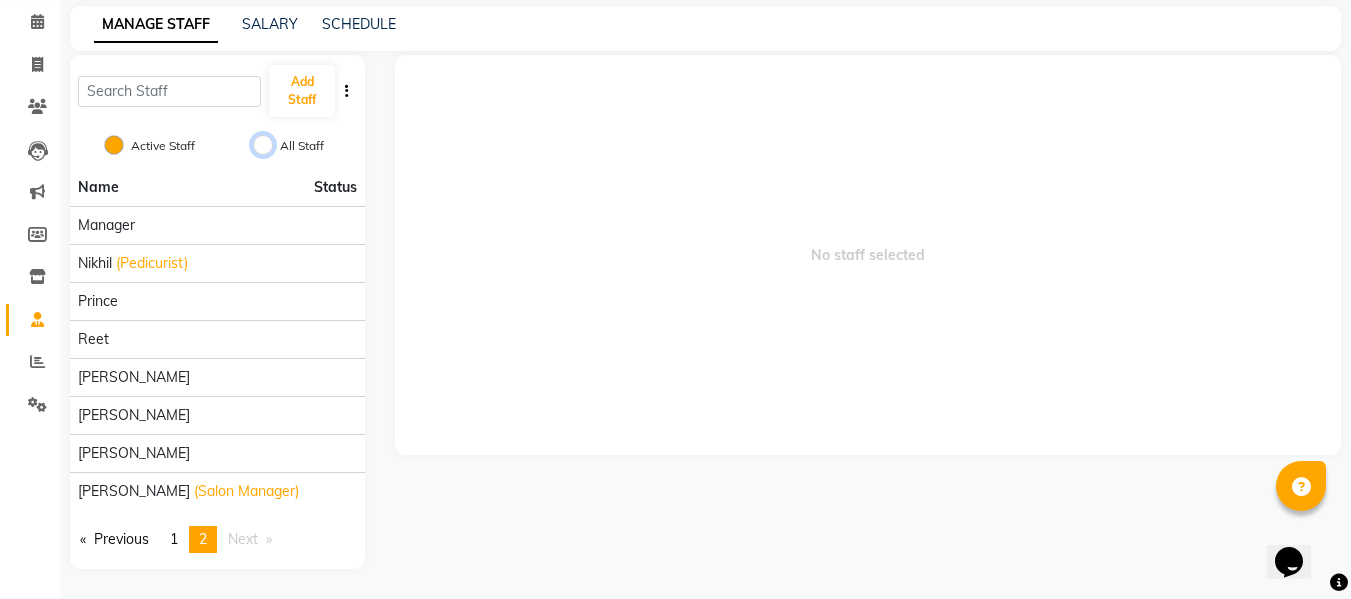 click on "All Staff" at bounding box center [263, 145] 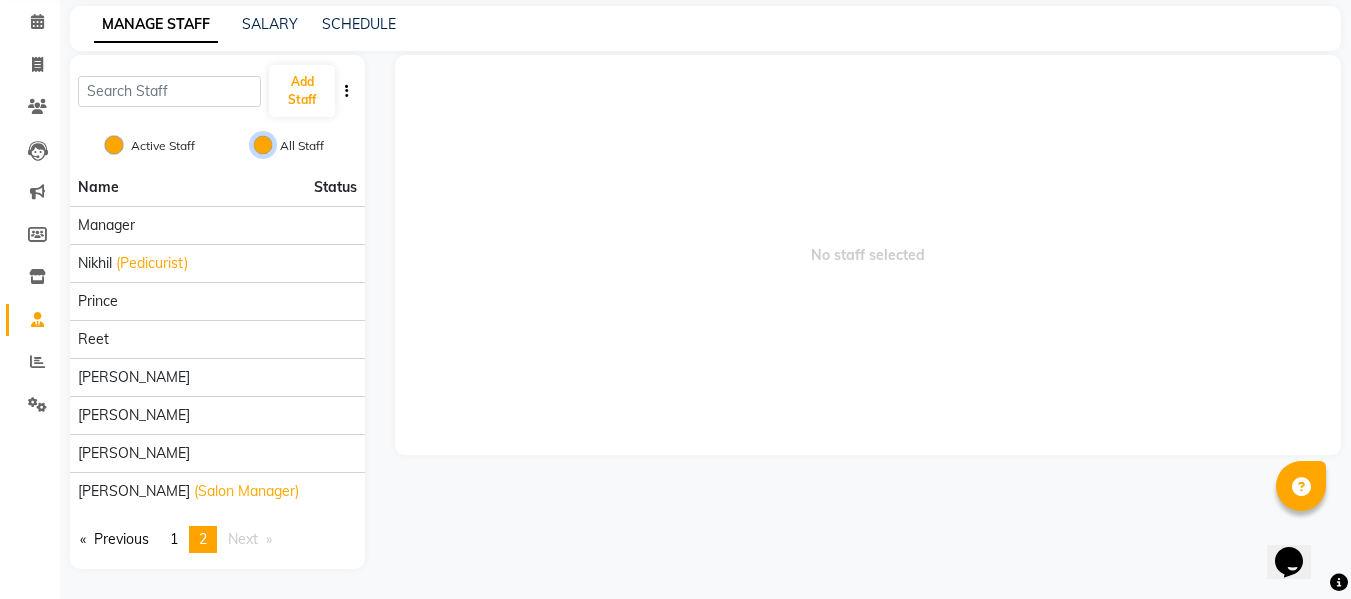 radio on "false" 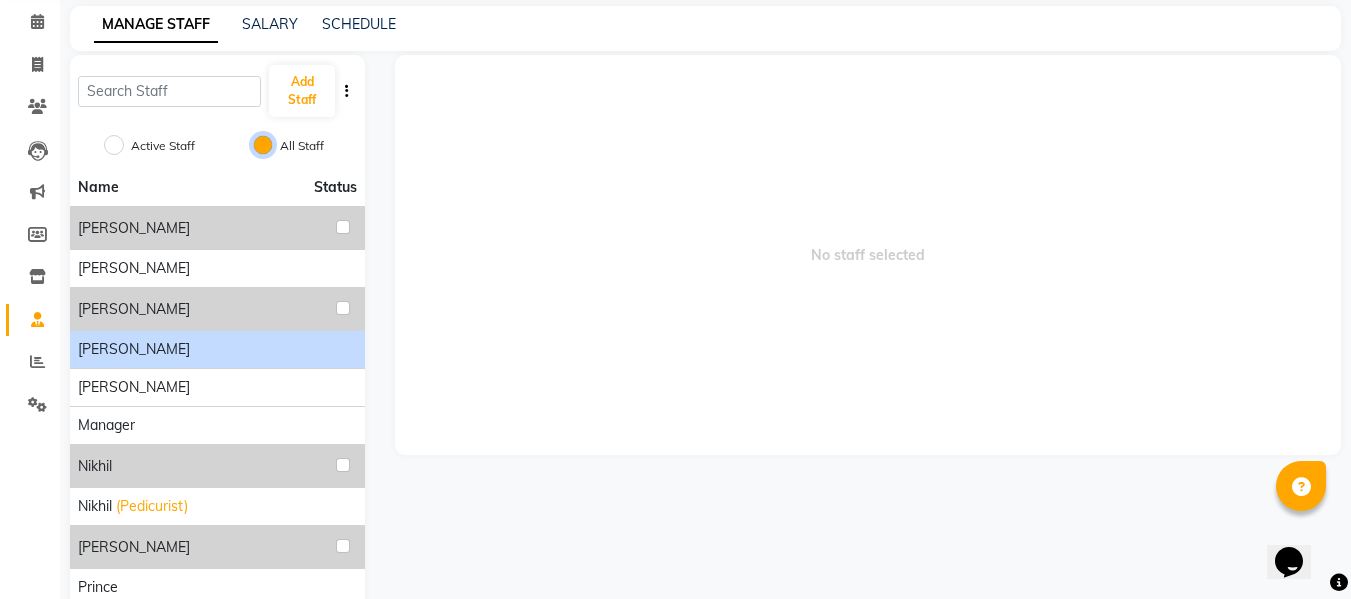 scroll, scrollTop: 177, scrollLeft: 0, axis: vertical 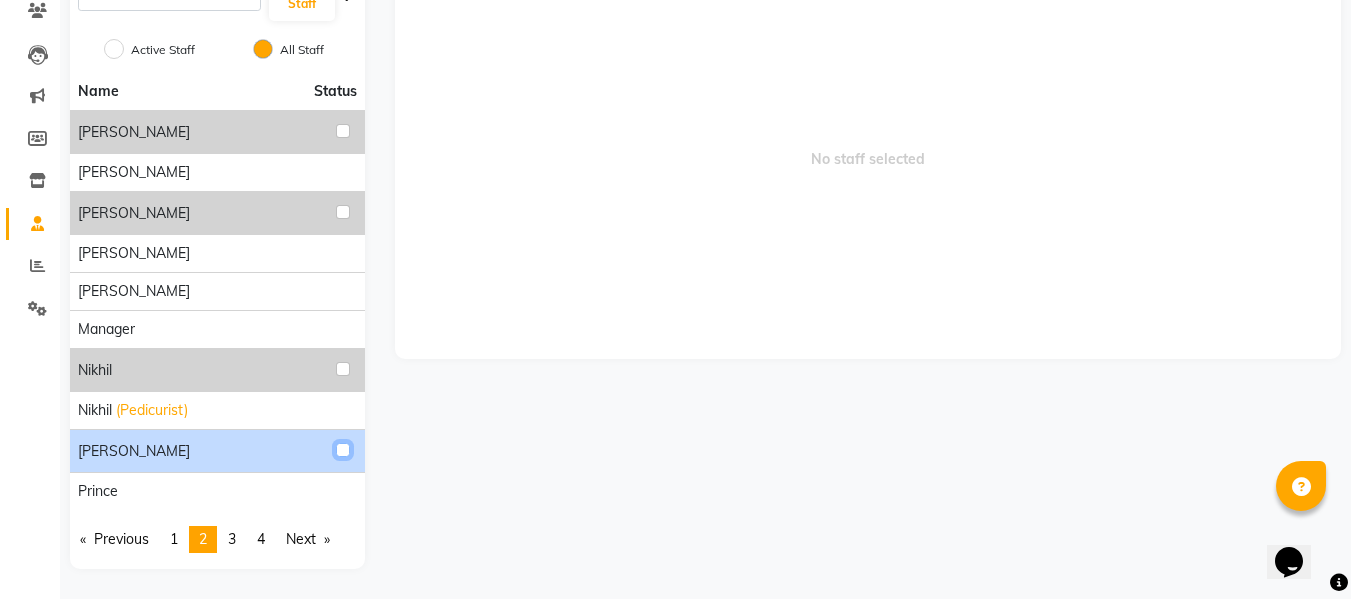 click at bounding box center [343, 450] 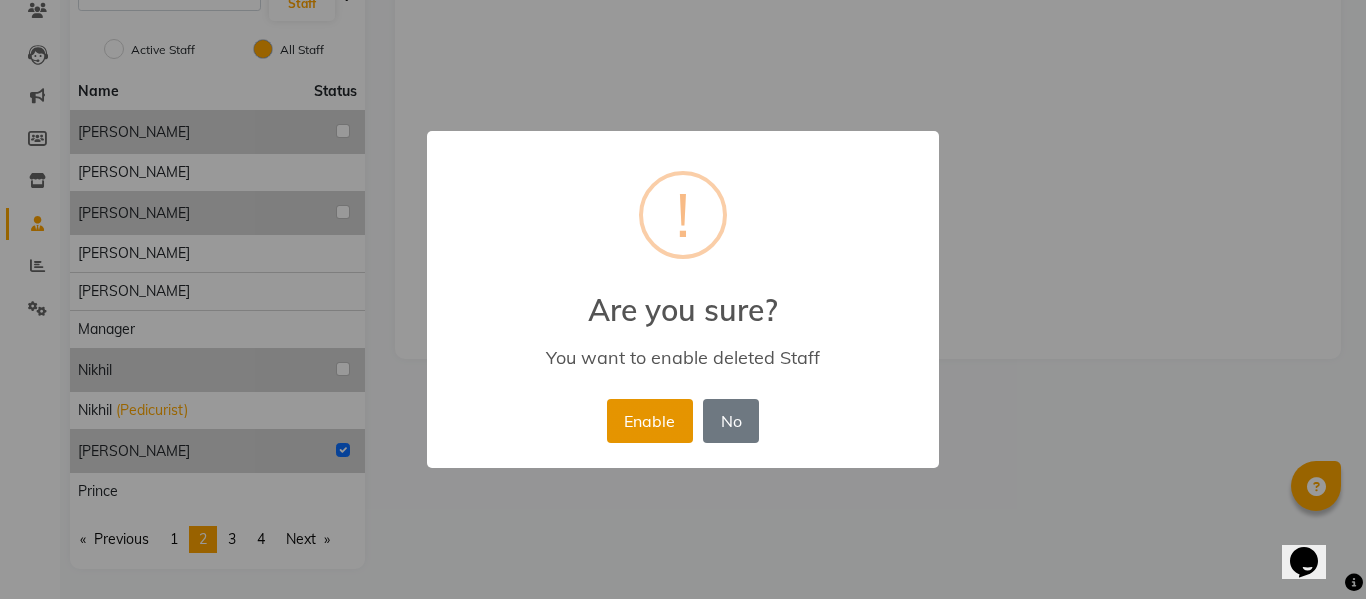 click on "Enable" at bounding box center [650, 421] 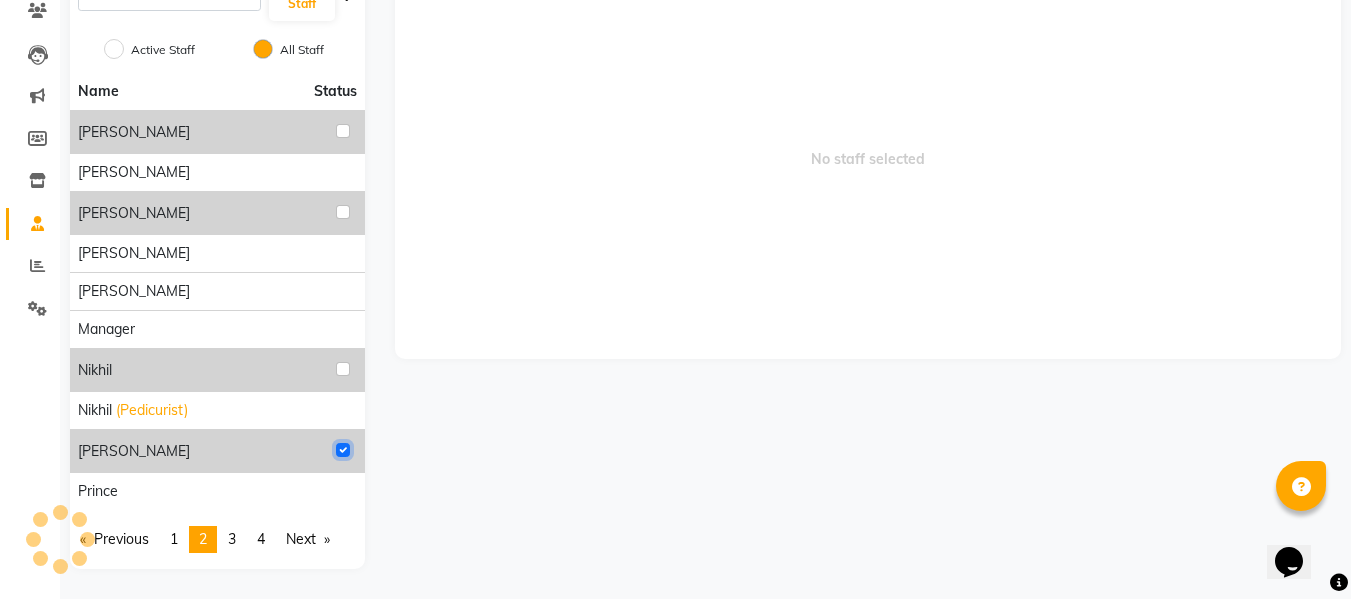 radio on "true" 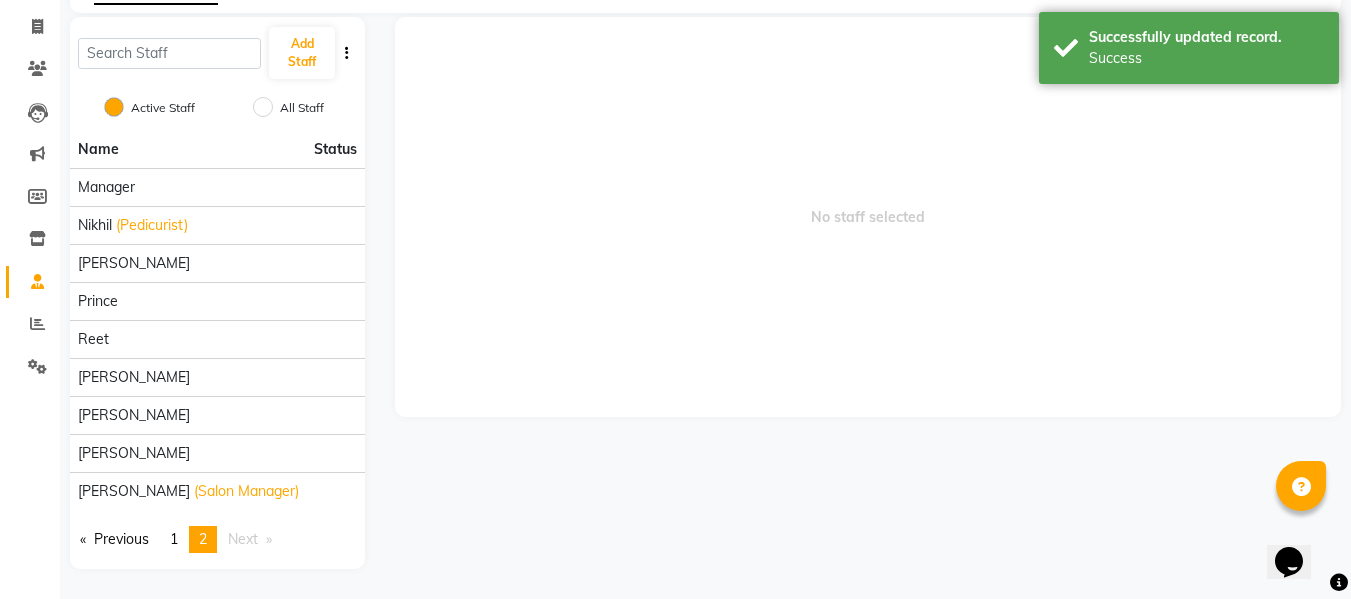 scroll, scrollTop: 119, scrollLeft: 0, axis: vertical 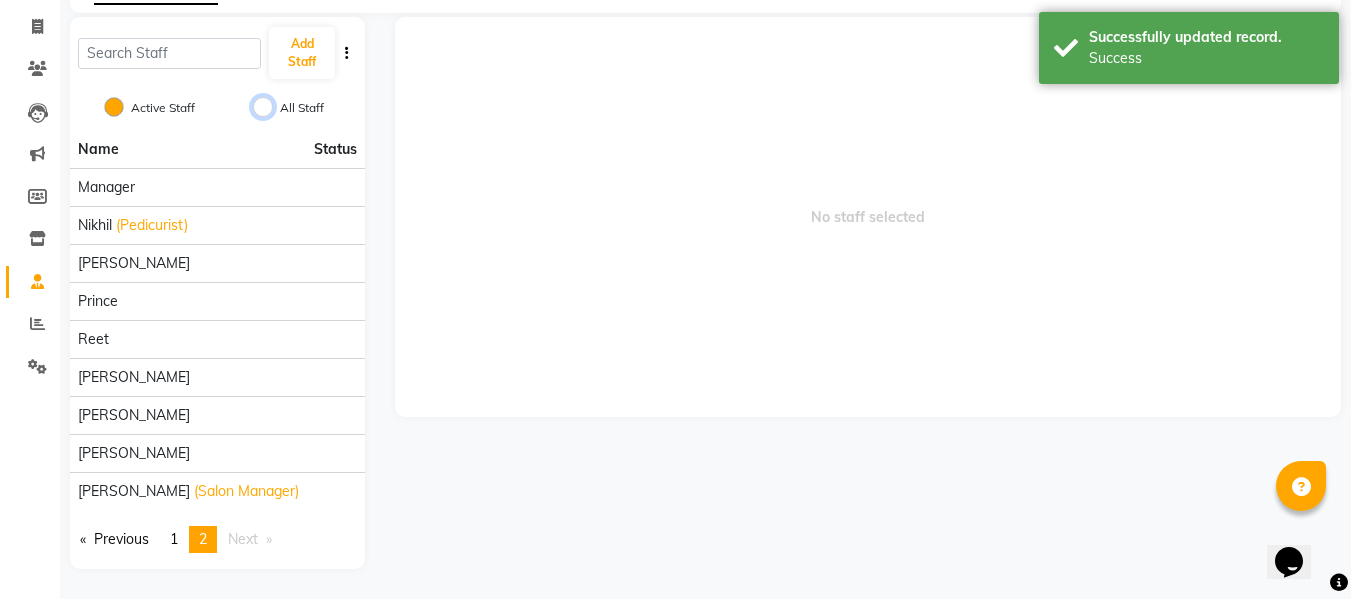 click on "All Staff" at bounding box center [263, 107] 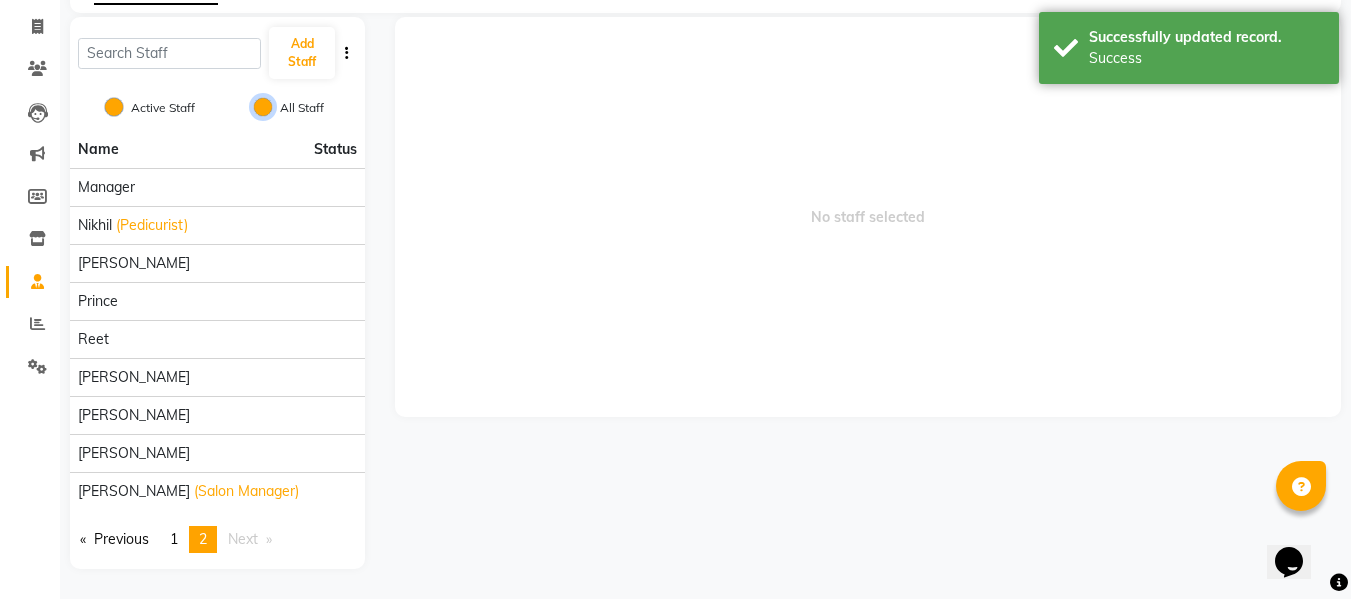 radio on "false" 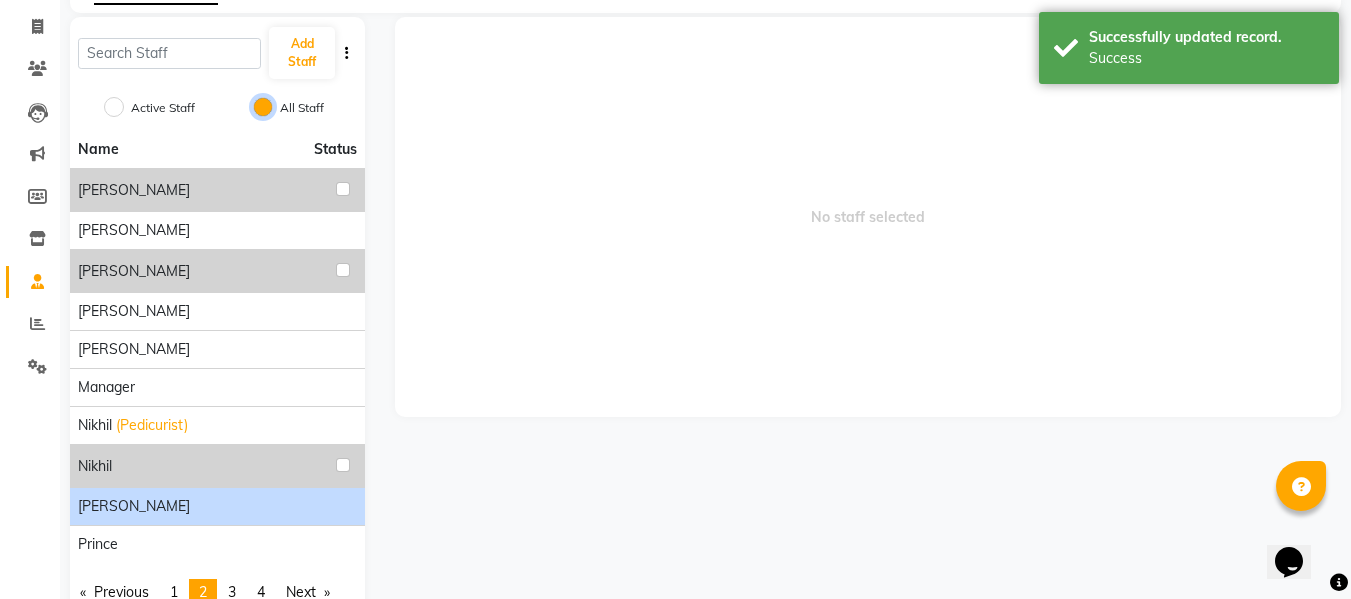 scroll, scrollTop: 172, scrollLeft: 0, axis: vertical 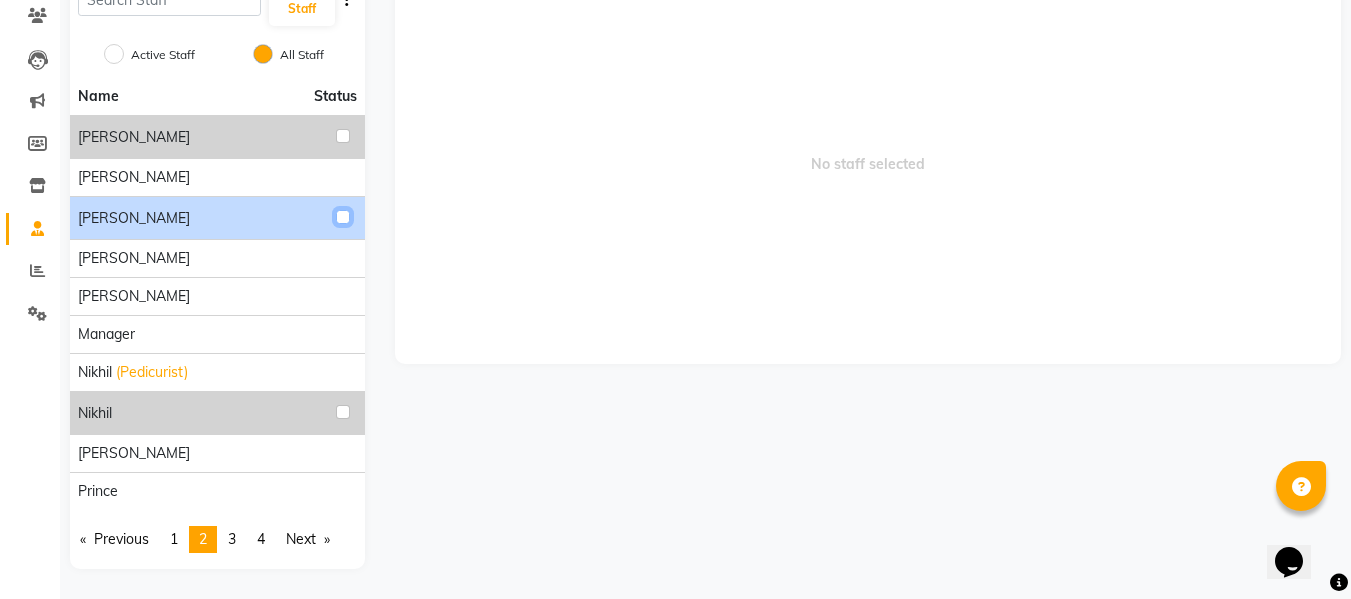 click at bounding box center (343, 217) 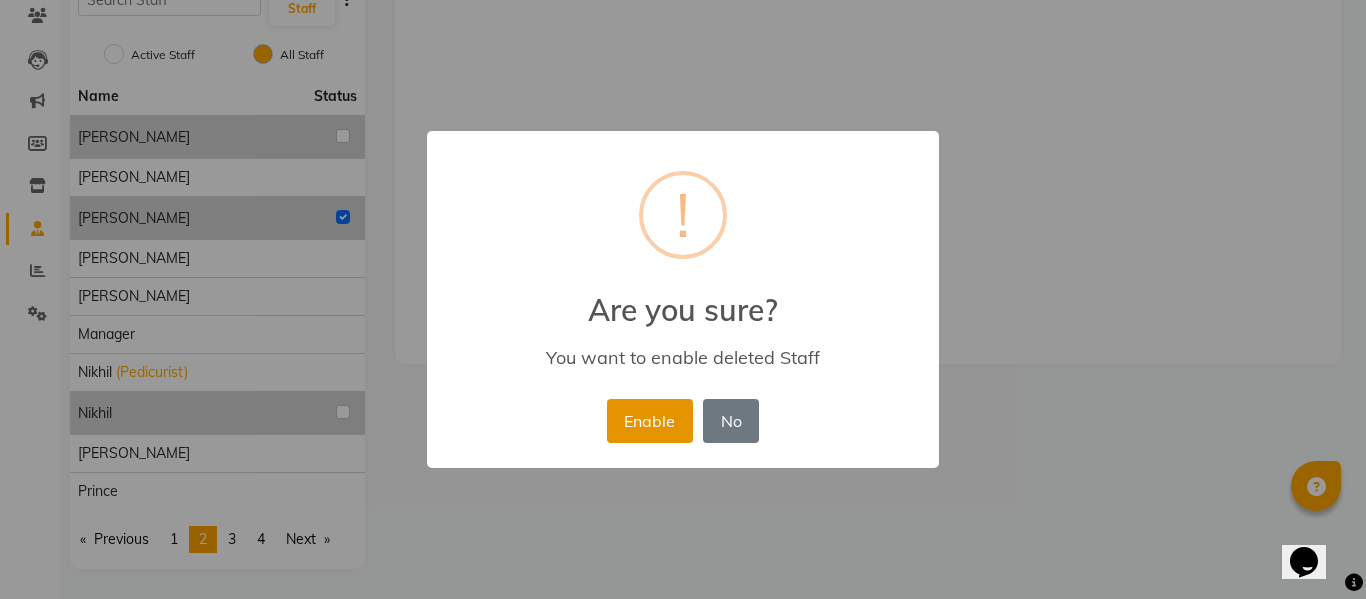 click on "Enable" at bounding box center (650, 421) 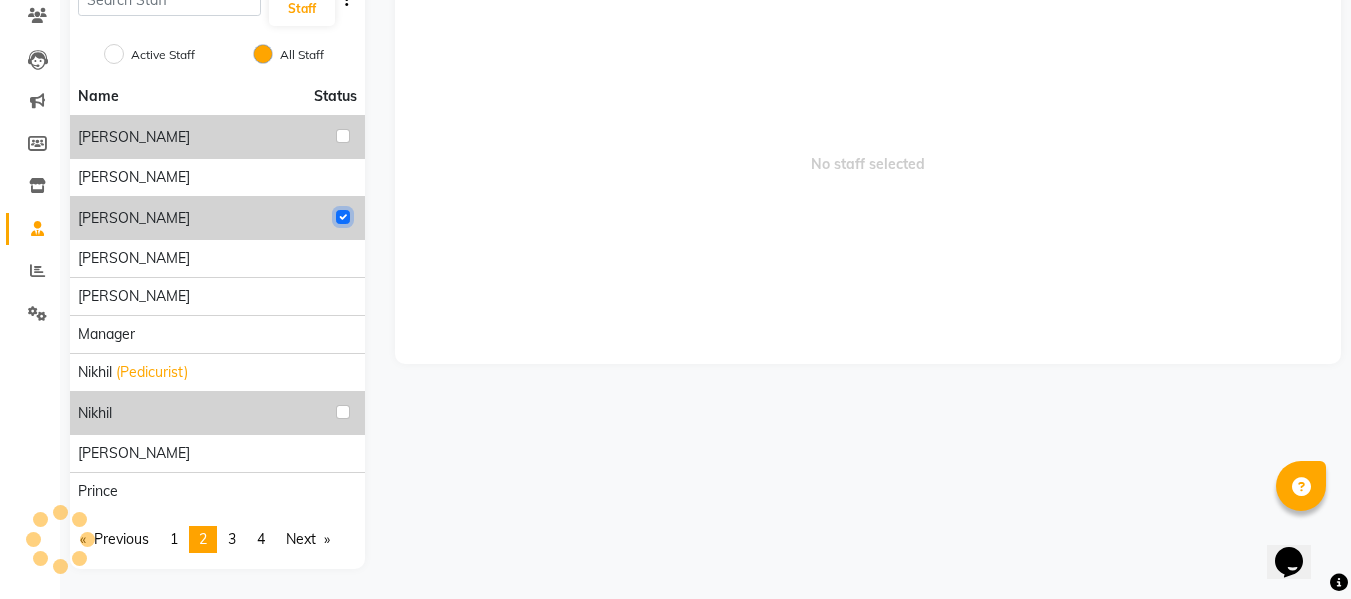 radio on "true" 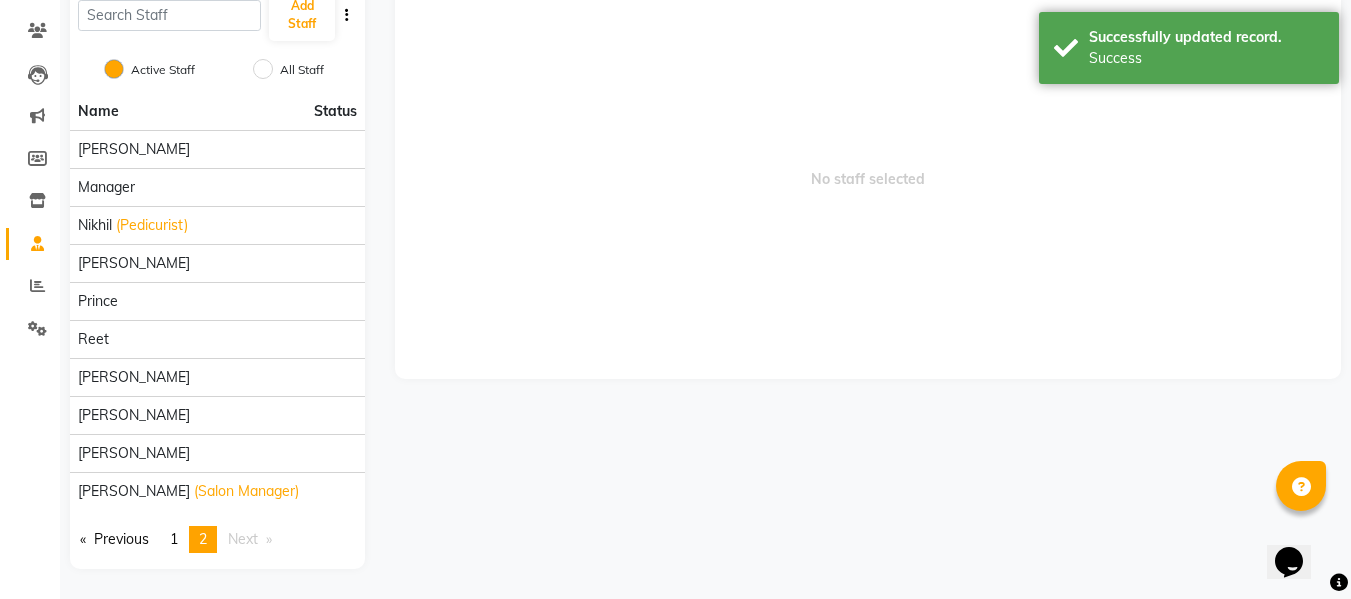 scroll, scrollTop: 157, scrollLeft: 0, axis: vertical 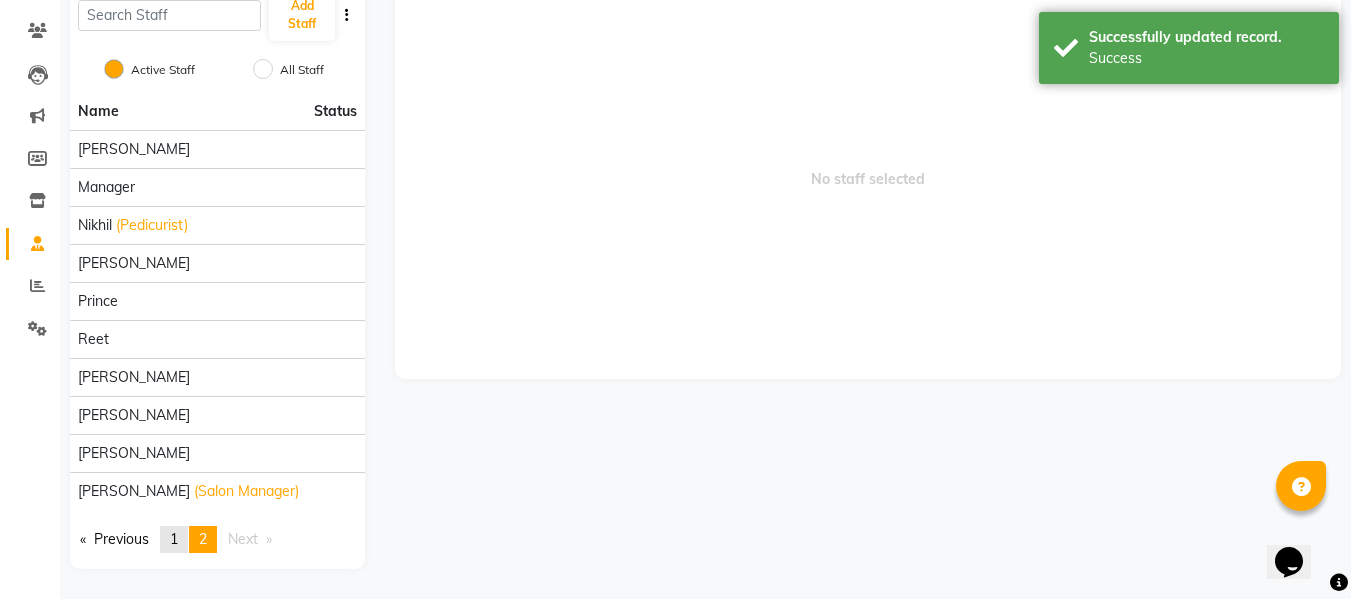 click on "page  1" at bounding box center [174, 539] 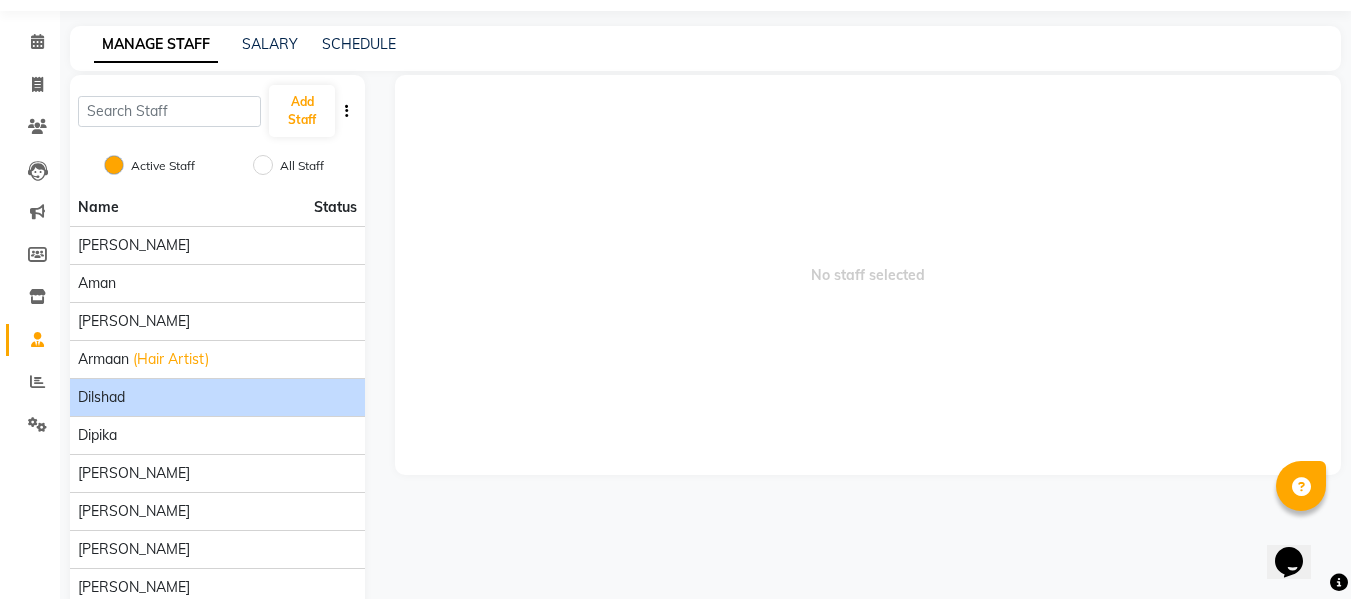 scroll, scrollTop: 157, scrollLeft: 0, axis: vertical 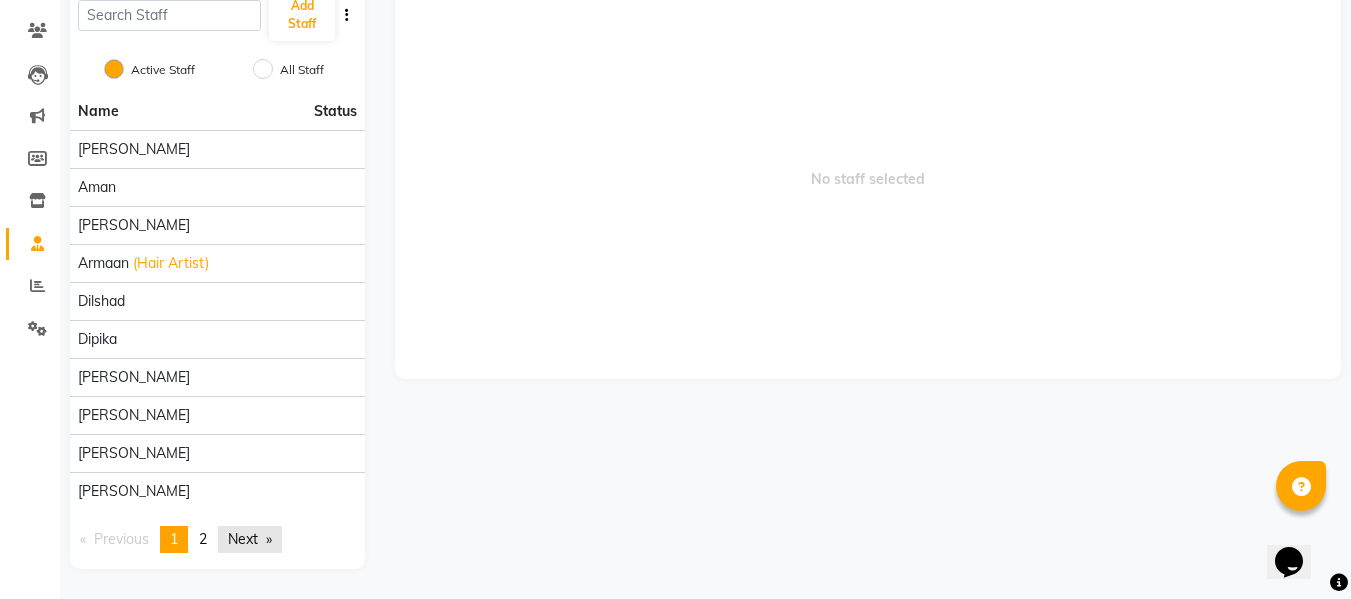 drag, startPoint x: 241, startPoint y: 525, endPoint x: 267, endPoint y: 540, distance: 30.016663 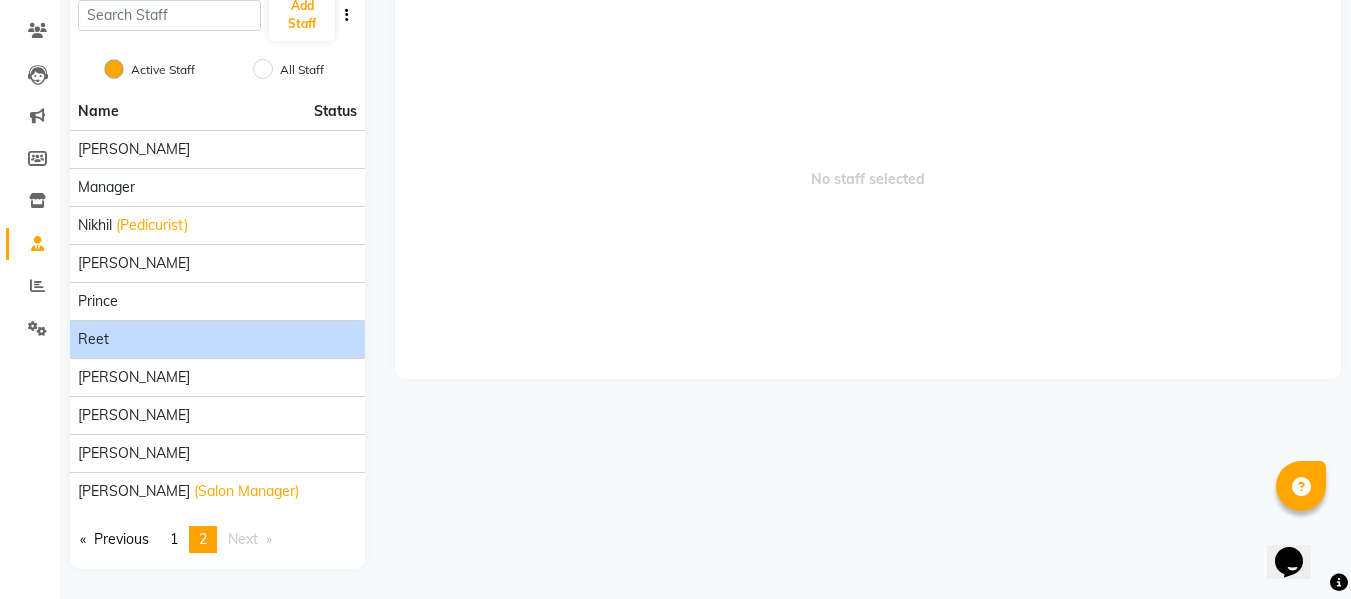 click on "Reet" 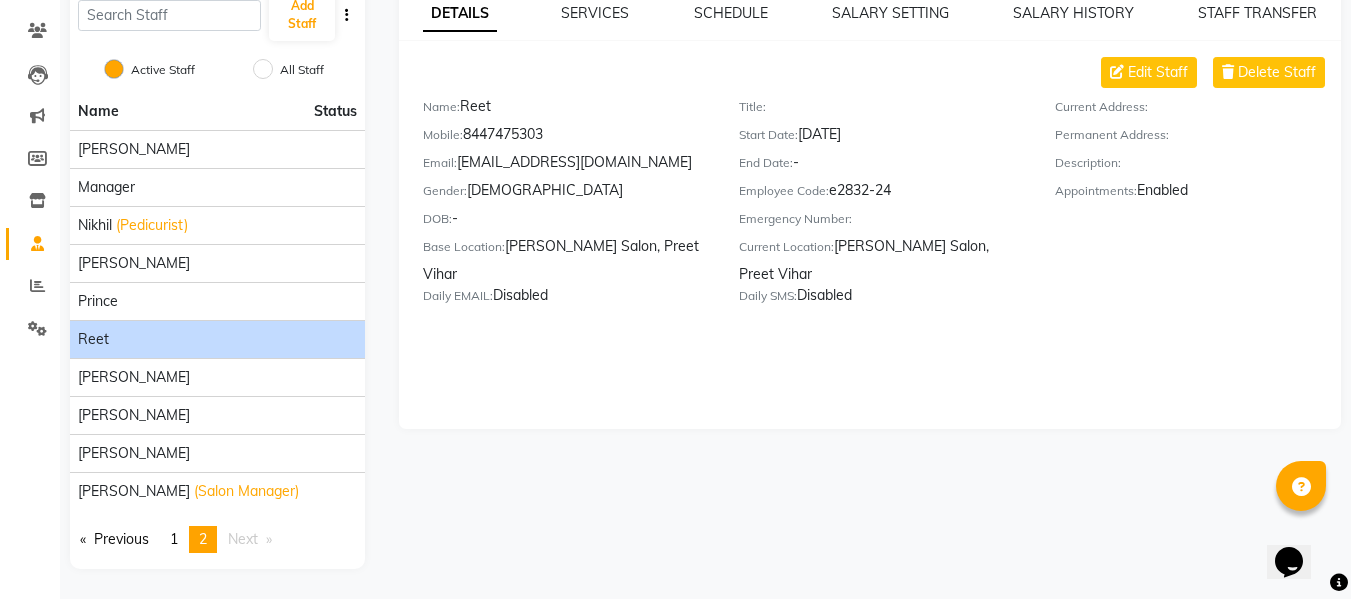 scroll, scrollTop: 0, scrollLeft: 0, axis: both 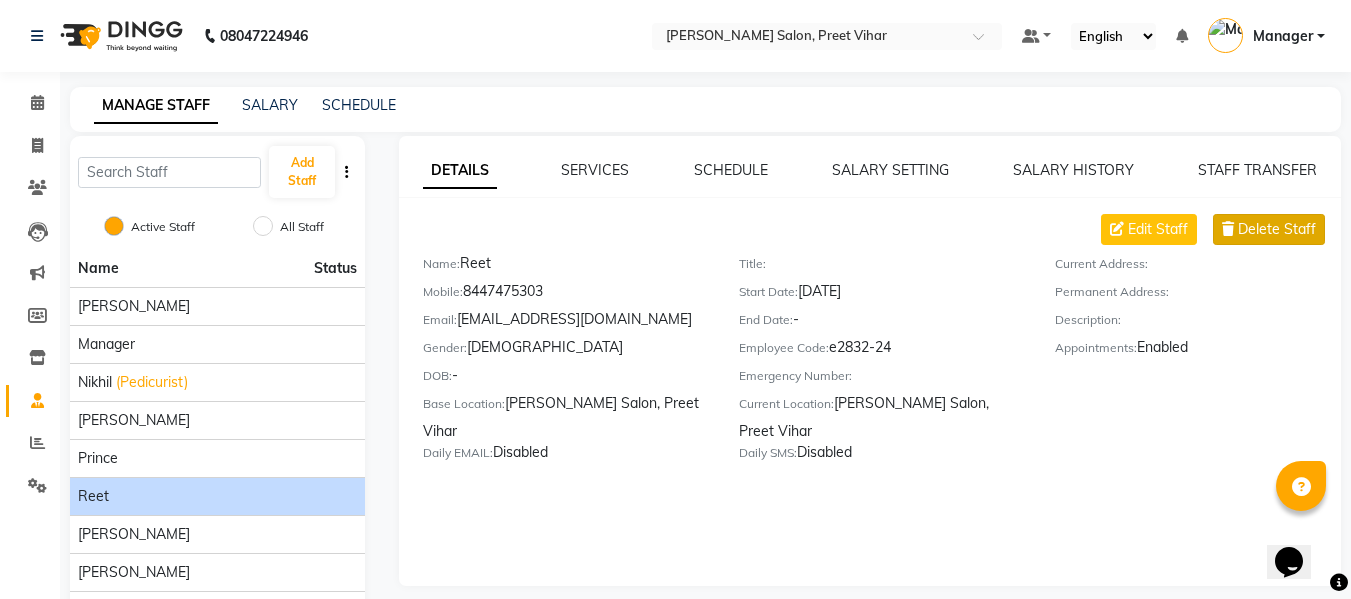 click on "Delete Staff" 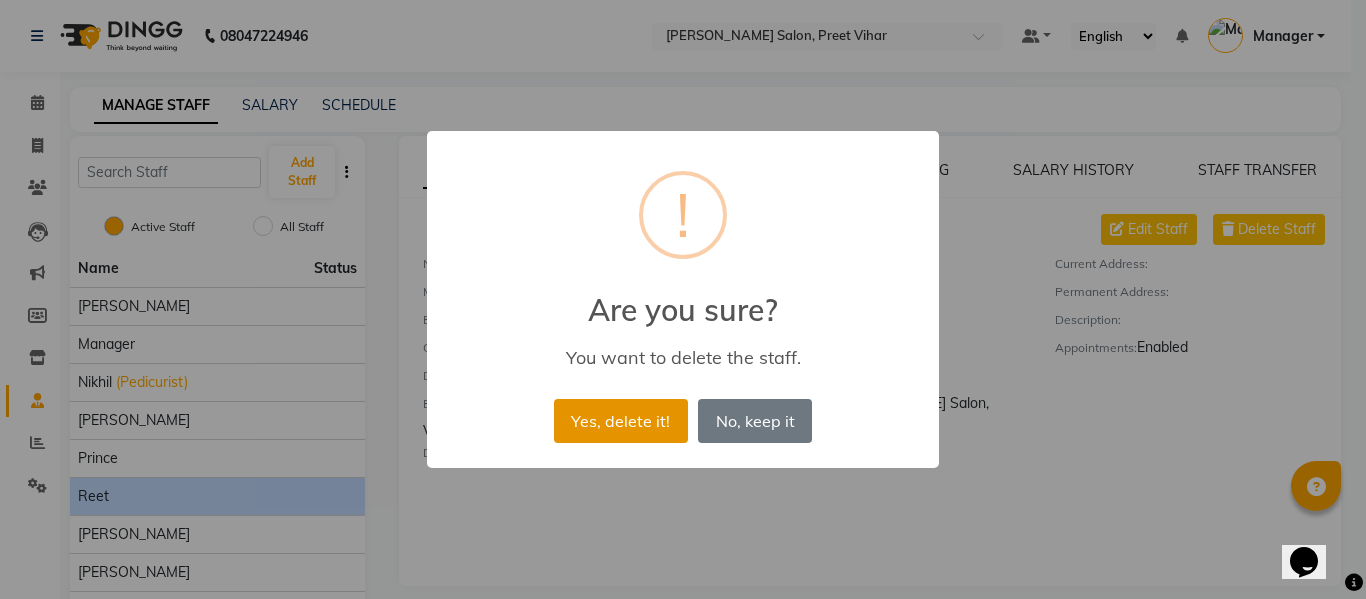 click on "Yes, delete it!" at bounding box center [621, 421] 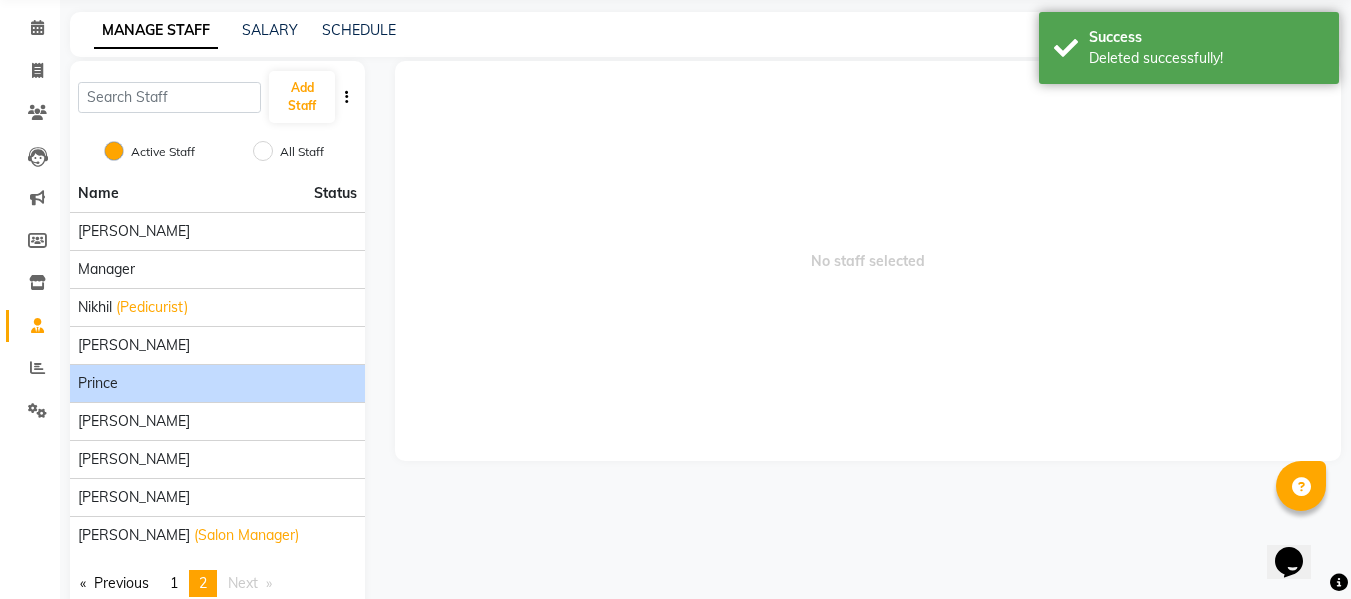 scroll, scrollTop: 119, scrollLeft: 0, axis: vertical 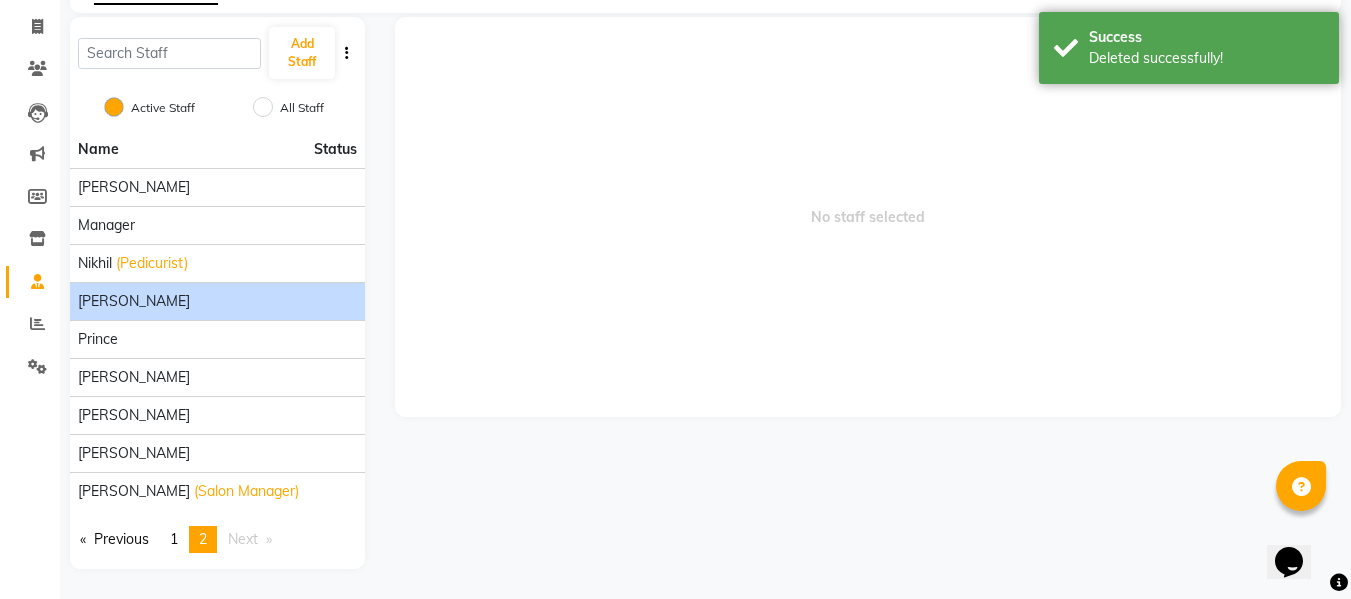 click on "Parwez" 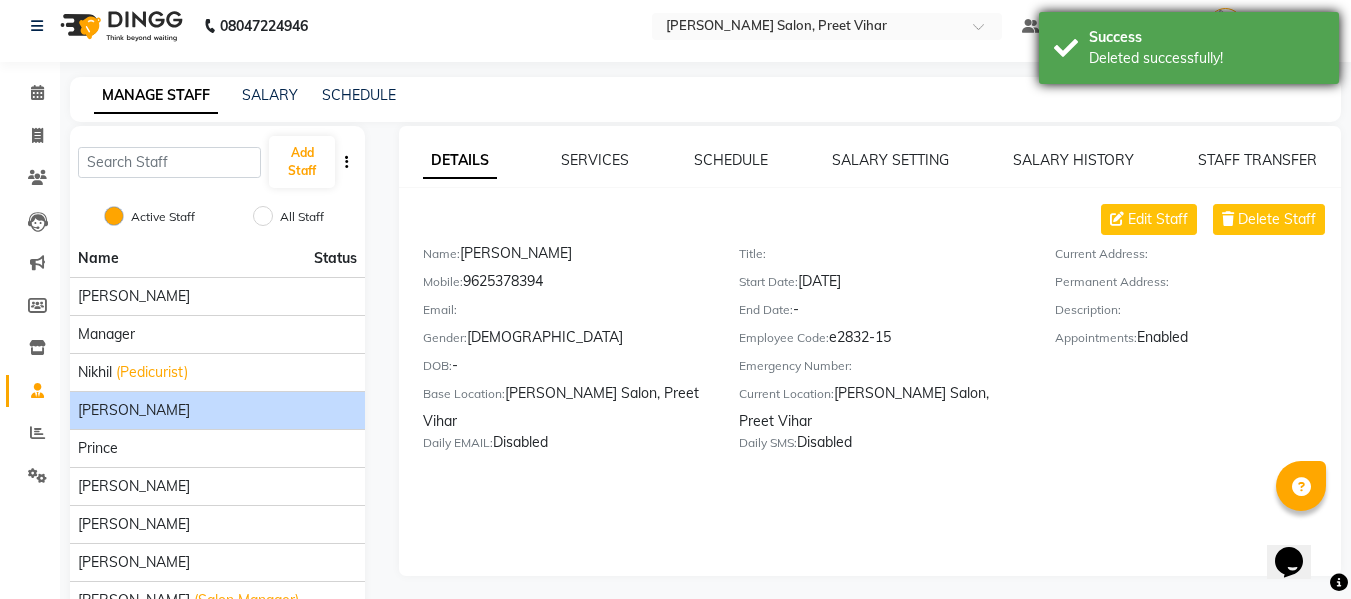 scroll, scrollTop: 0, scrollLeft: 0, axis: both 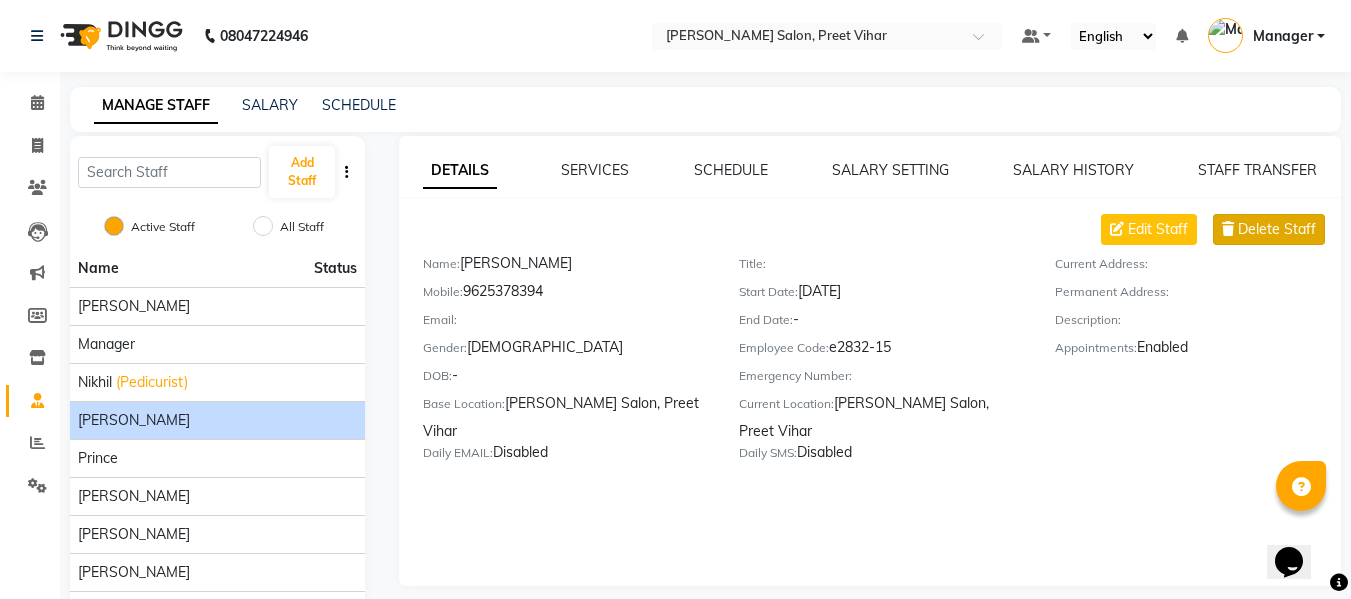 click on "Delete Staff" 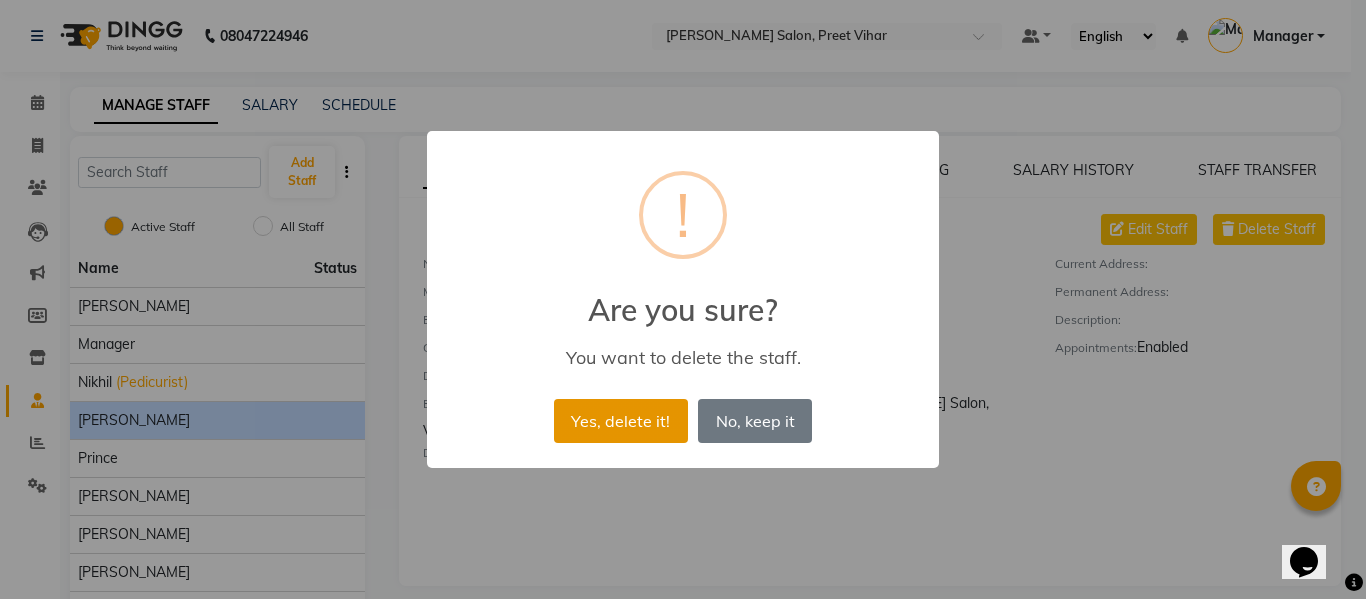 click on "Yes, delete it!" at bounding box center (621, 421) 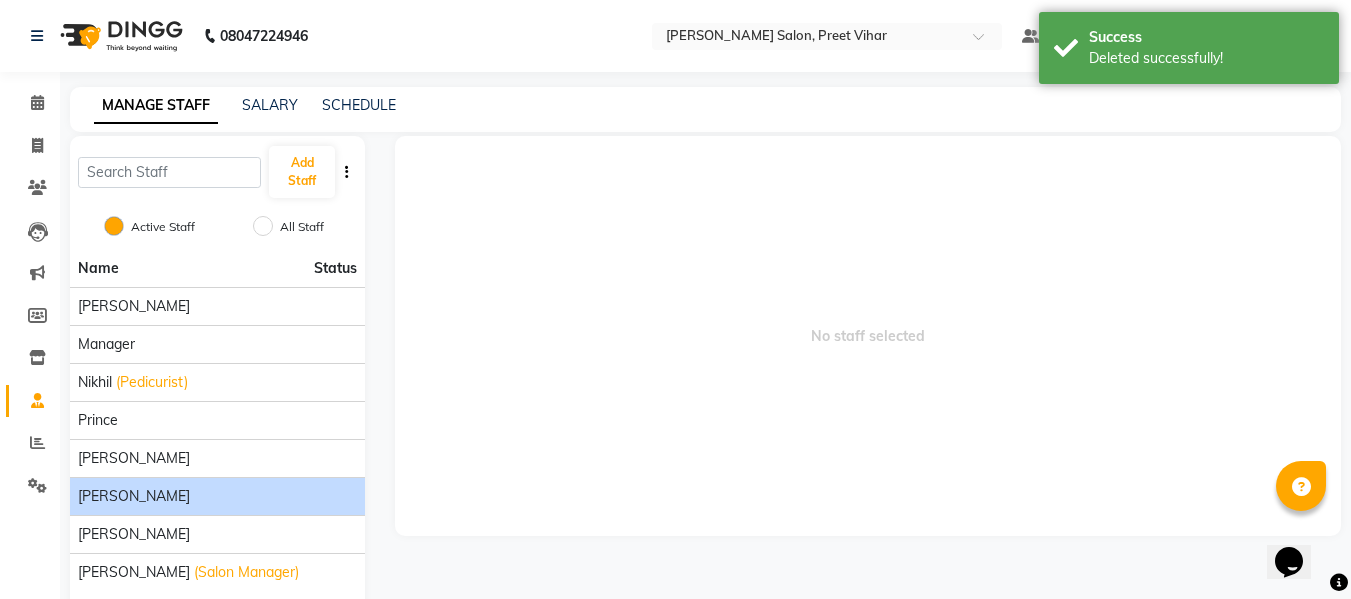 scroll, scrollTop: 81, scrollLeft: 0, axis: vertical 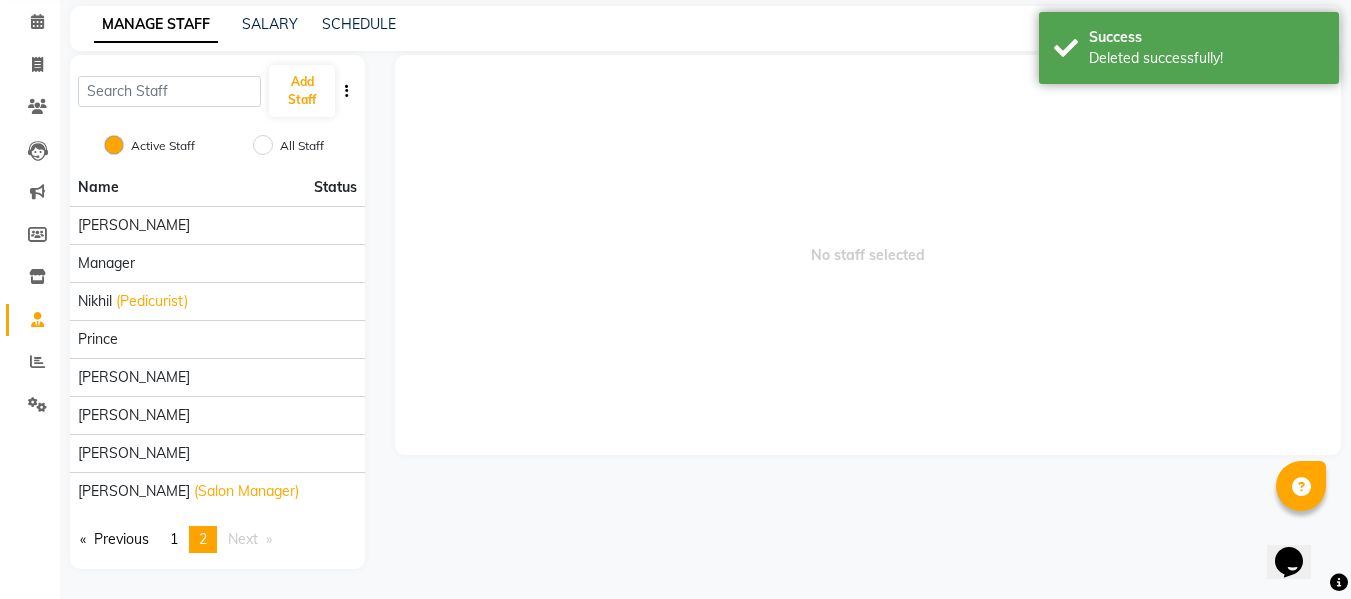 click on "2" at bounding box center (203, 539) 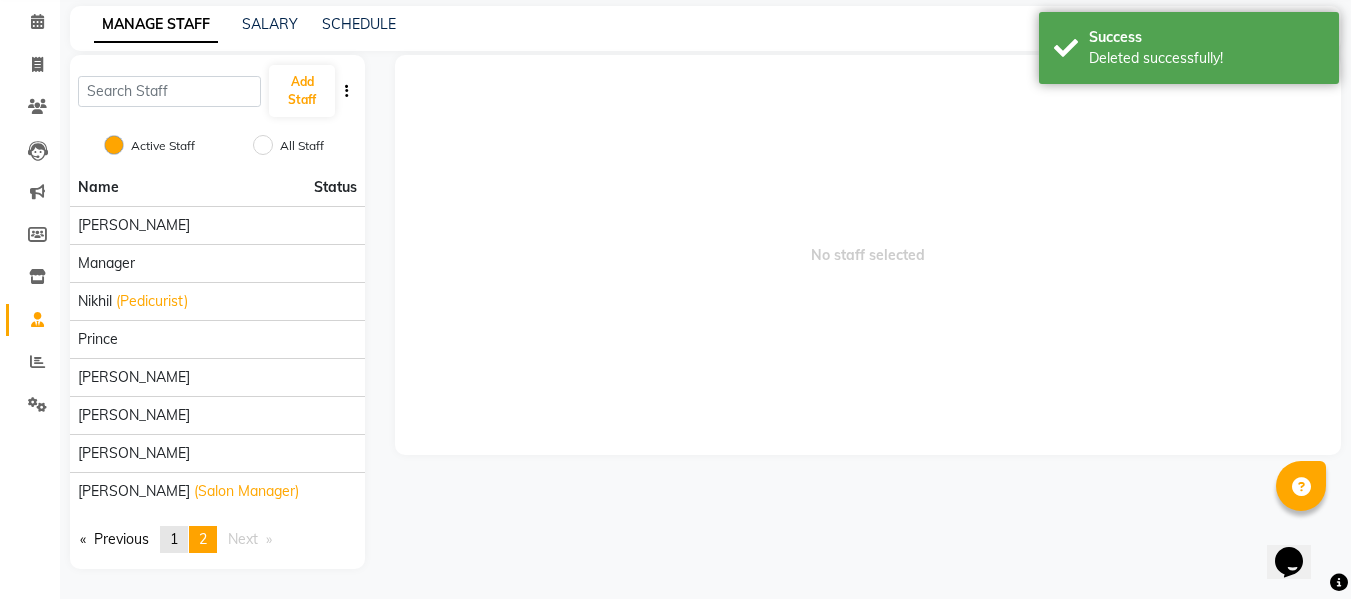 click on "1" at bounding box center [174, 539] 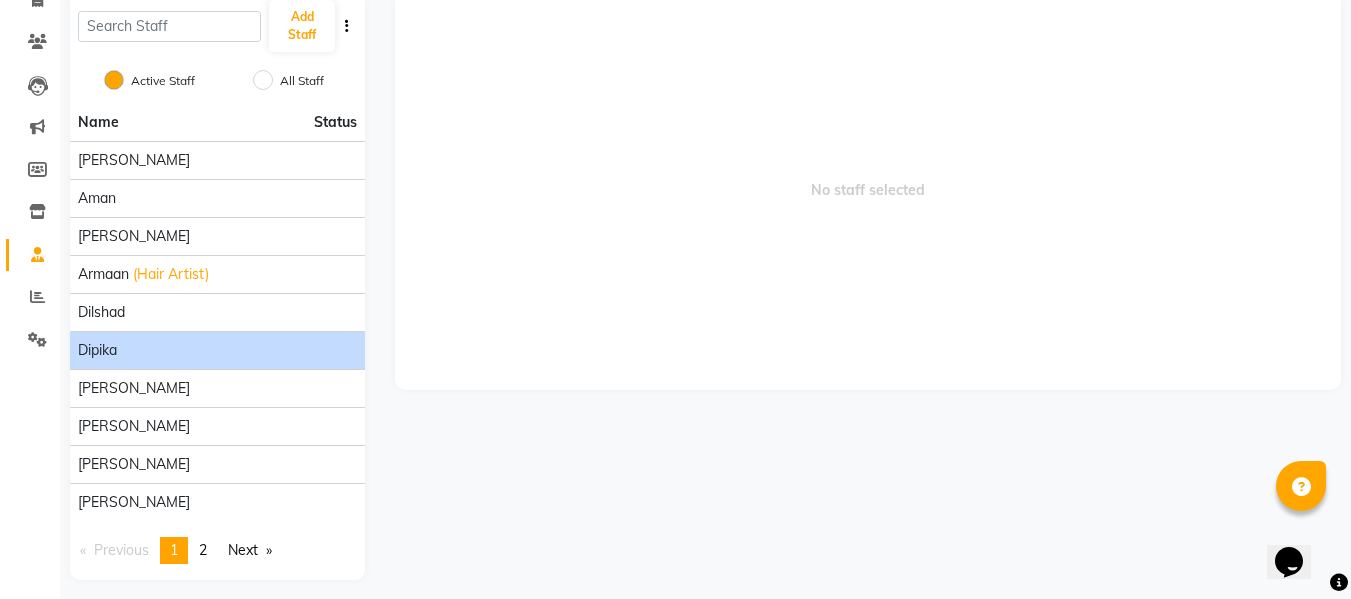 scroll, scrollTop: 157, scrollLeft: 0, axis: vertical 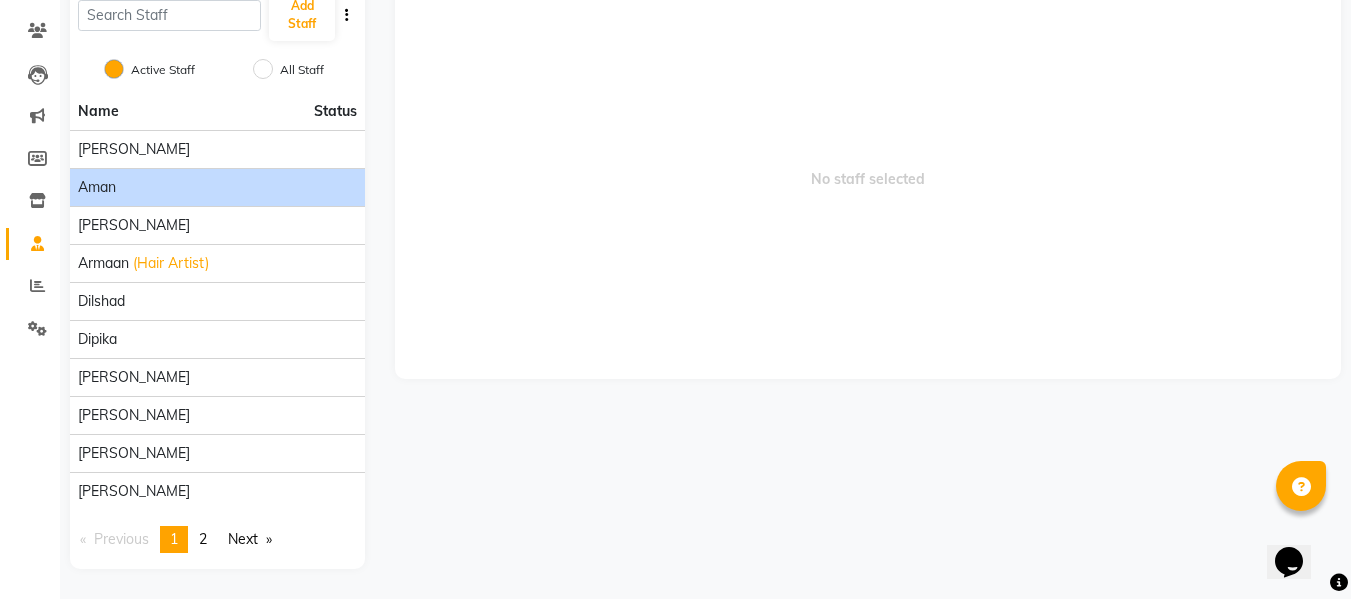 click on "Aman" 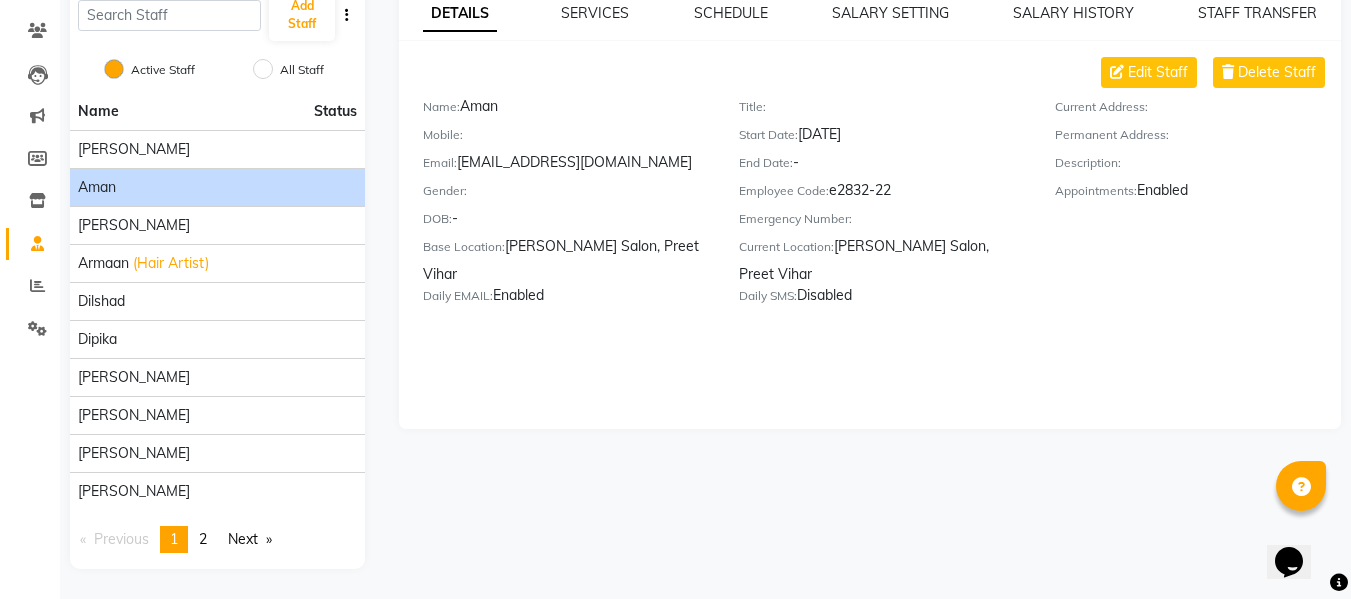 scroll, scrollTop: 0, scrollLeft: 0, axis: both 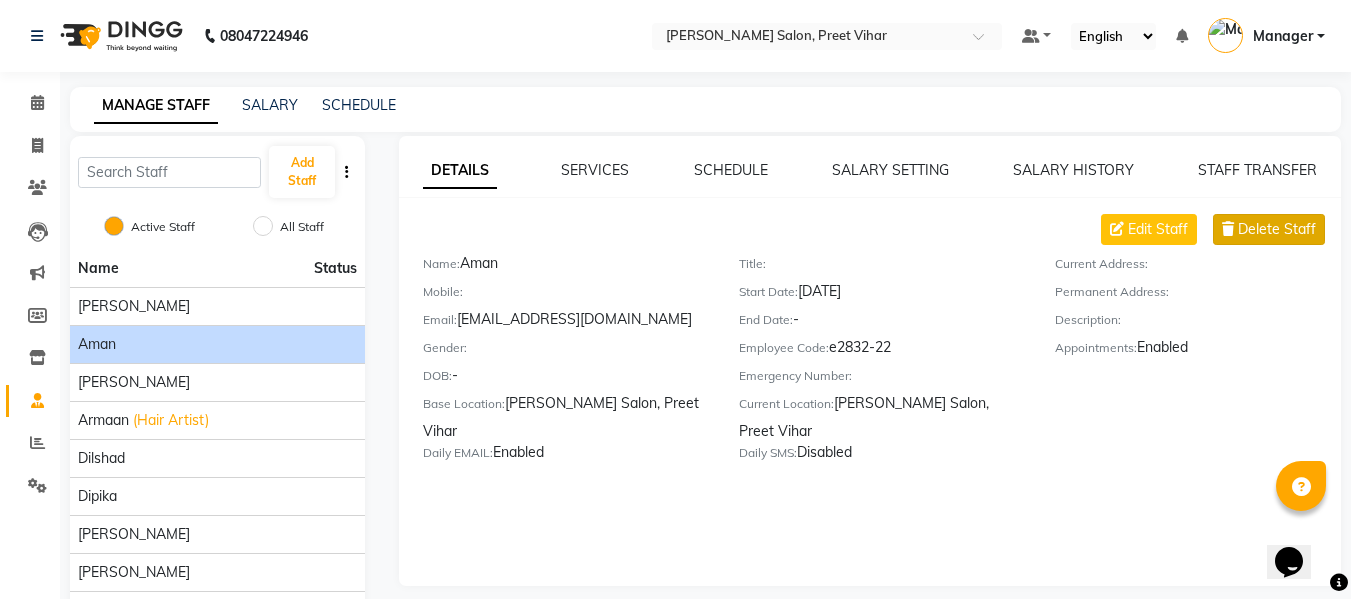 click on "Delete Staff" 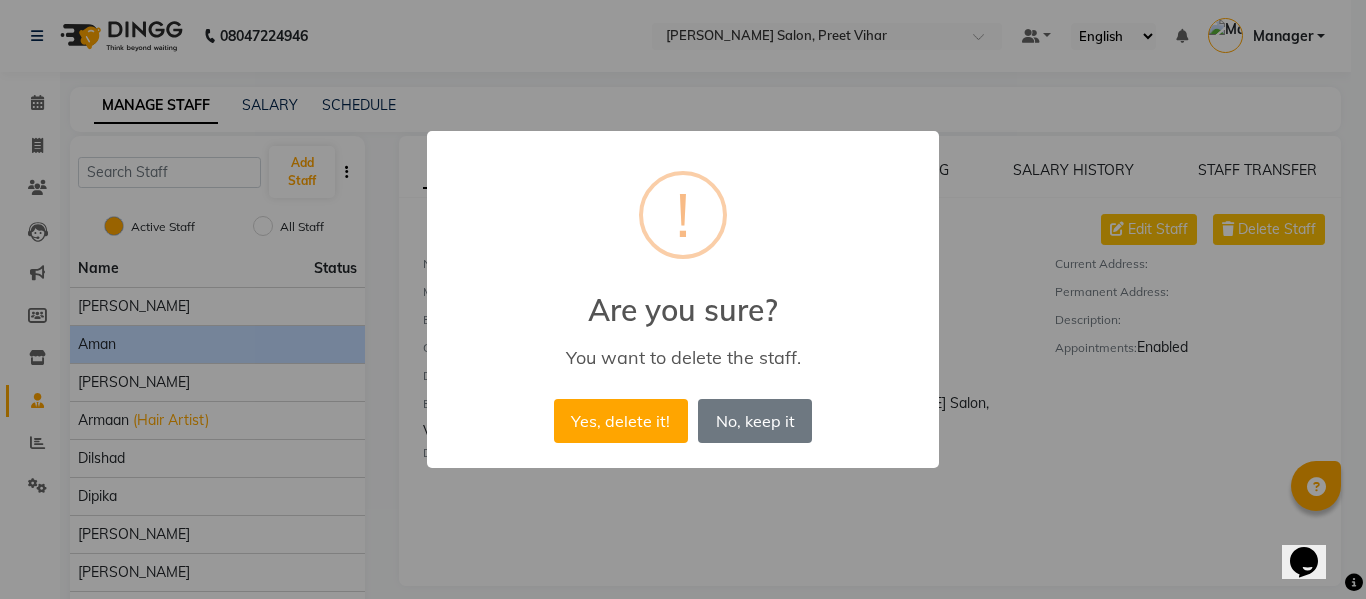 click on "× ! Are you sure?  You want to delete the staff. Yes, delete it! No No, keep it" at bounding box center (683, 299) 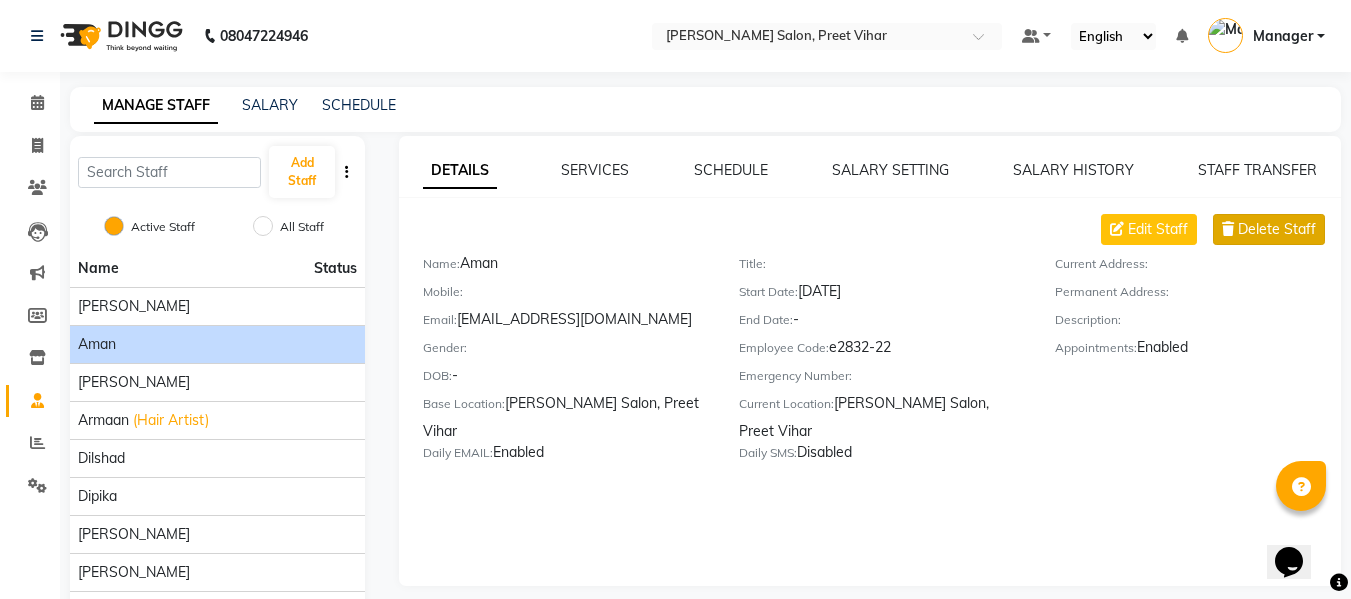 click on "Delete Staff" 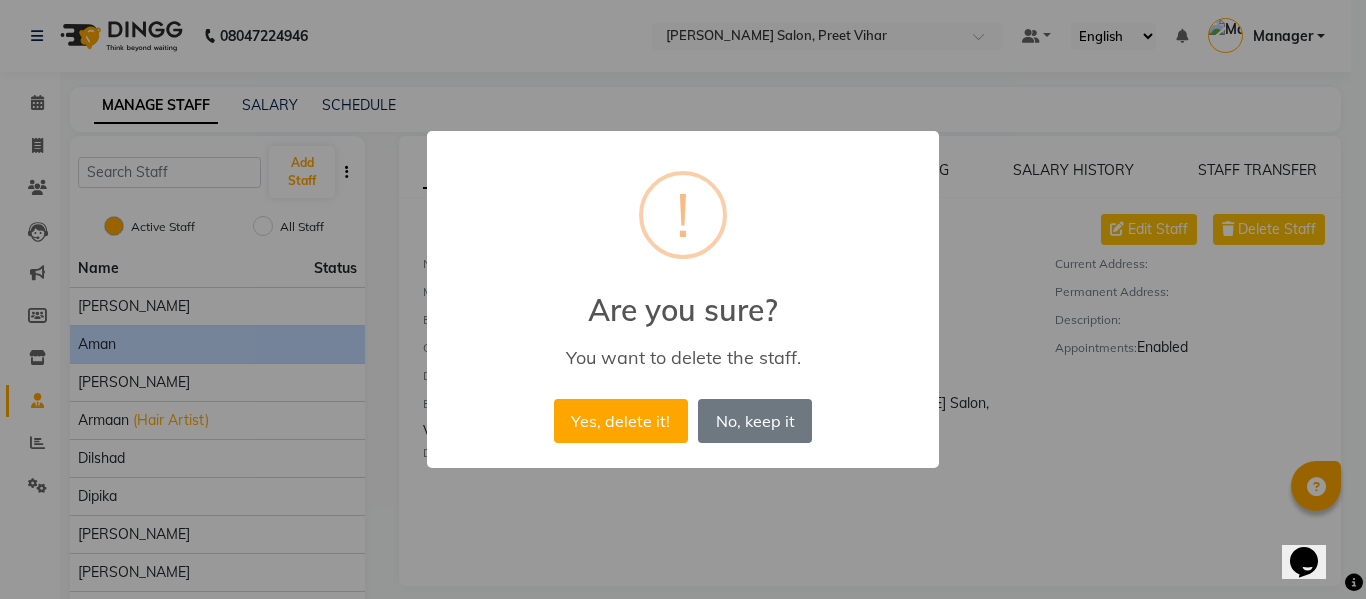 click on "× ! Are you sure?  You want to delete the staff. Yes, delete it! No No, keep it" at bounding box center [683, 299] 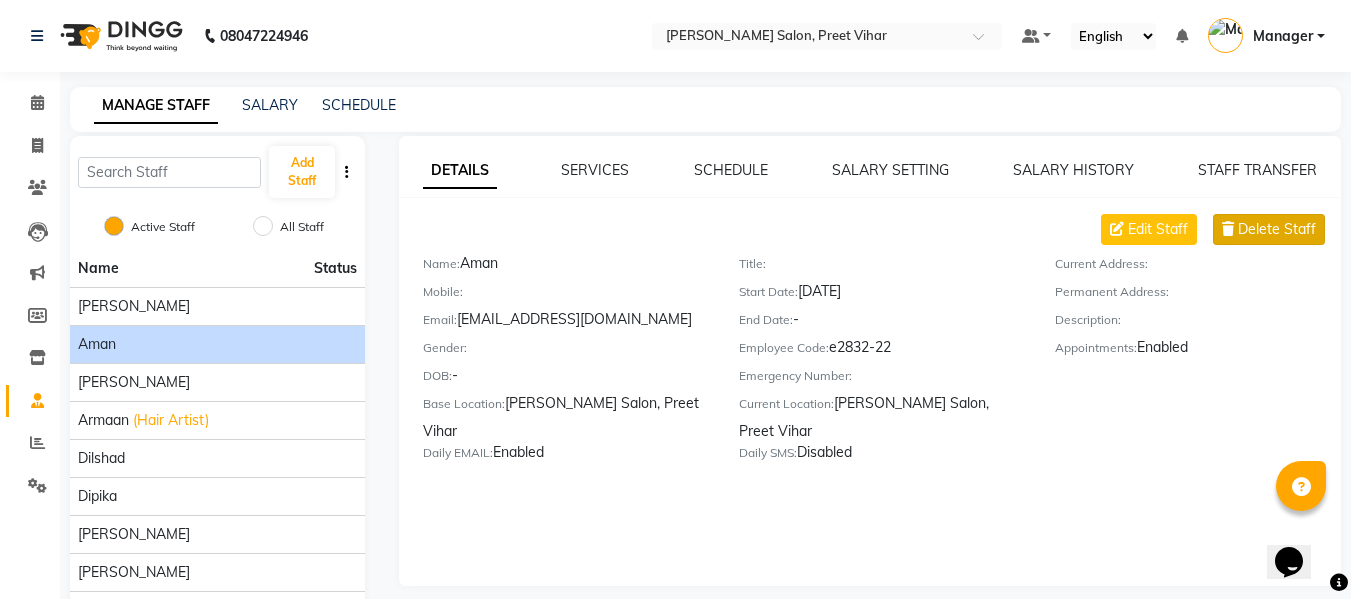 click on "Delete Staff" 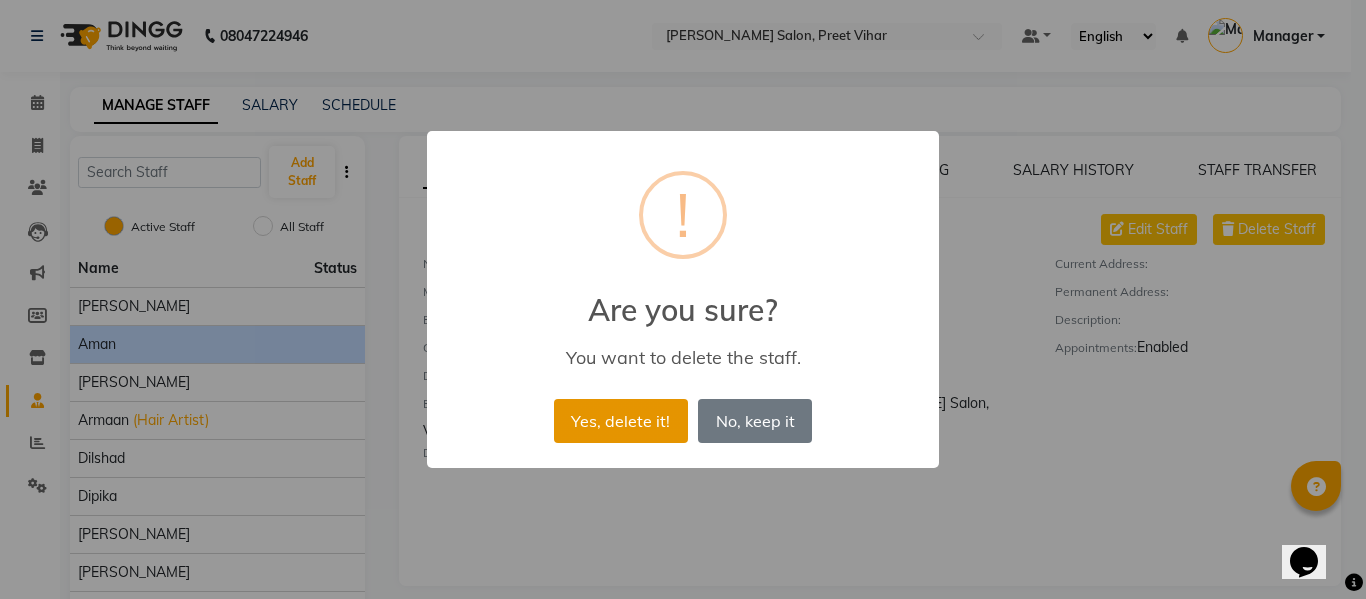 click on "Yes, delete it!" at bounding box center (621, 421) 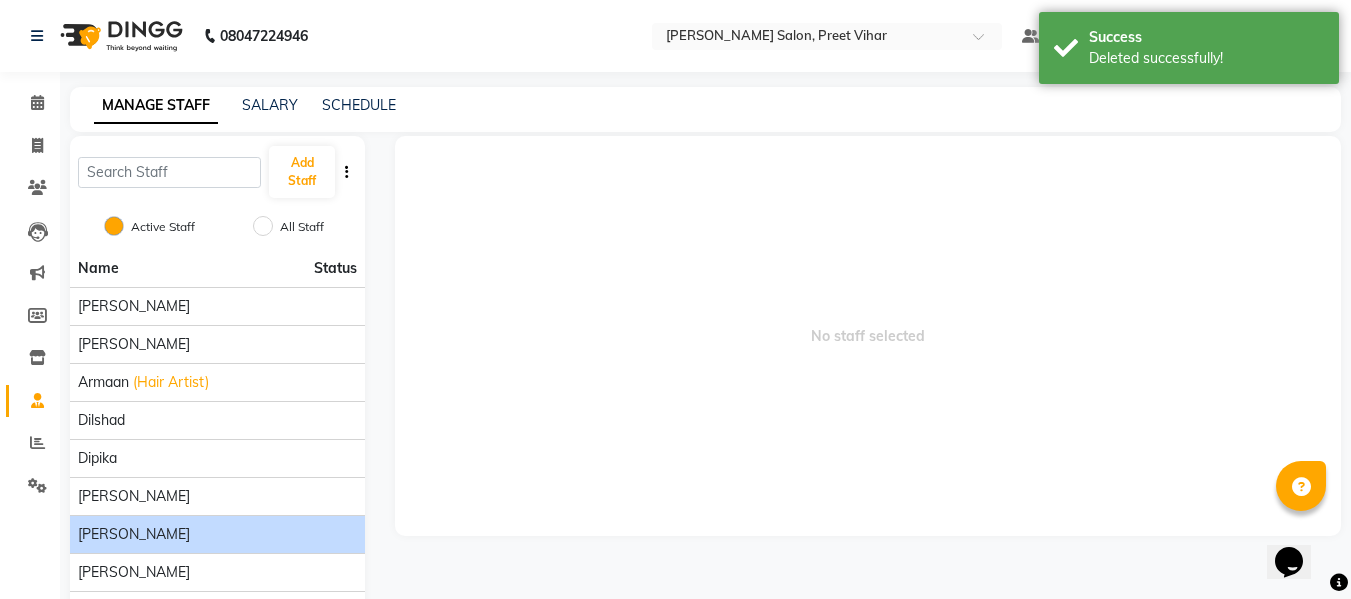 scroll, scrollTop: 157, scrollLeft: 0, axis: vertical 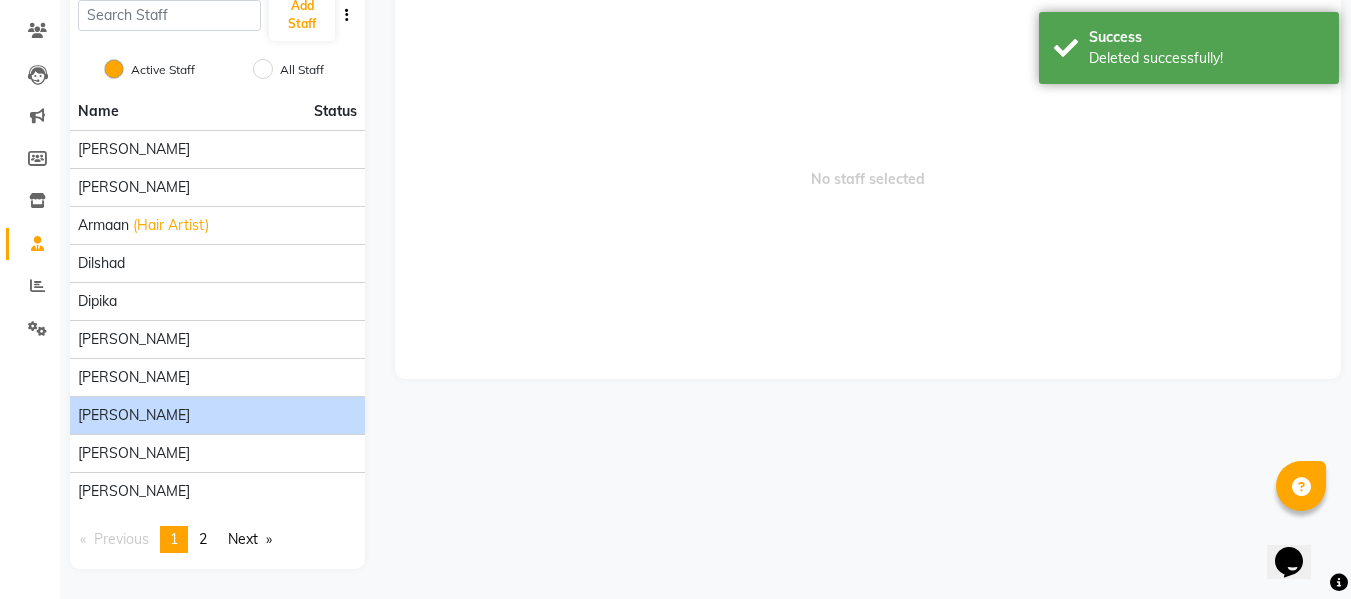 click on "kirti" 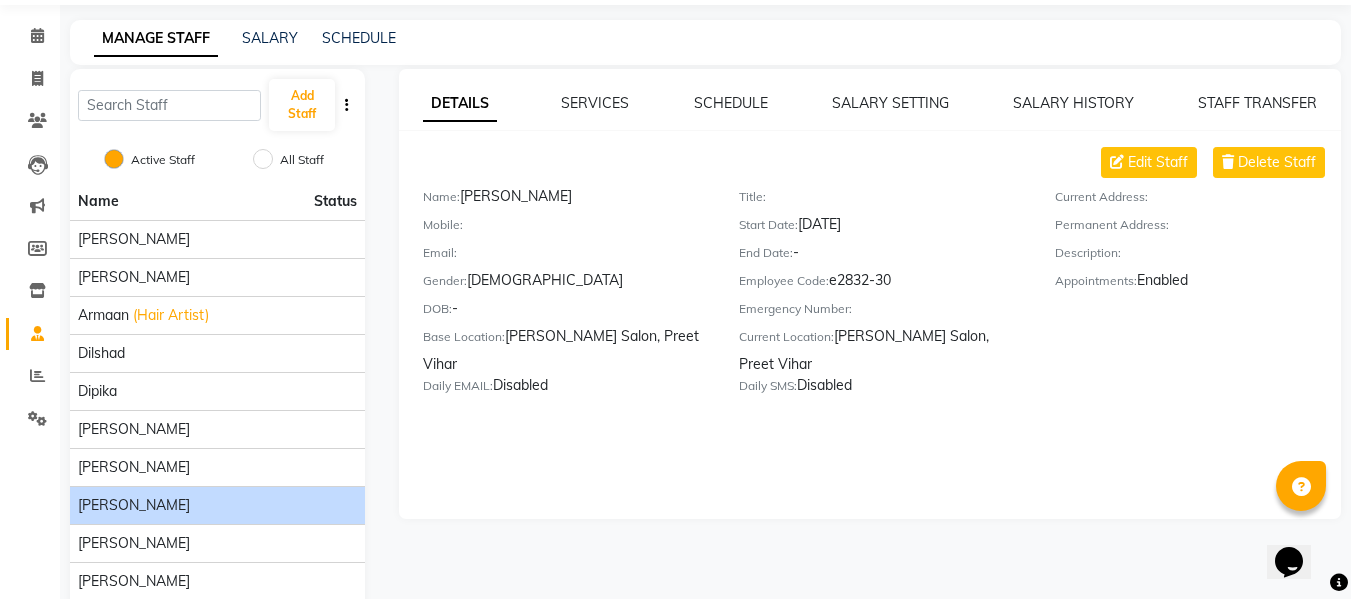 scroll, scrollTop: 66, scrollLeft: 0, axis: vertical 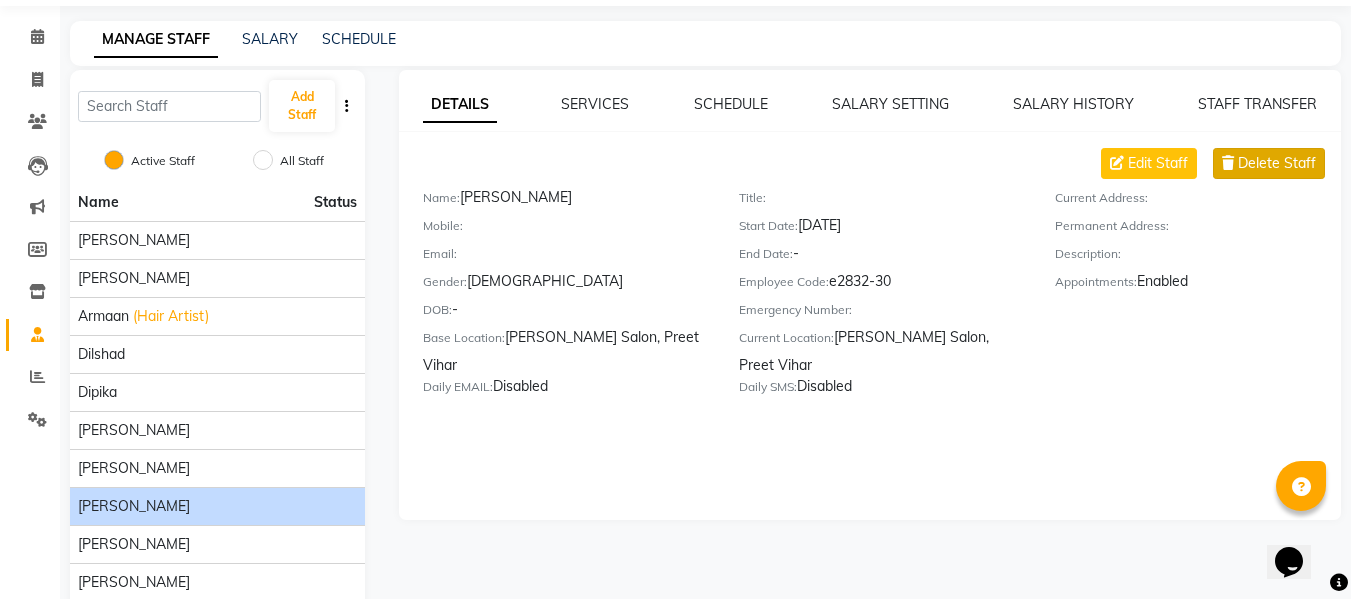 click on "Delete Staff" 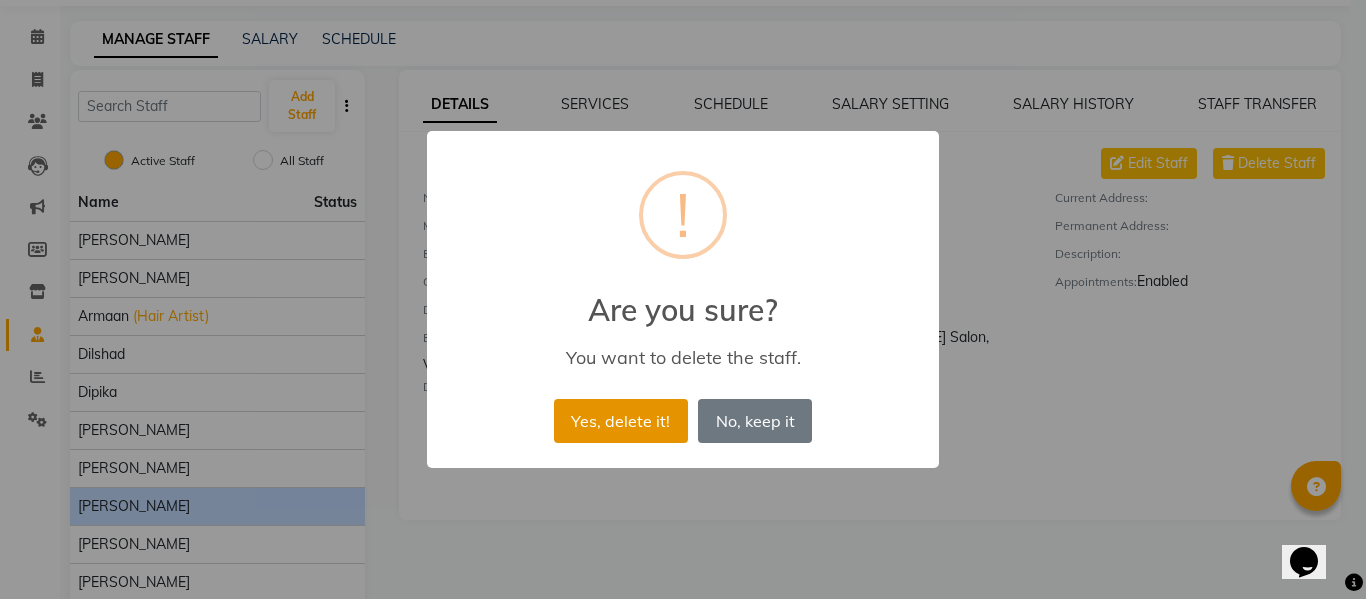 click on "Yes, delete it!" at bounding box center [621, 421] 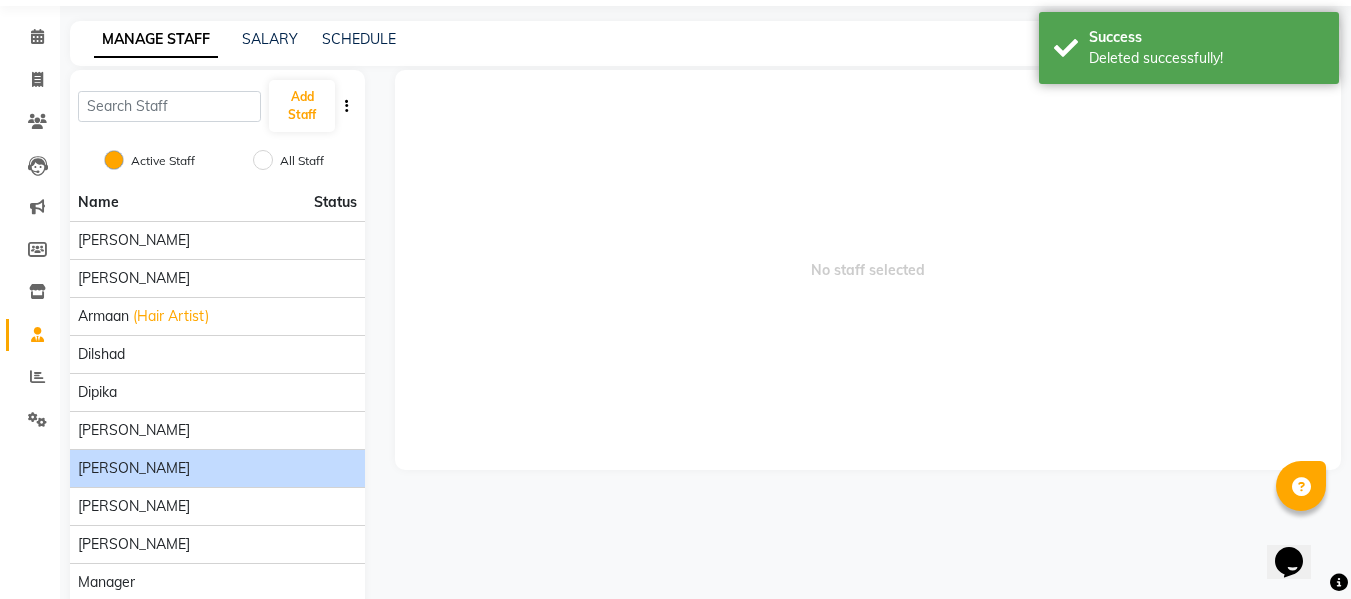 scroll, scrollTop: 157, scrollLeft: 0, axis: vertical 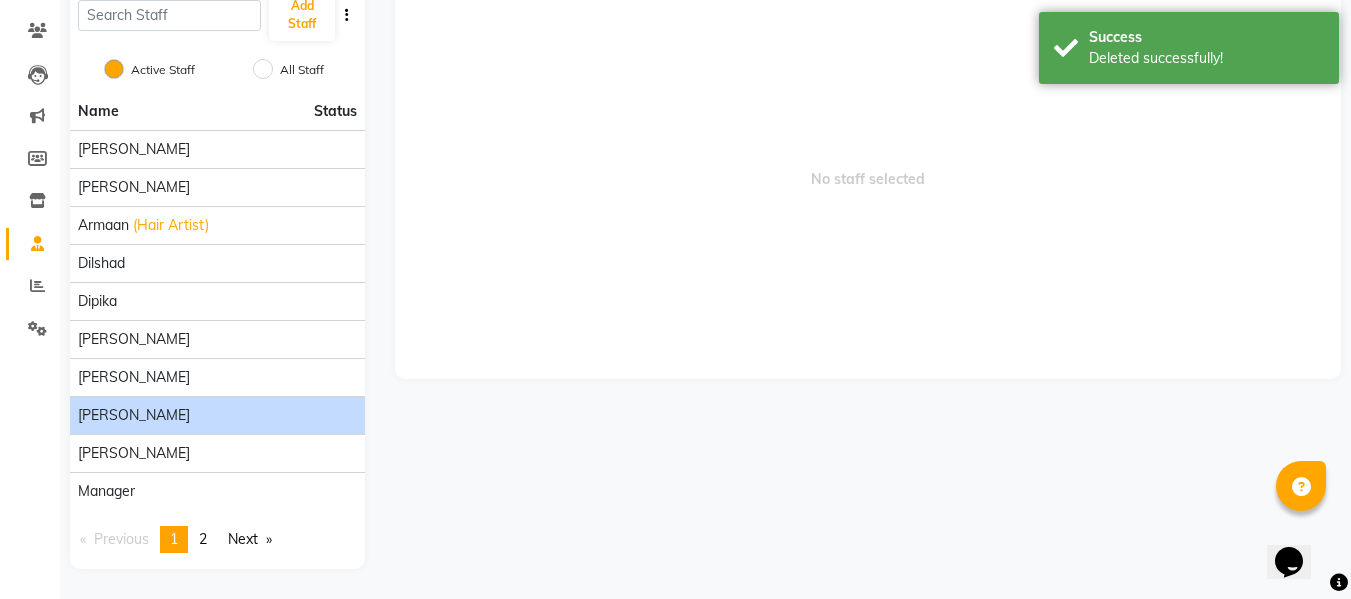 click on "Kirti Rajput" 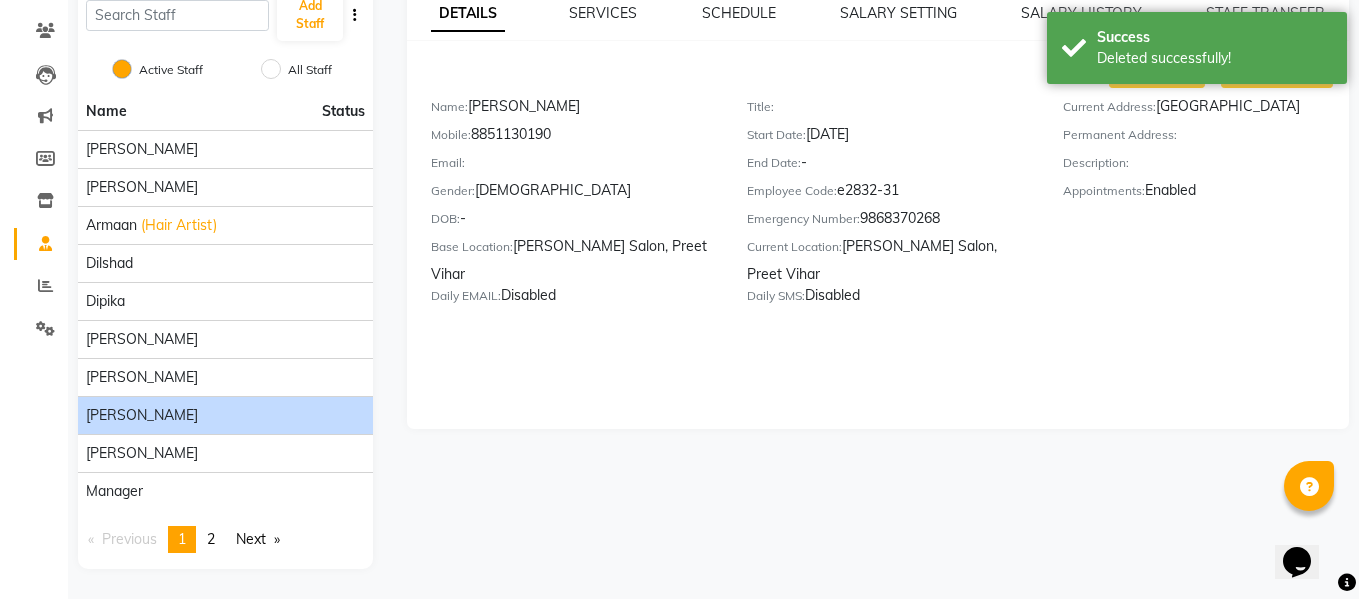 scroll, scrollTop: 0, scrollLeft: 0, axis: both 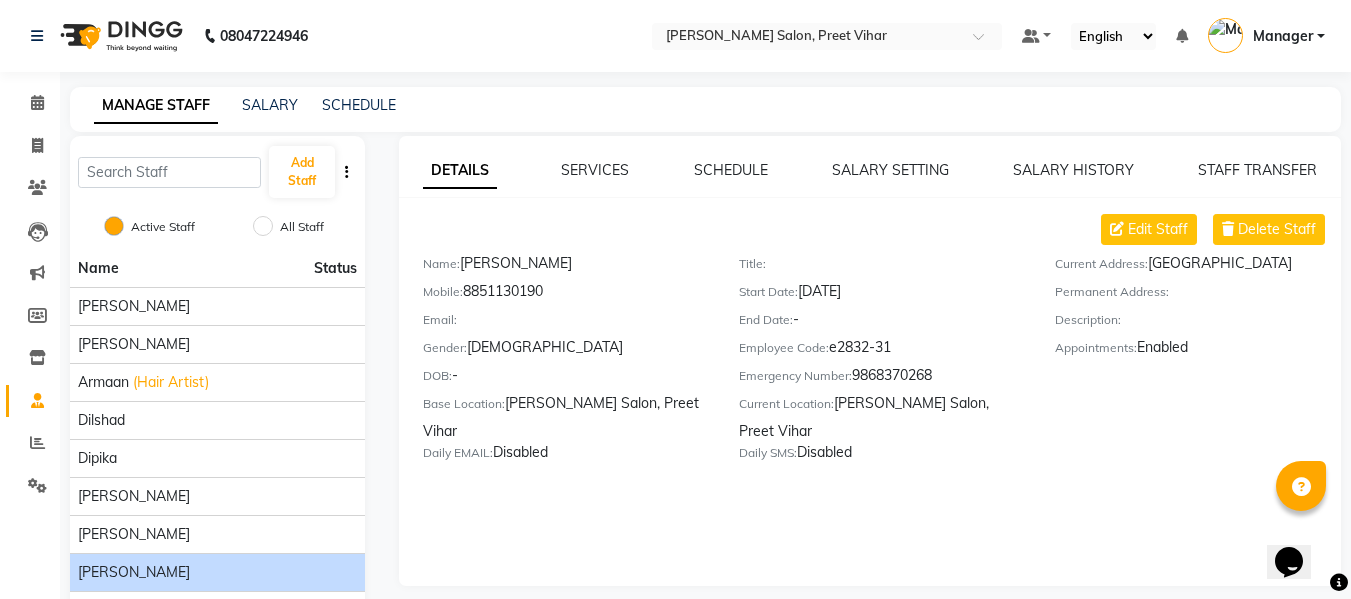 click on "Employee Code:   e2832-31" 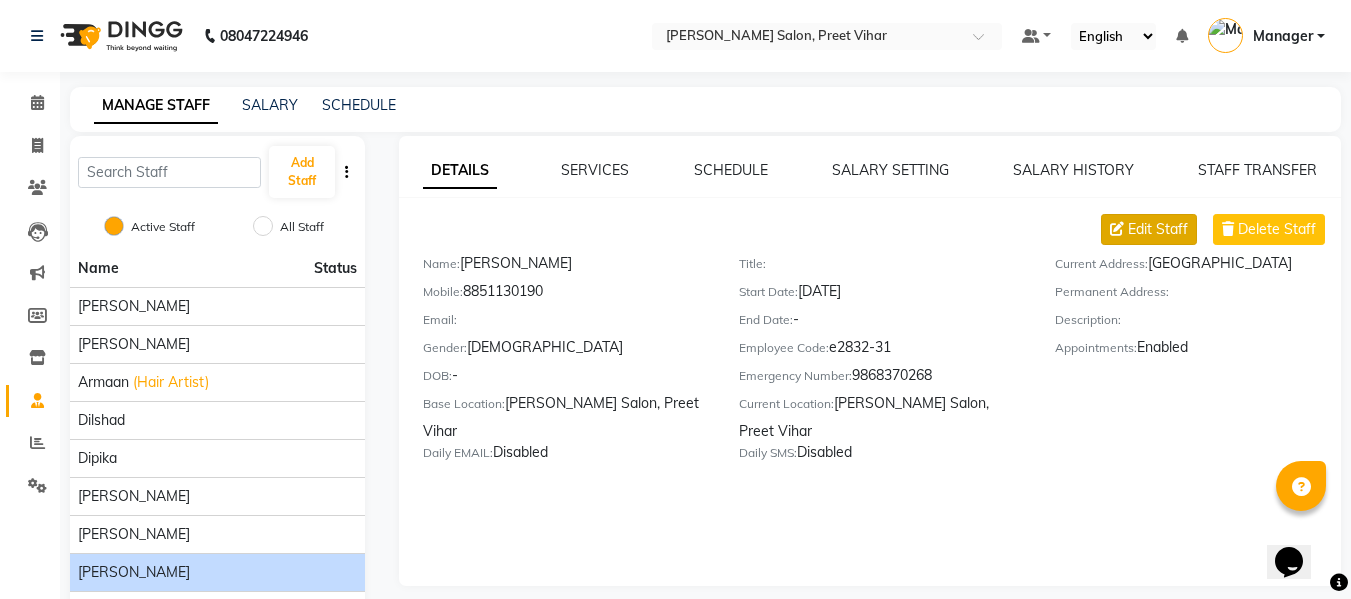 click on "Edit Staff" 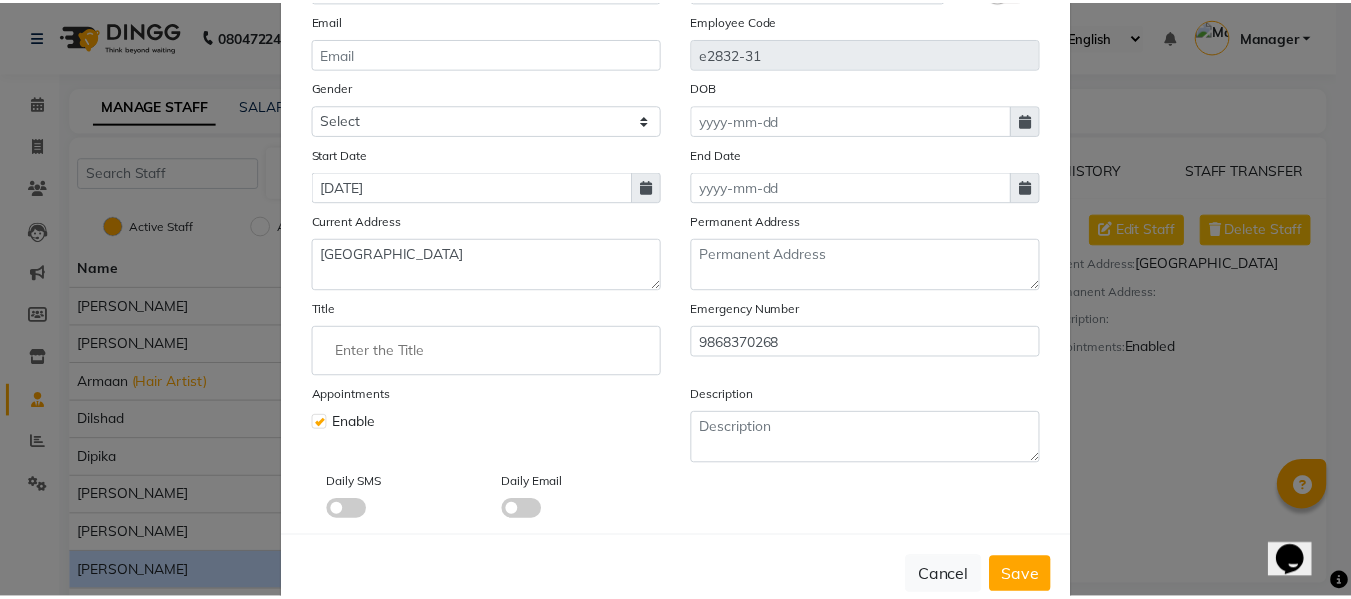 scroll, scrollTop: 239, scrollLeft: 0, axis: vertical 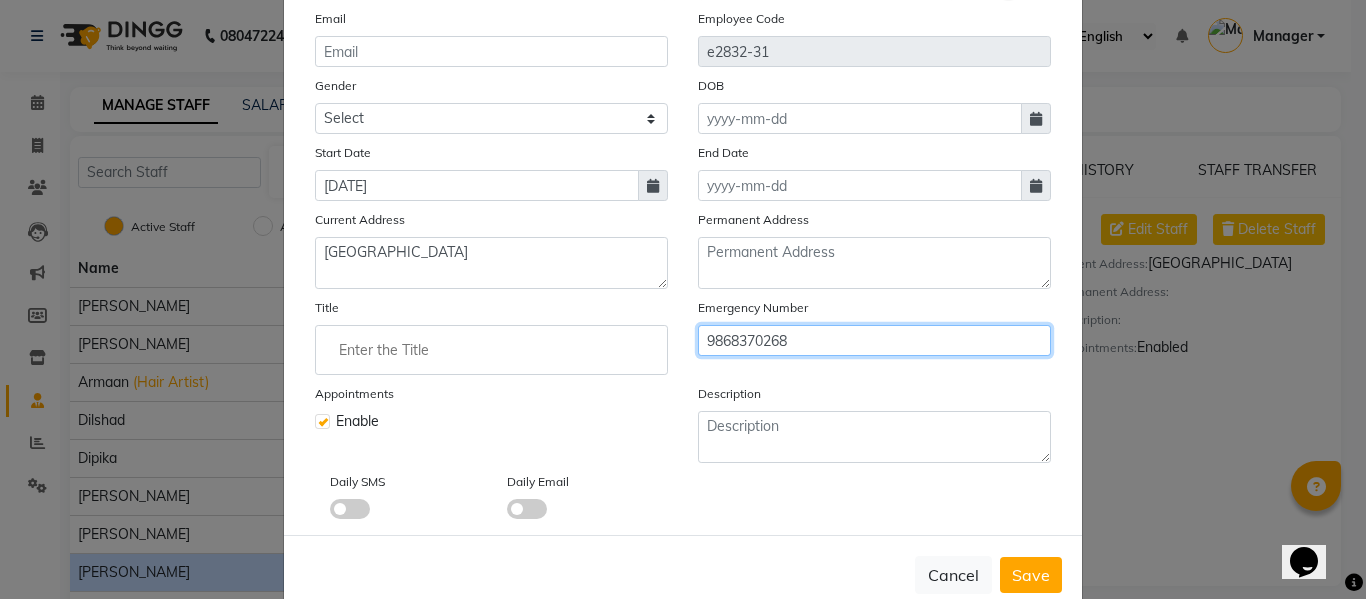 click on "9868370268" 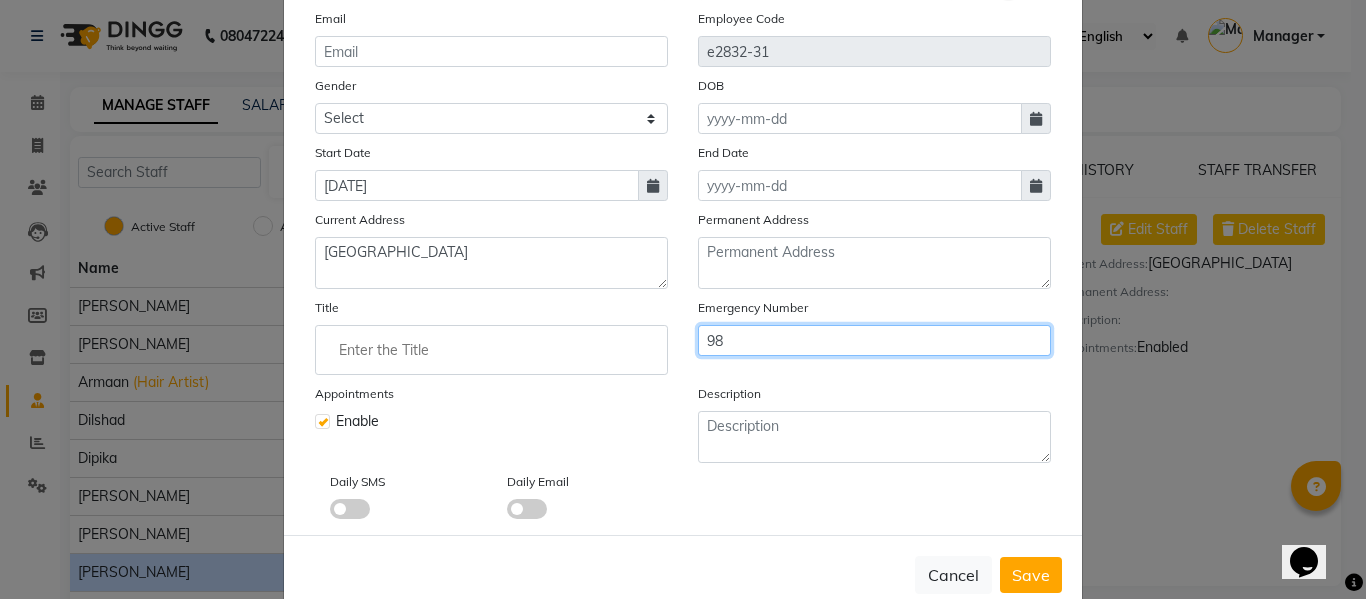 type on "9" 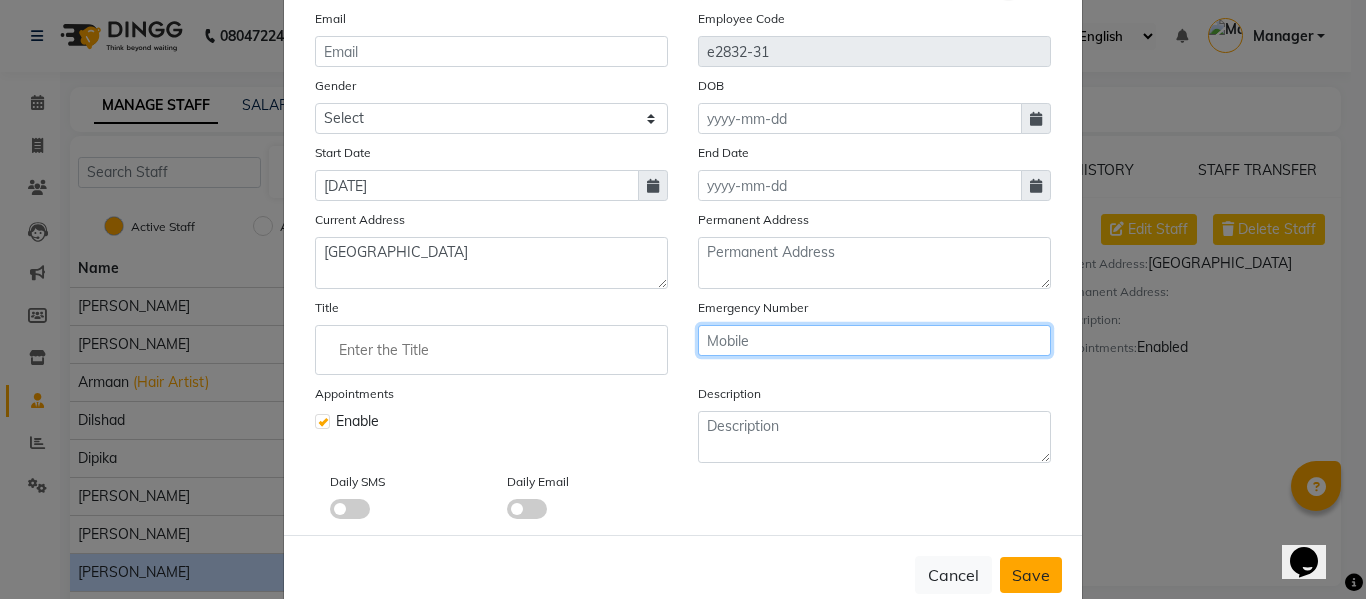 type 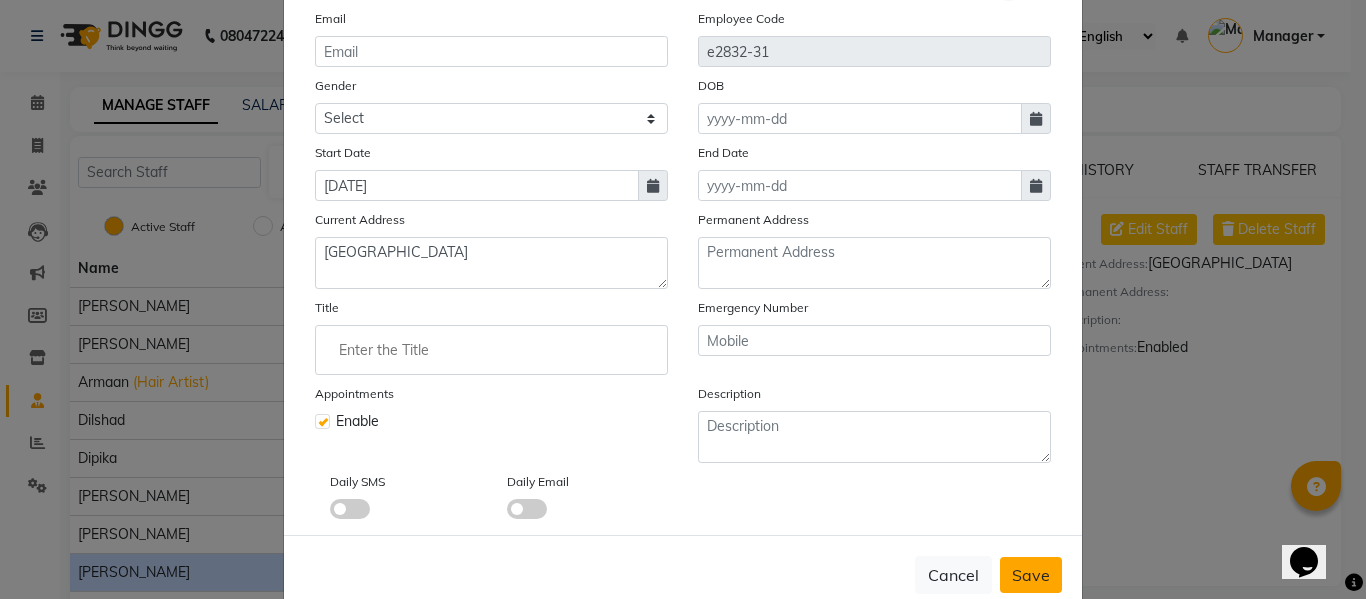 click on "Save" at bounding box center [1031, 575] 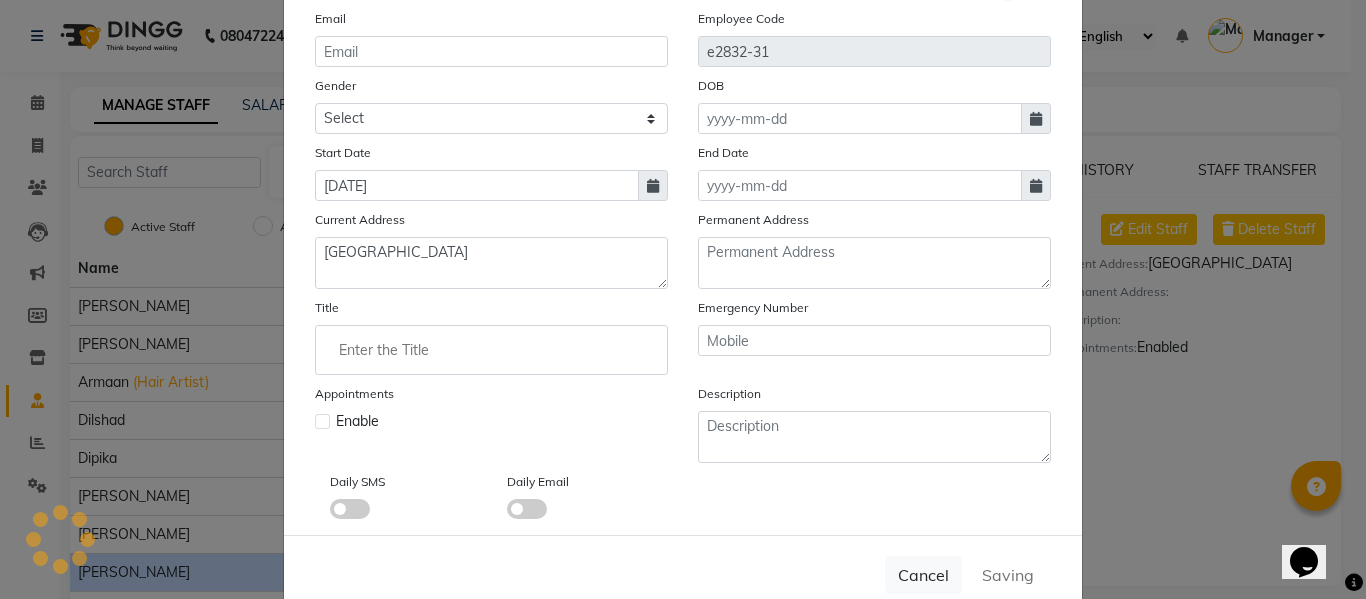 type 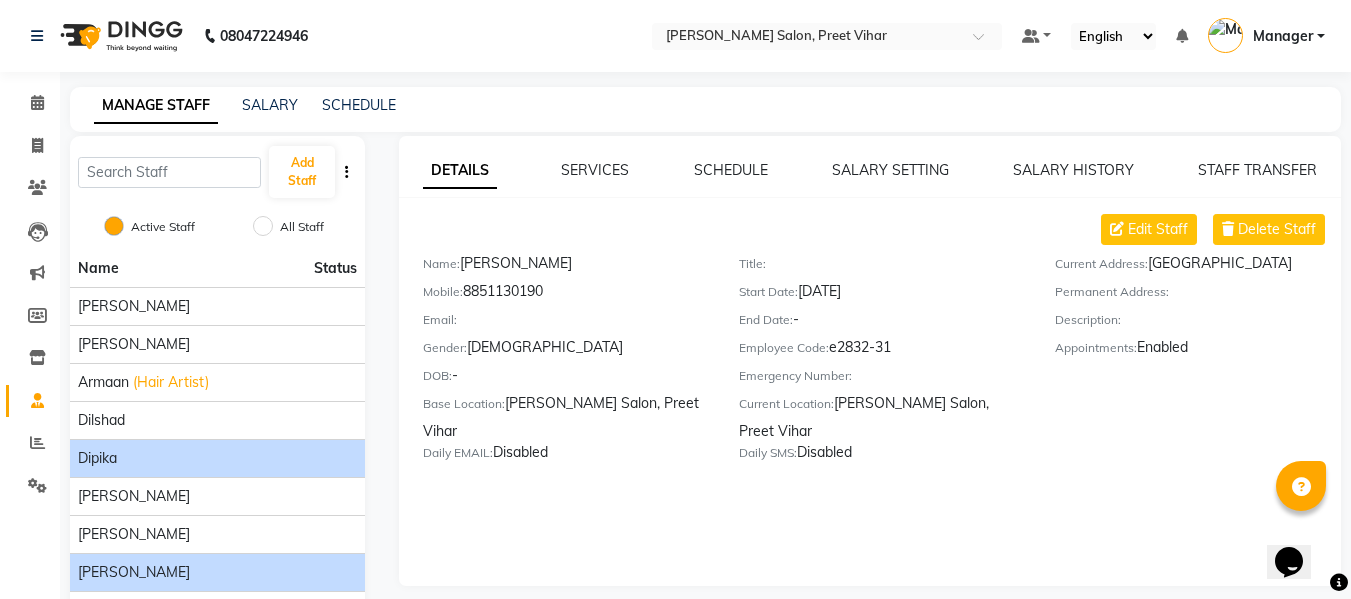 click on "Dipika" 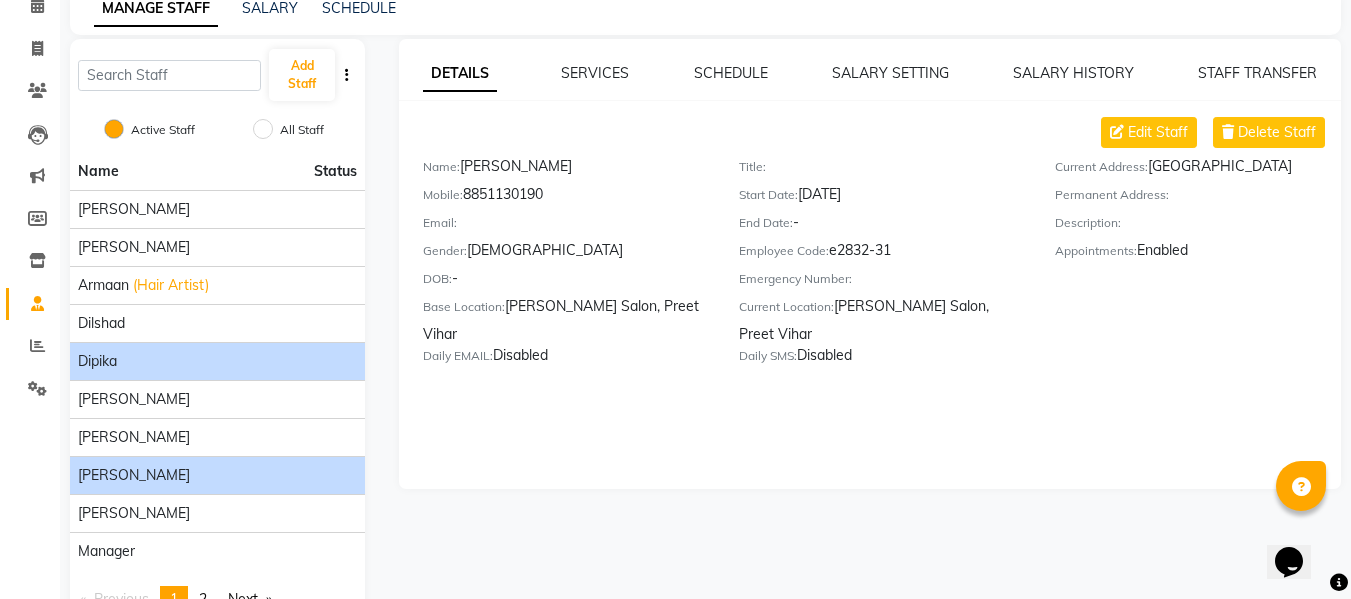scroll, scrollTop: 157, scrollLeft: 0, axis: vertical 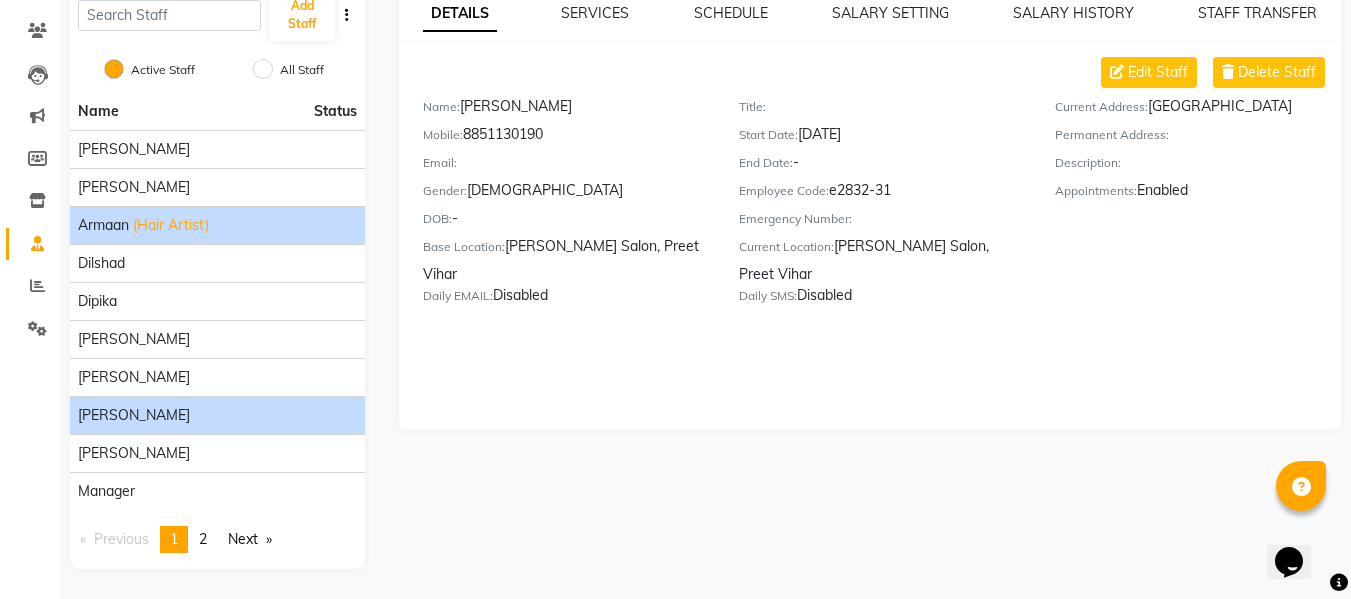 click on "Armaan  (Hair Artist)" 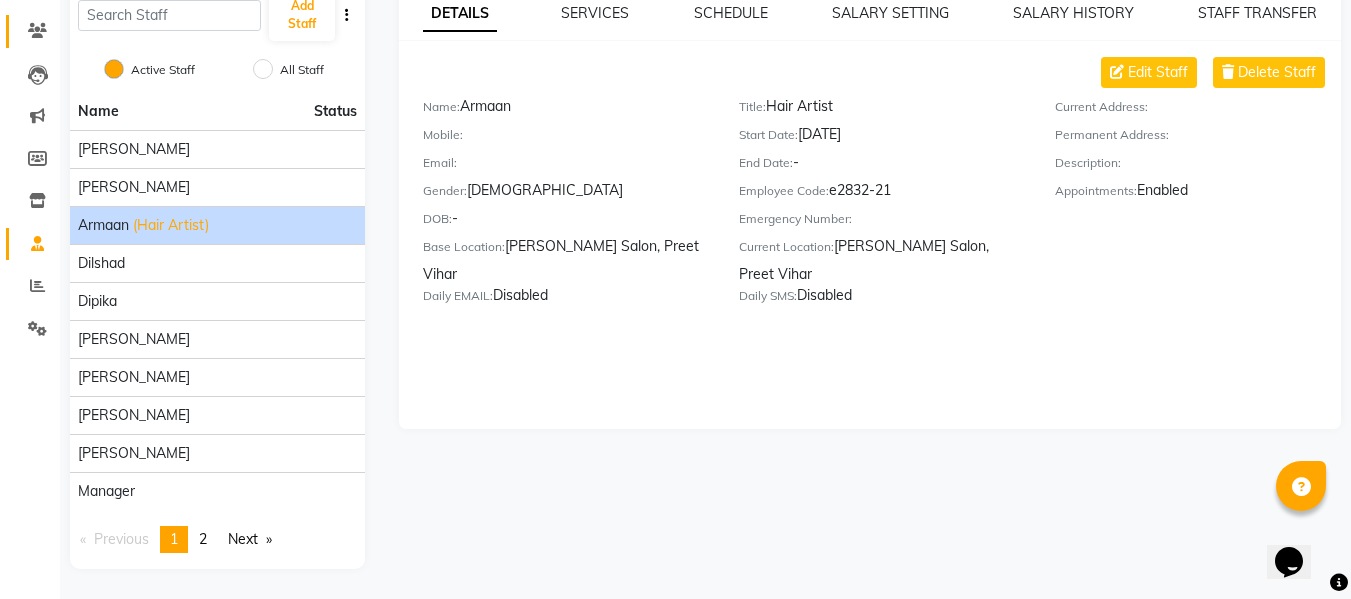 scroll, scrollTop: 0, scrollLeft: 0, axis: both 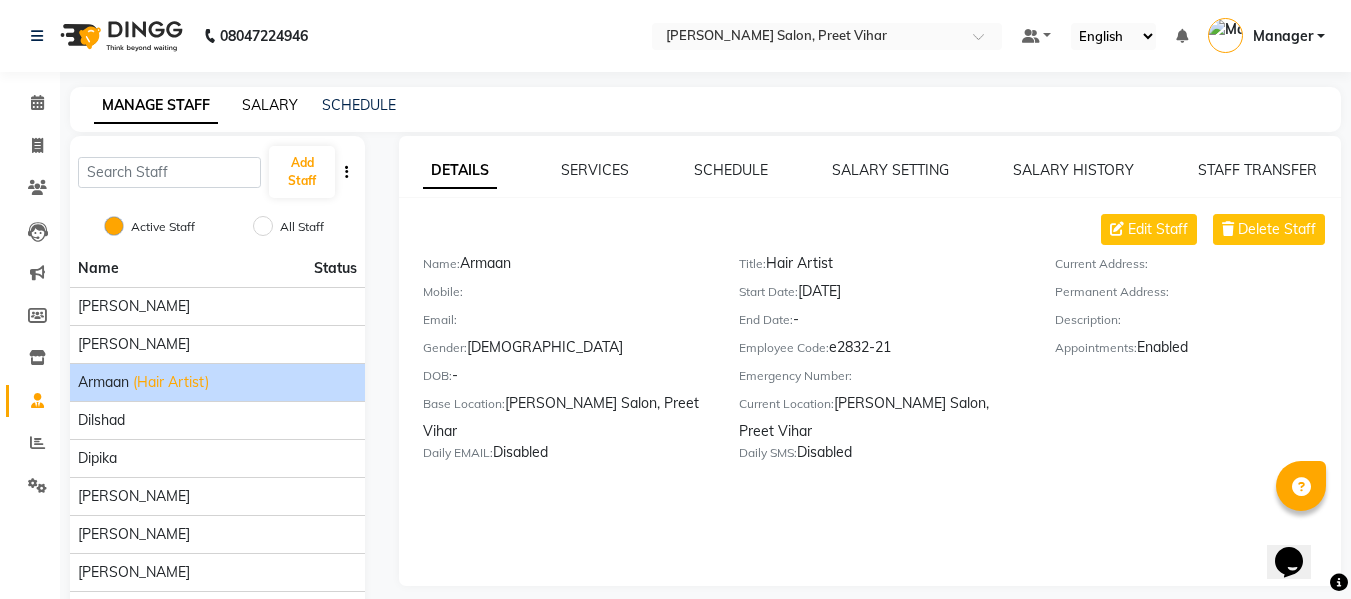 click on "SALARY" 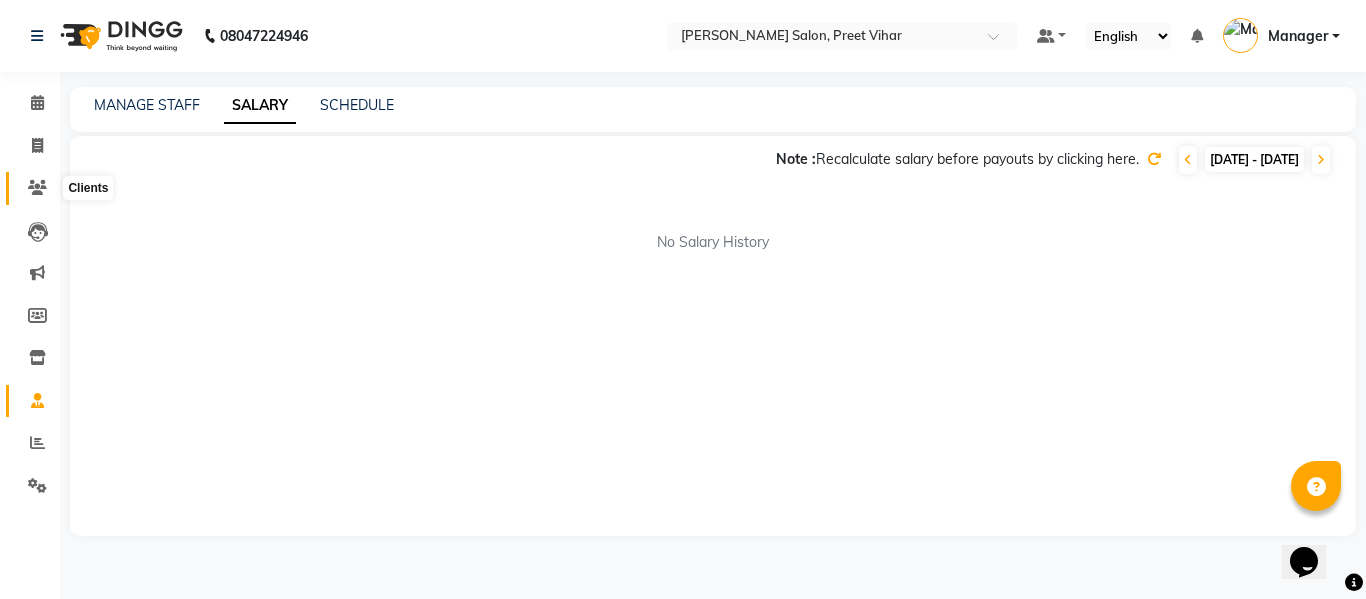 click 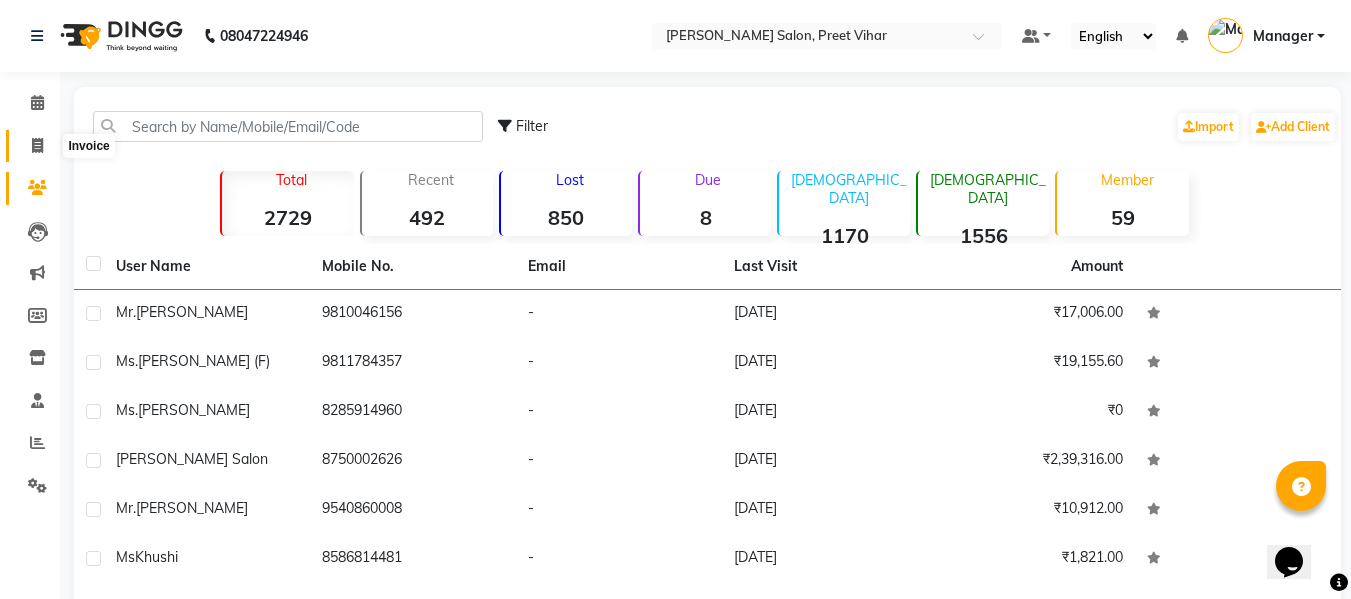 click 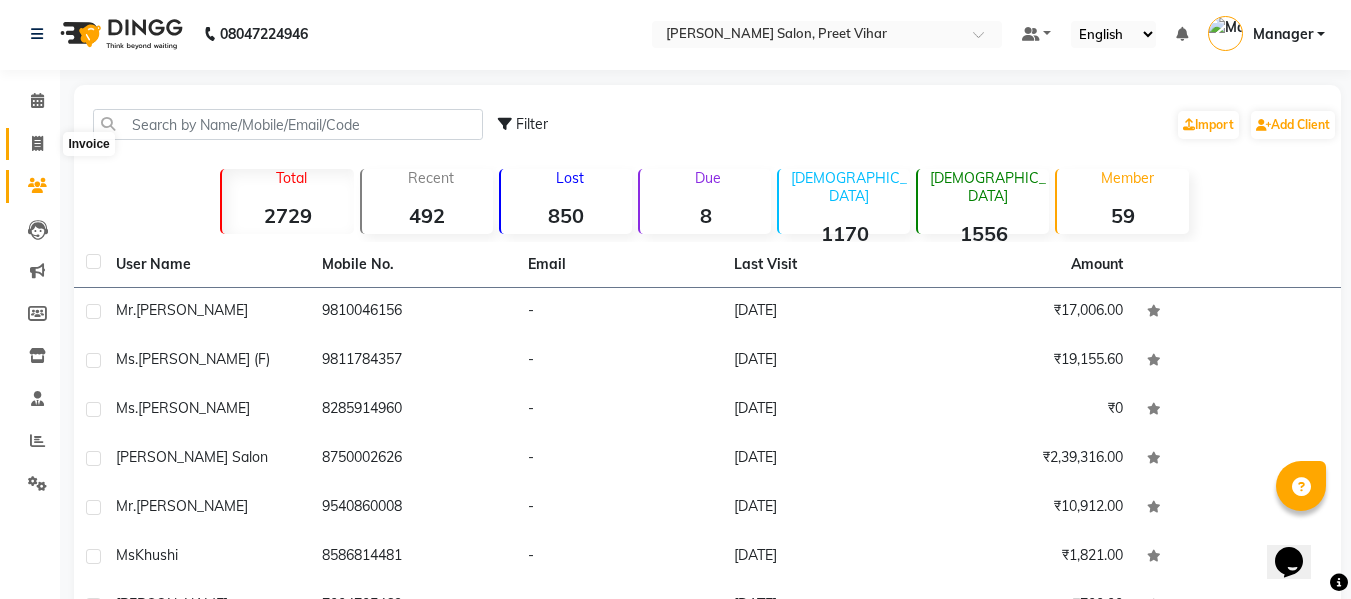 select on "6469" 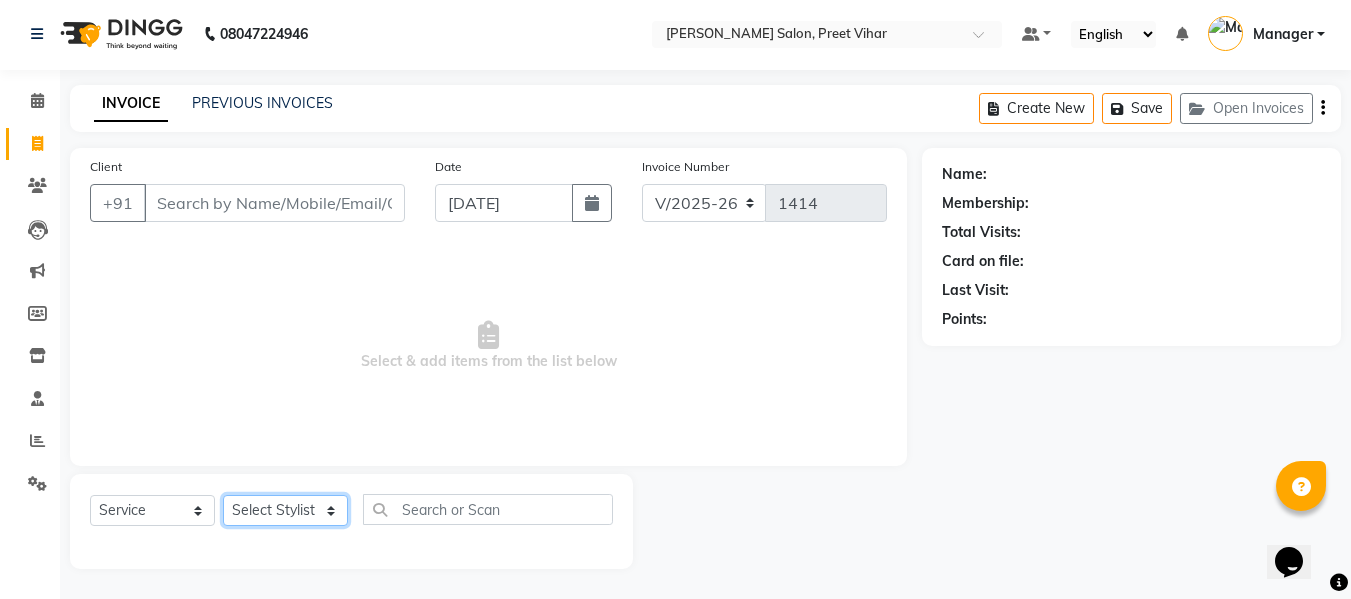 click on "Select Stylist Afsar salmani Amjad Khan Armaan  Dilshad Dipika fardeen Kajal Tyagi Kirti Rajput madonna Manager Nikhil Prince Rizwan Samaksh Shahnawaz  Twinkle Gupta" 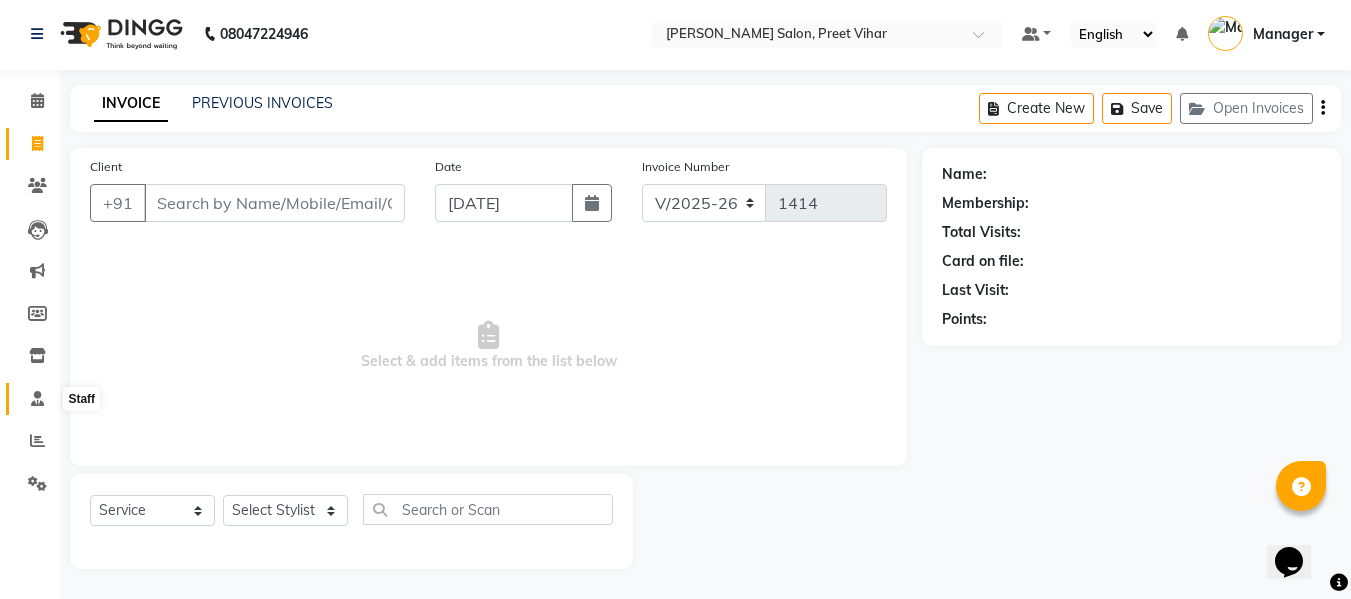 click 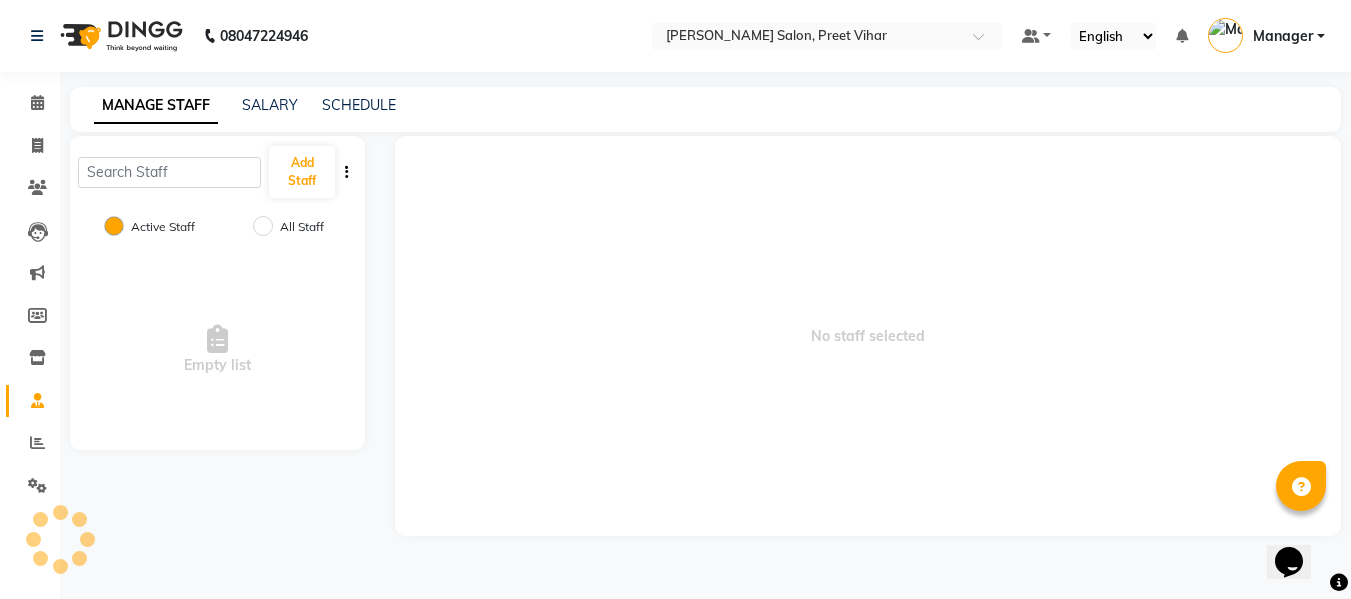 scroll, scrollTop: 0, scrollLeft: 0, axis: both 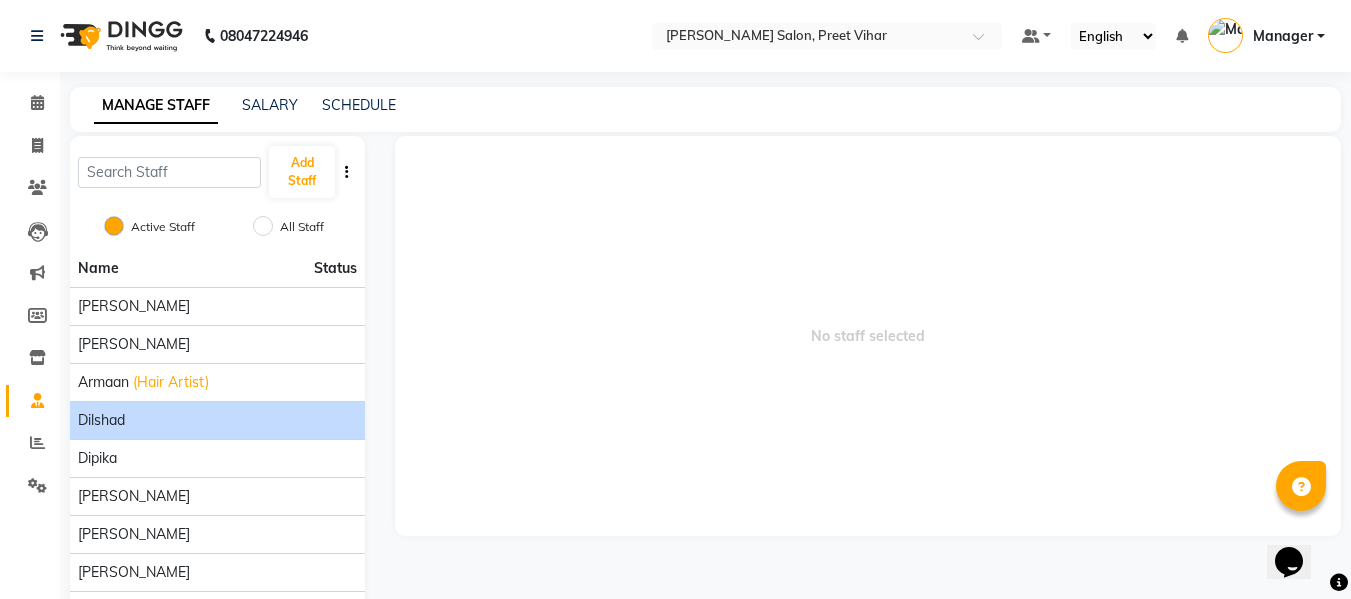 click on "Dilshad" 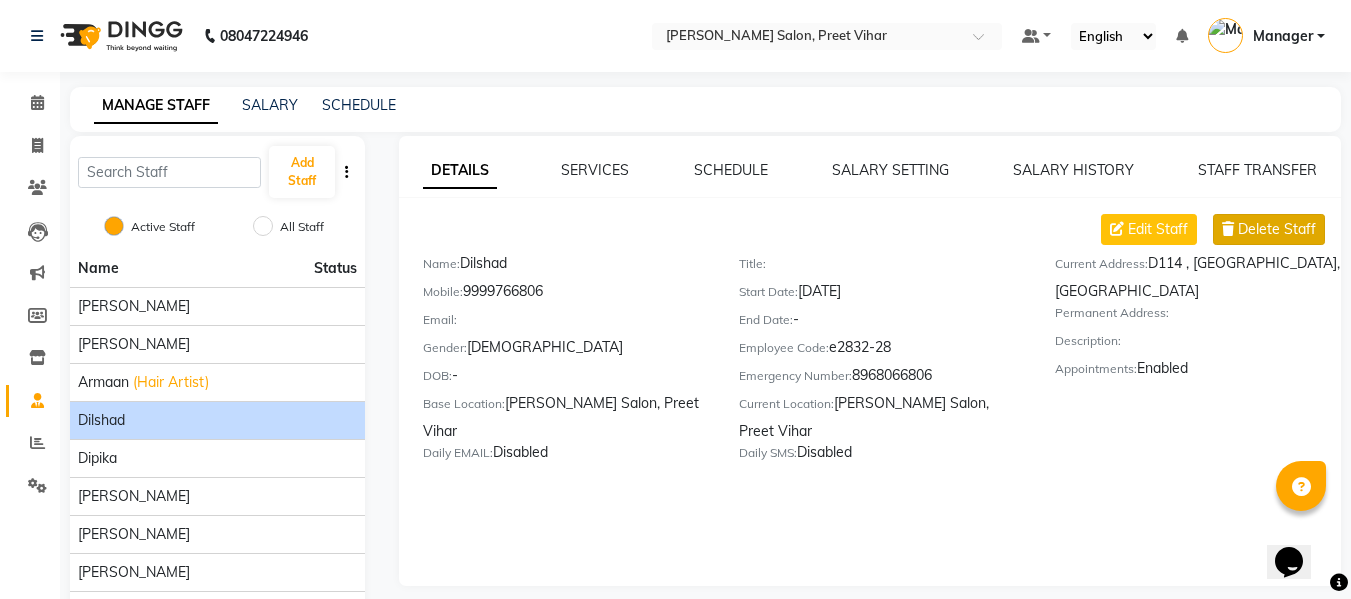 click on "Delete Staff" 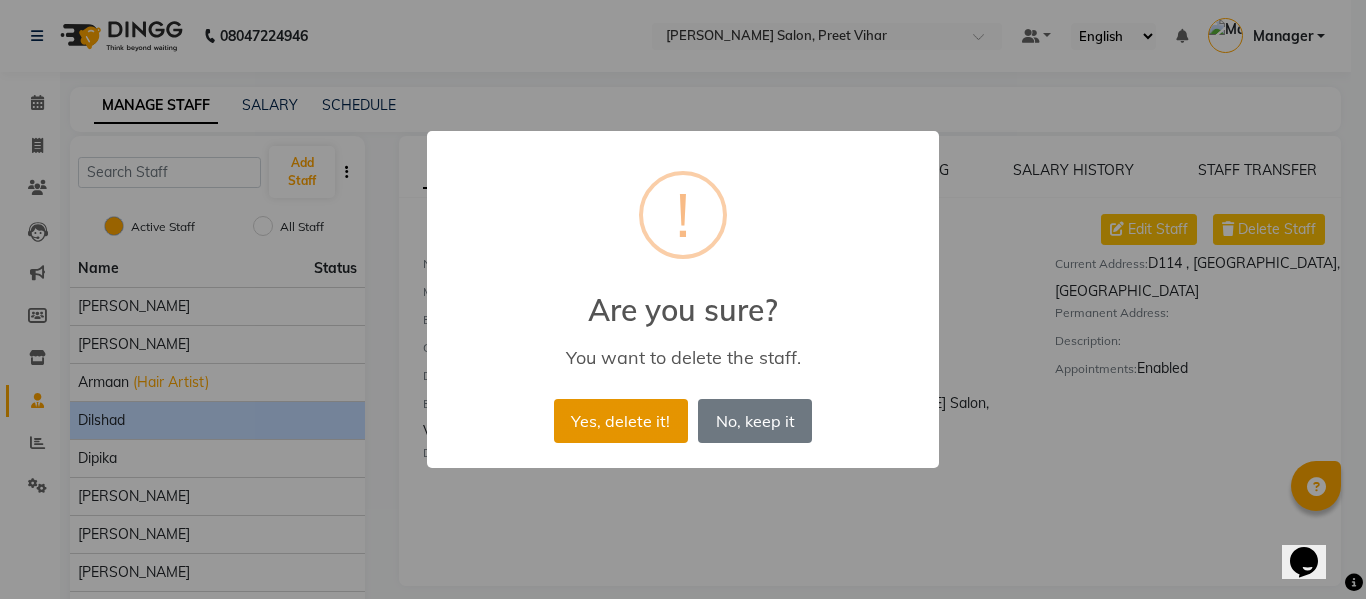 click on "Yes, delete it!" at bounding box center [621, 421] 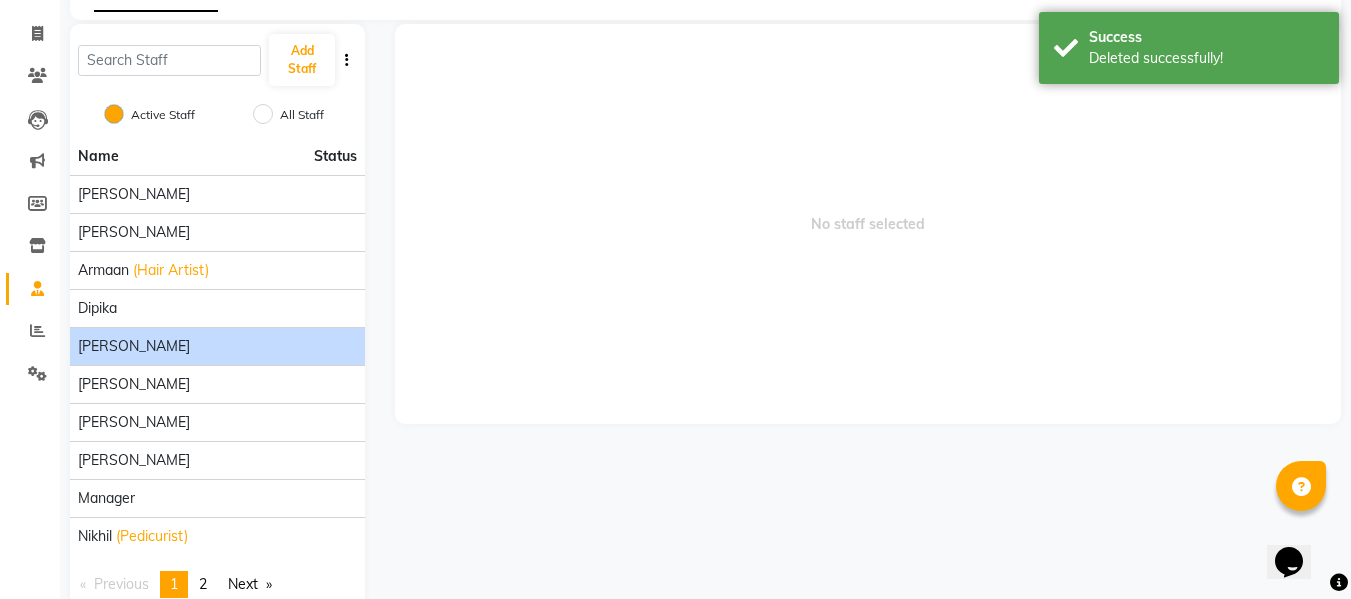 scroll, scrollTop: 115, scrollLeft: 0, axis: vertical 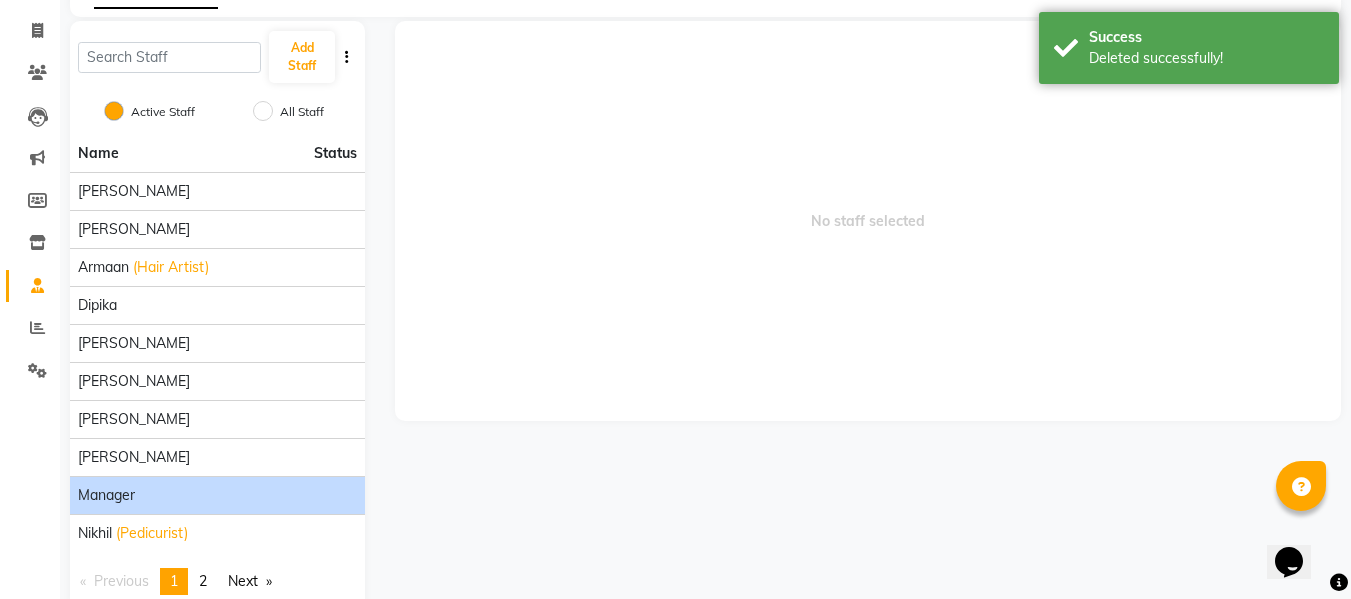 click on "Manager" 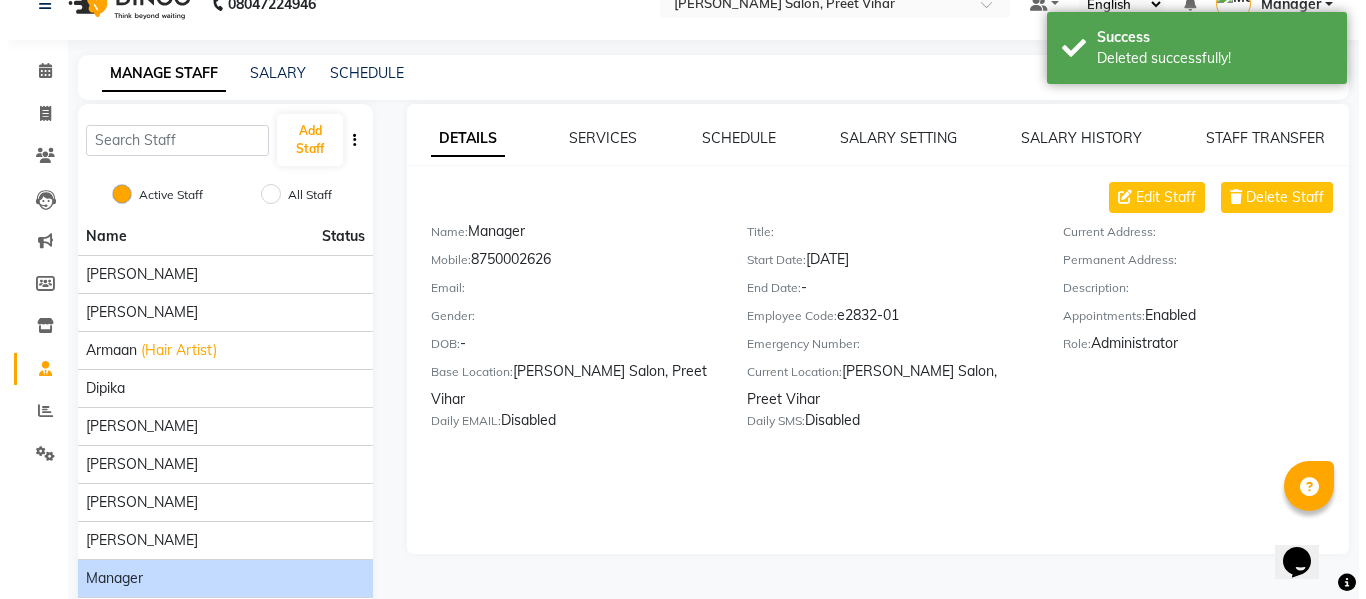 scroll, scrollTop: 12, scrollLeft: 0, axis: vertical 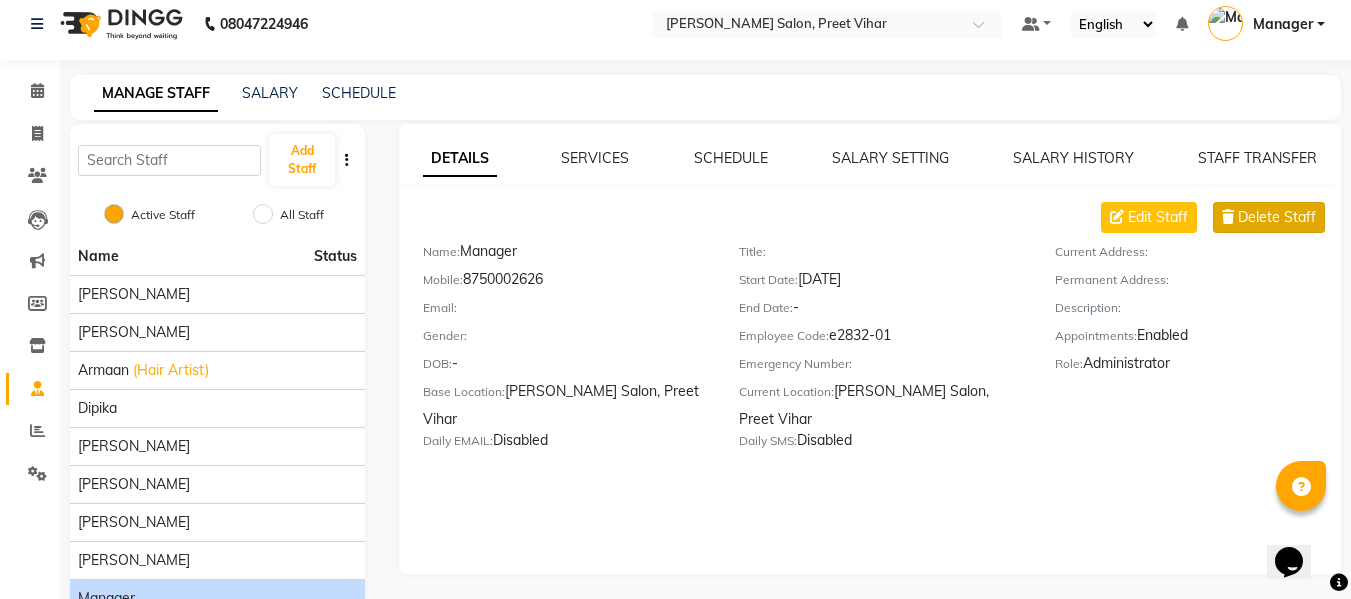 click on "Delete Staff" 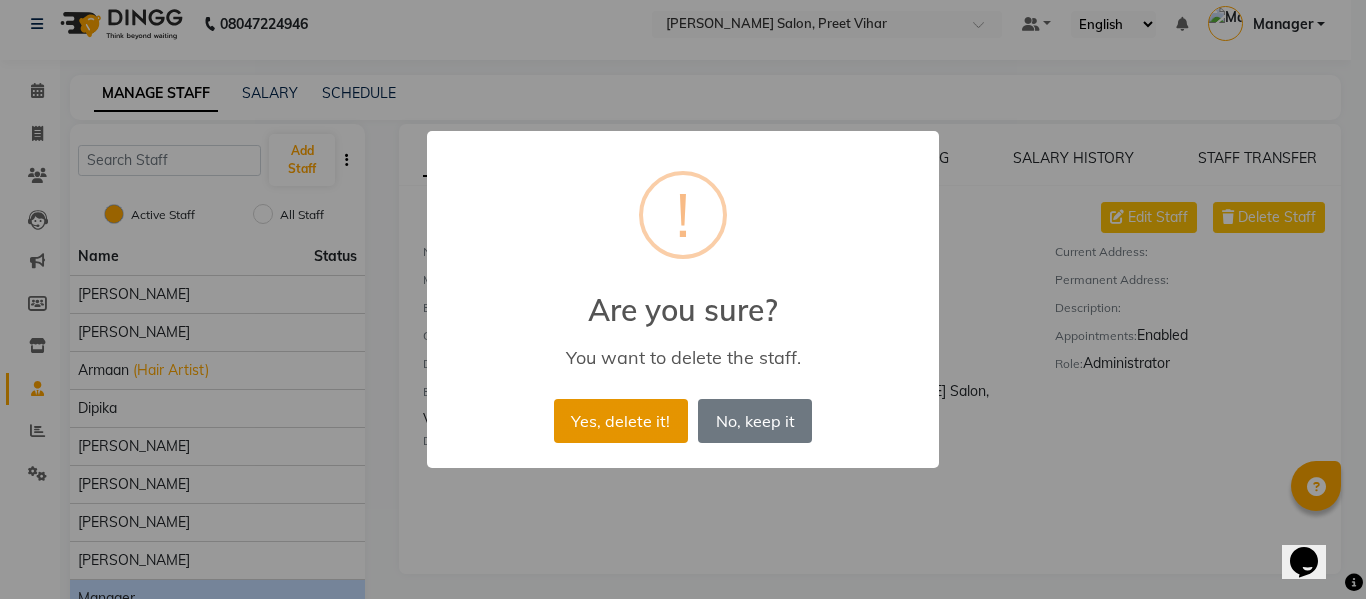 click on "Yes, delete it!" at bounding box center (621, 421) 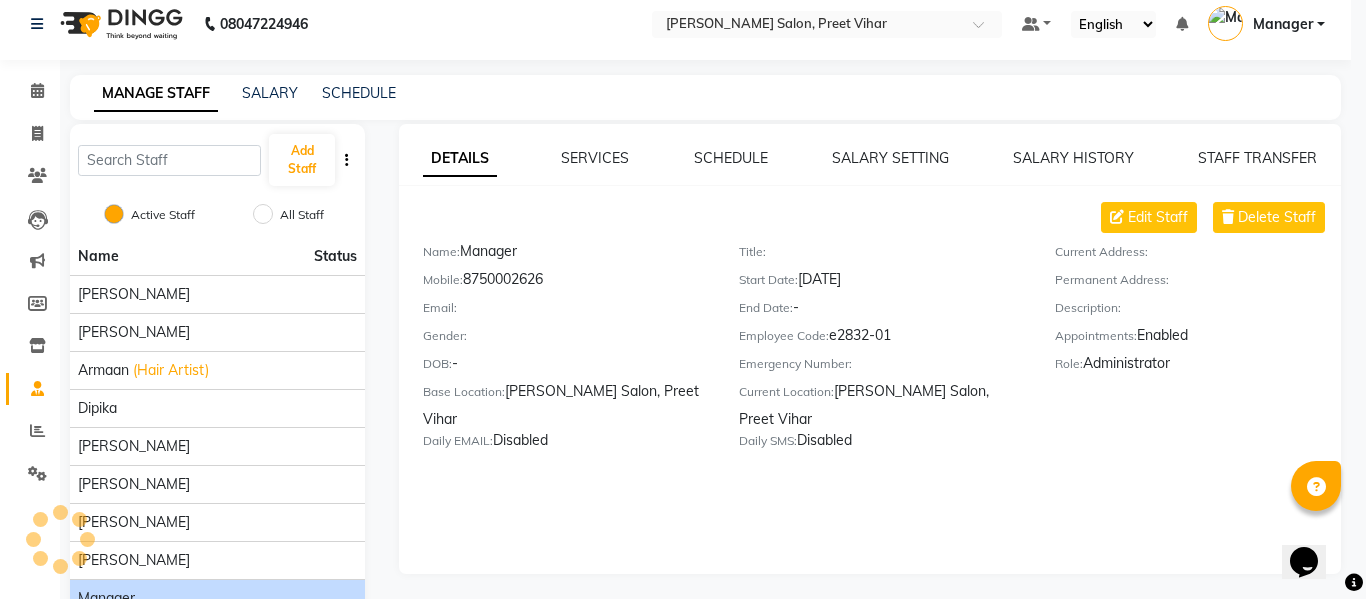 scroll, scrollTop: 0, scrollLeft: 0, axis: both 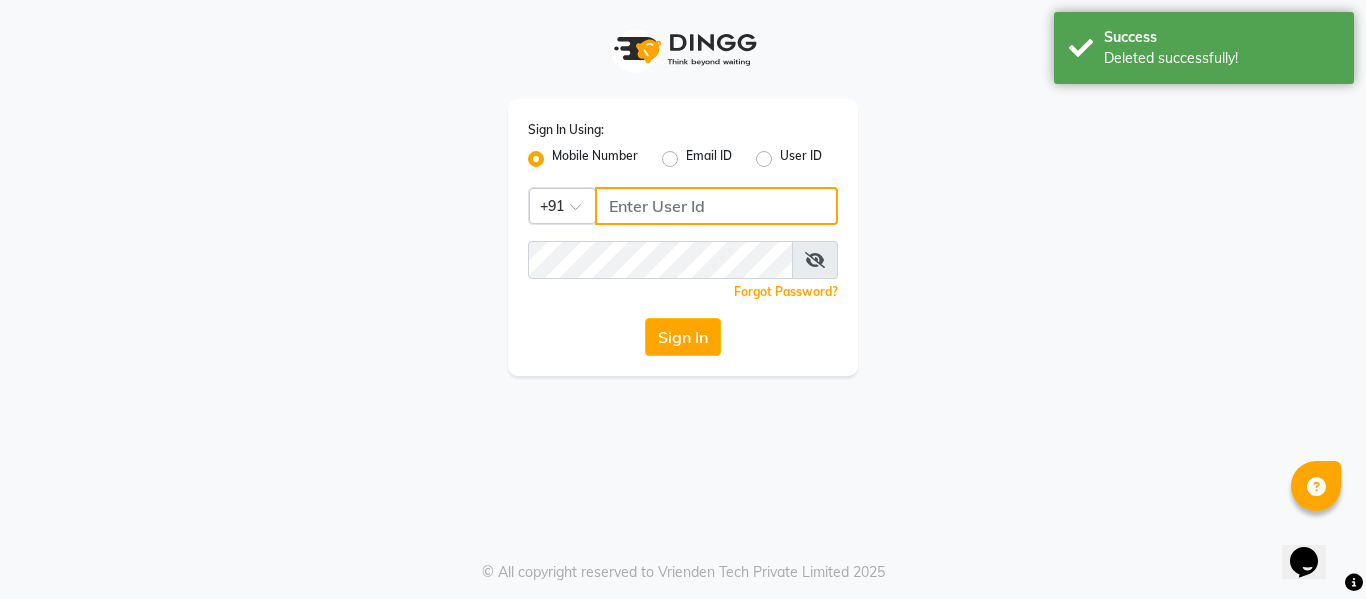 click 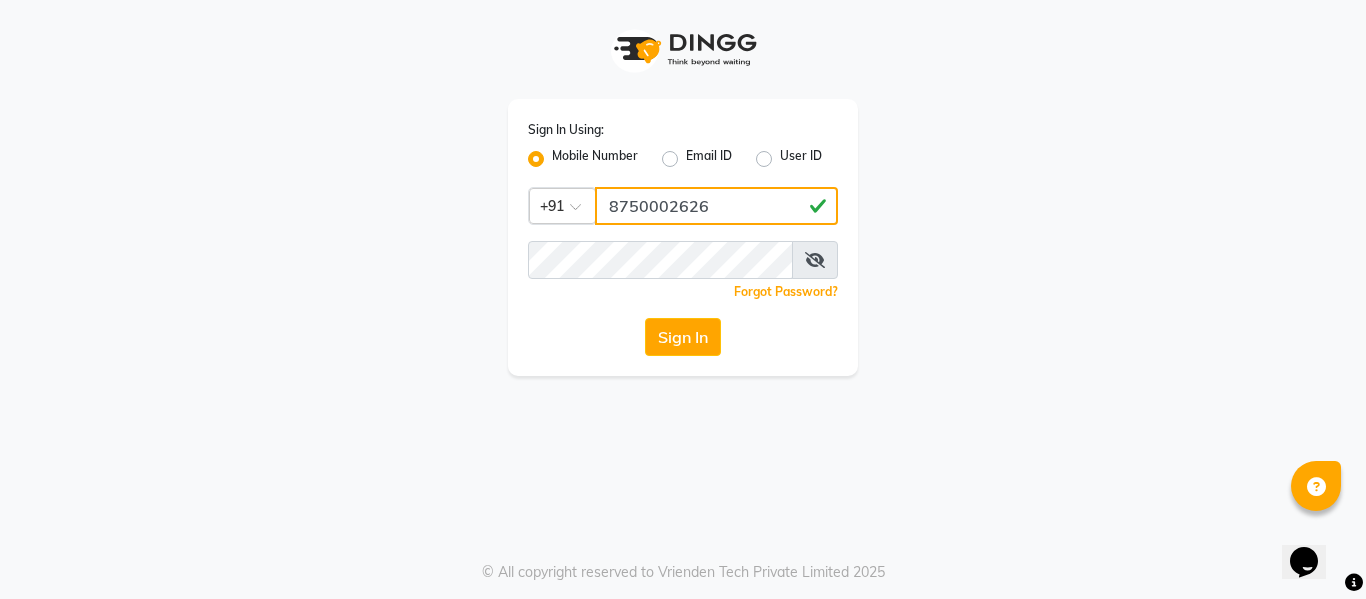 type on "8750002626" 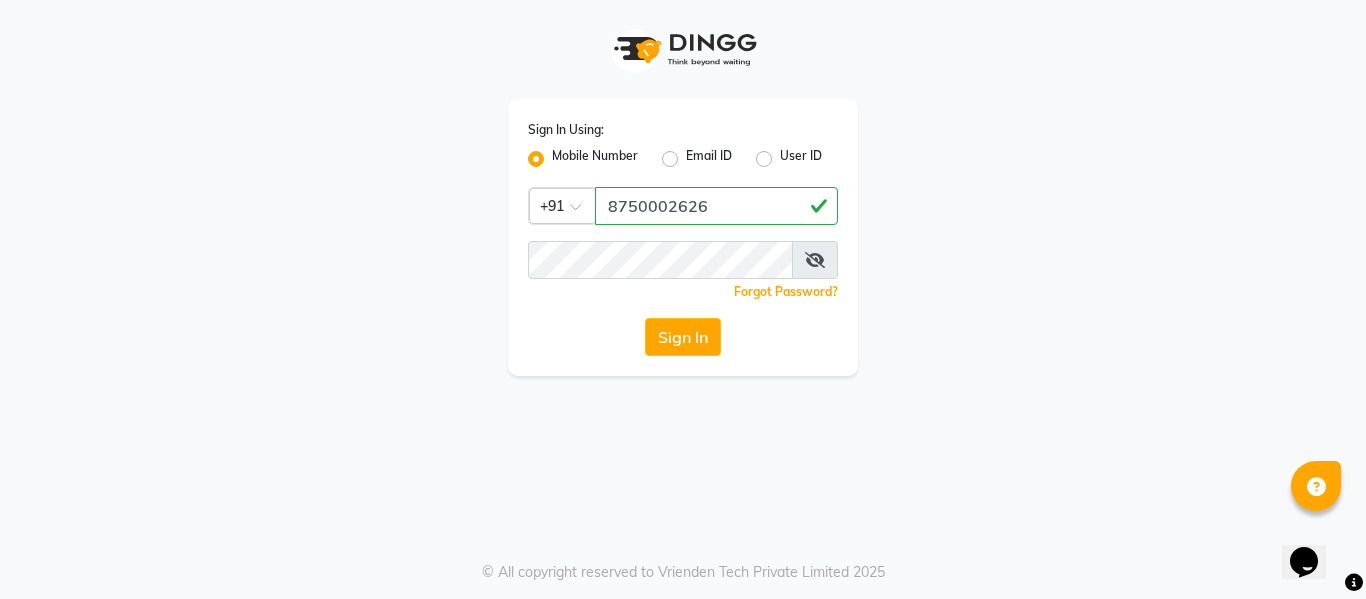 click on "Forgot Password?" 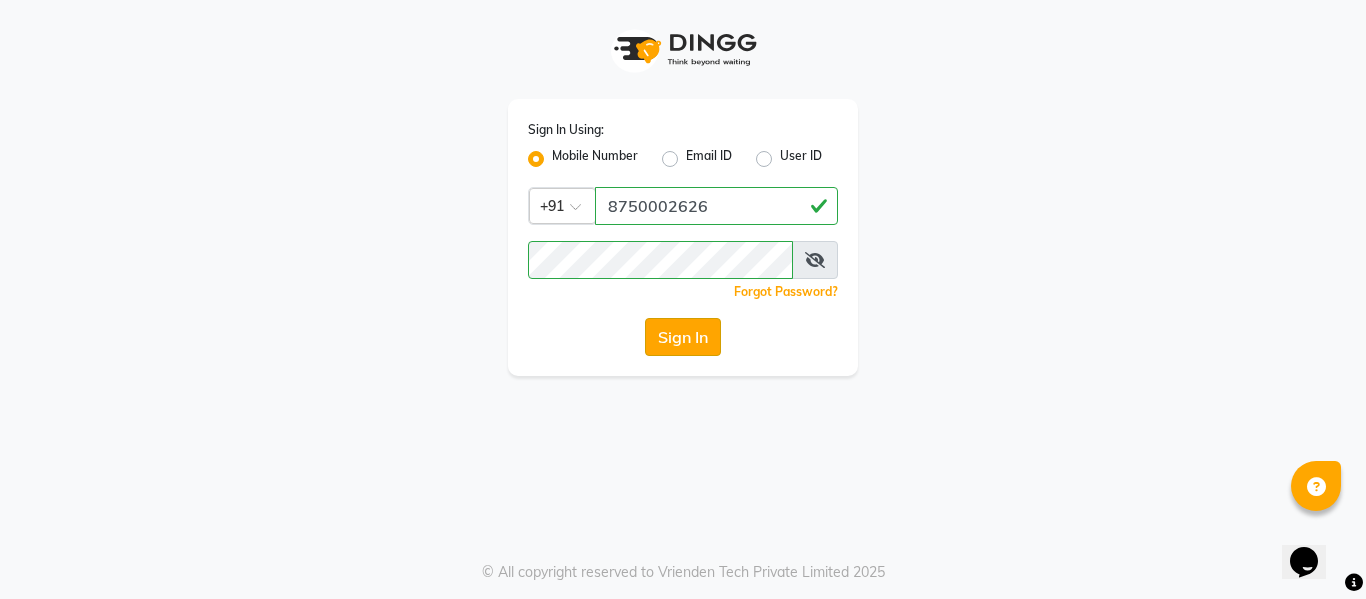 click on "Sign In" 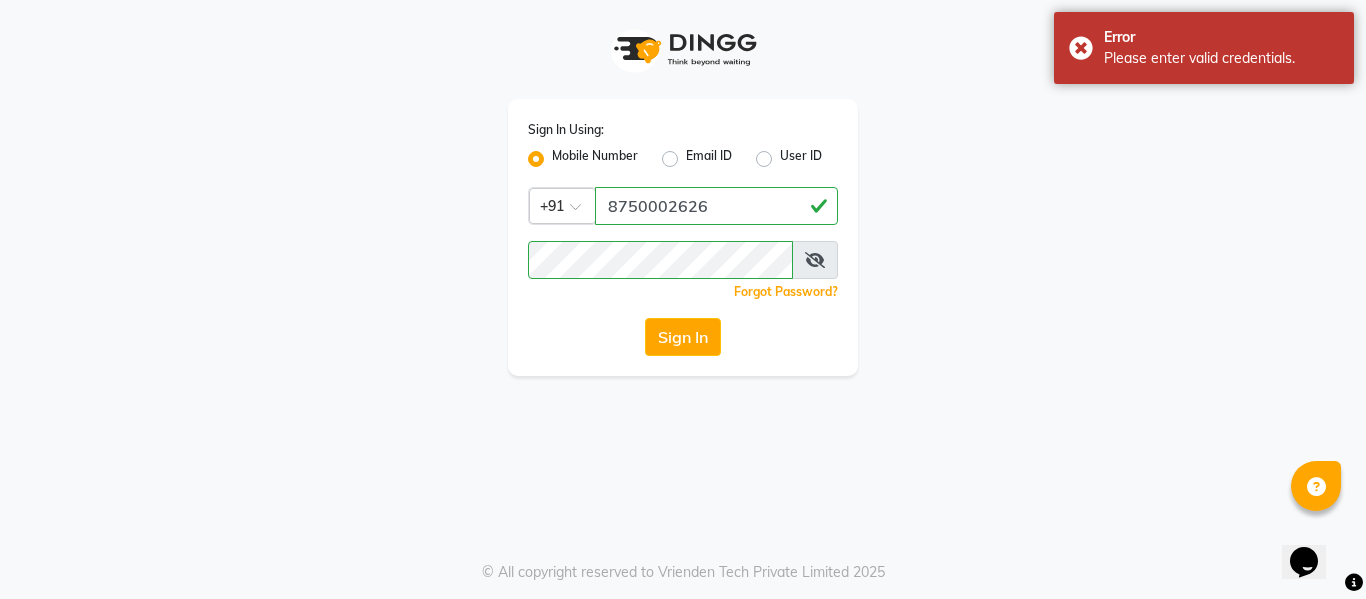 click at bounding box center [815, 260] 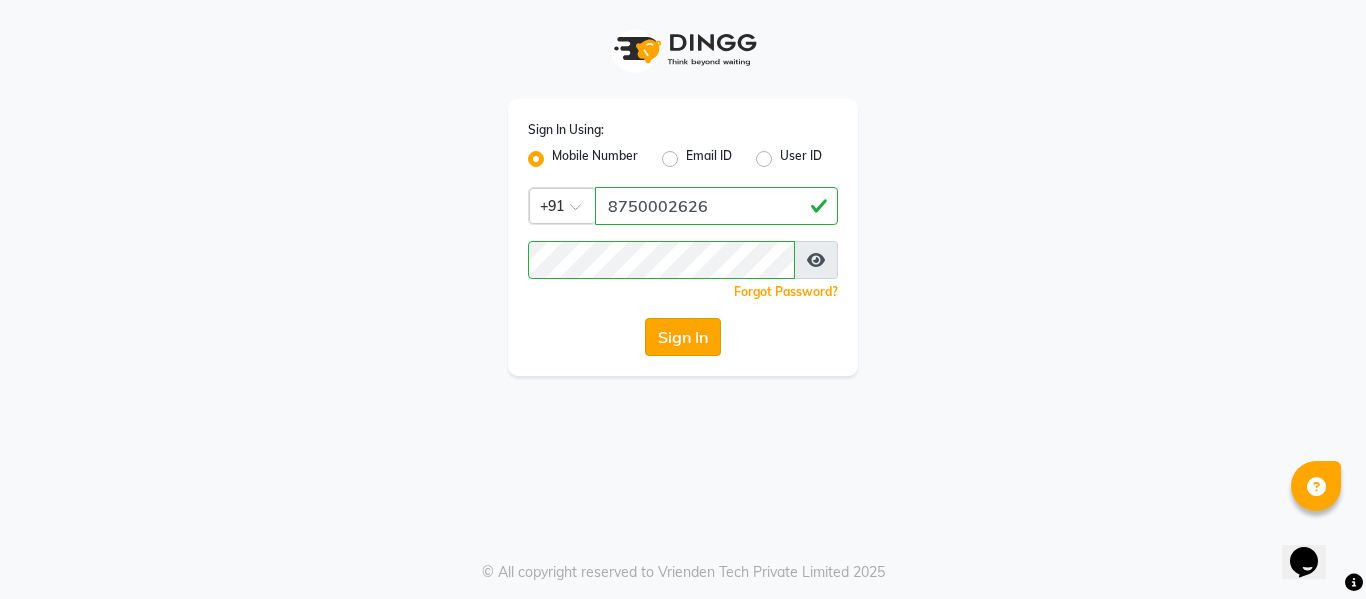 click on "Sign In" 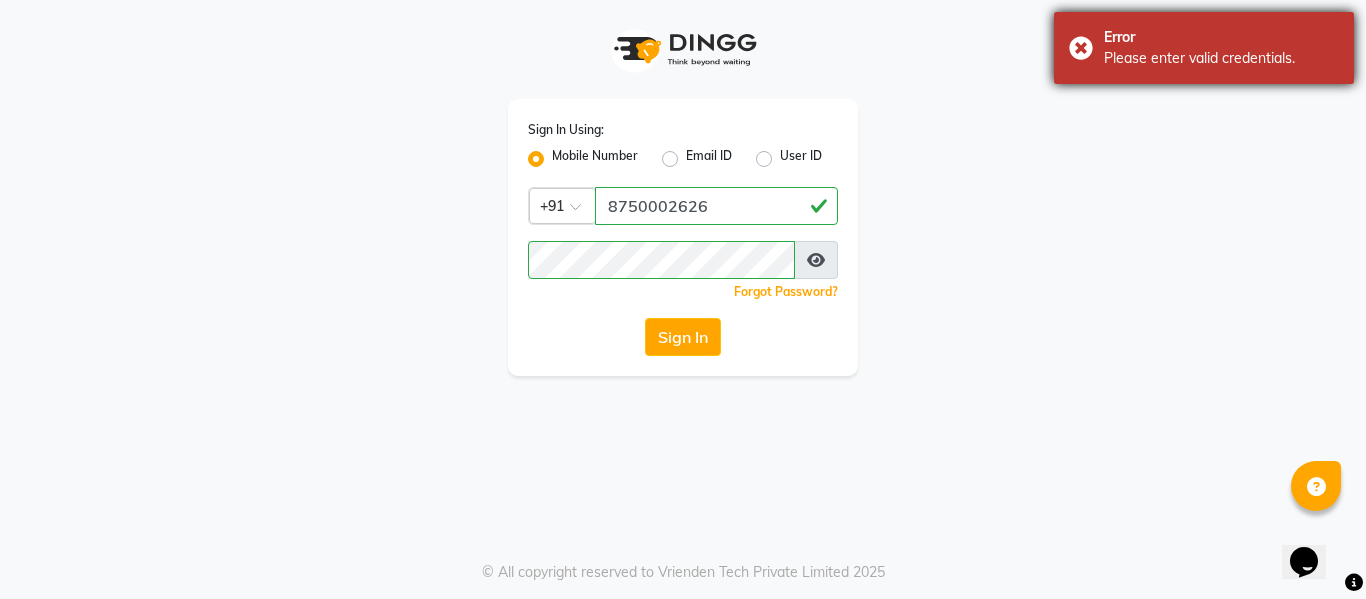 click on "Error" at bounding box center [1221, 37] 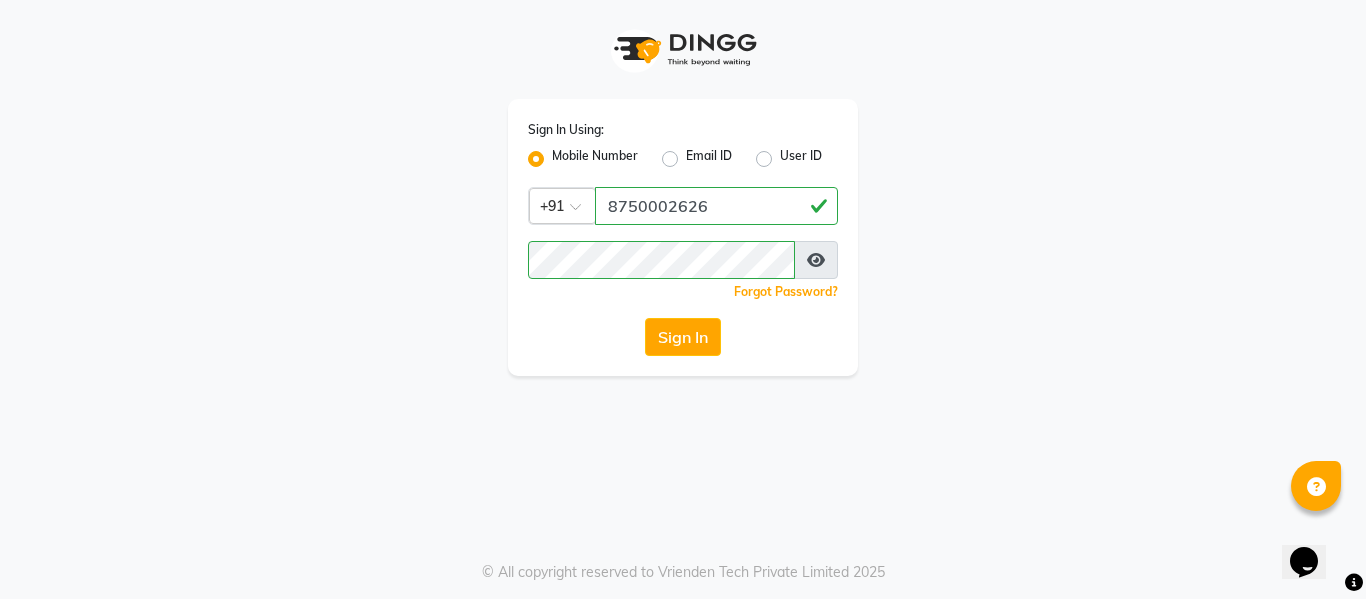 click on "Email ID" 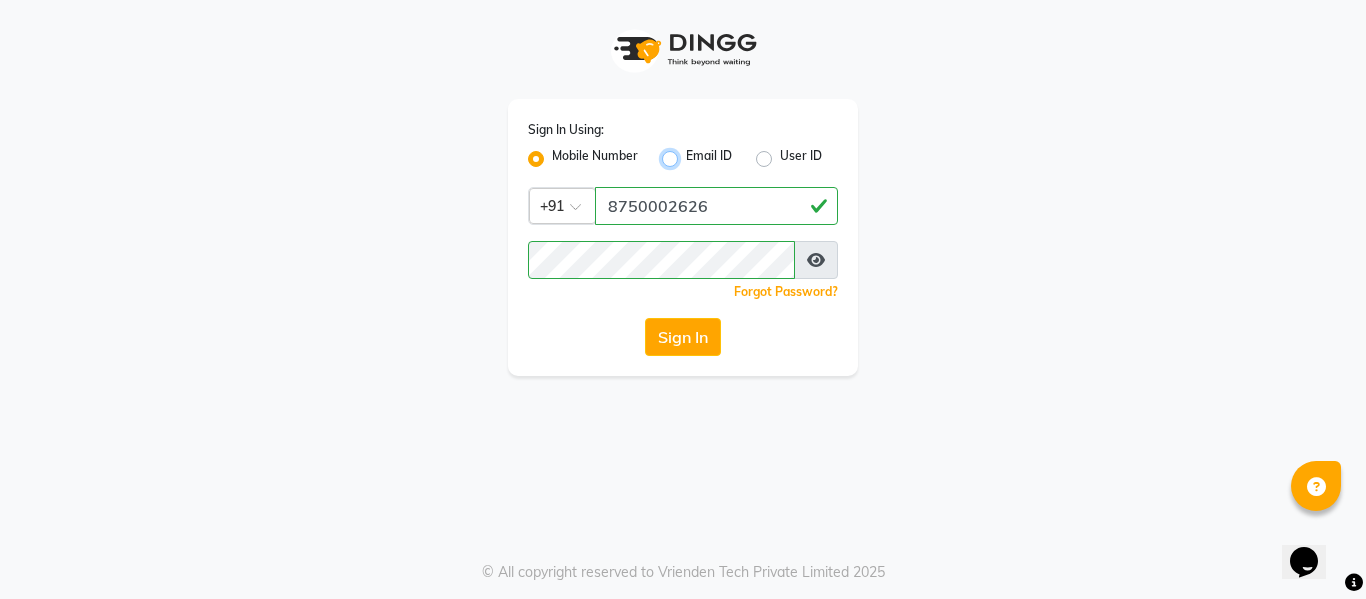 click on "Email ID" at bounding box center (692, 153) 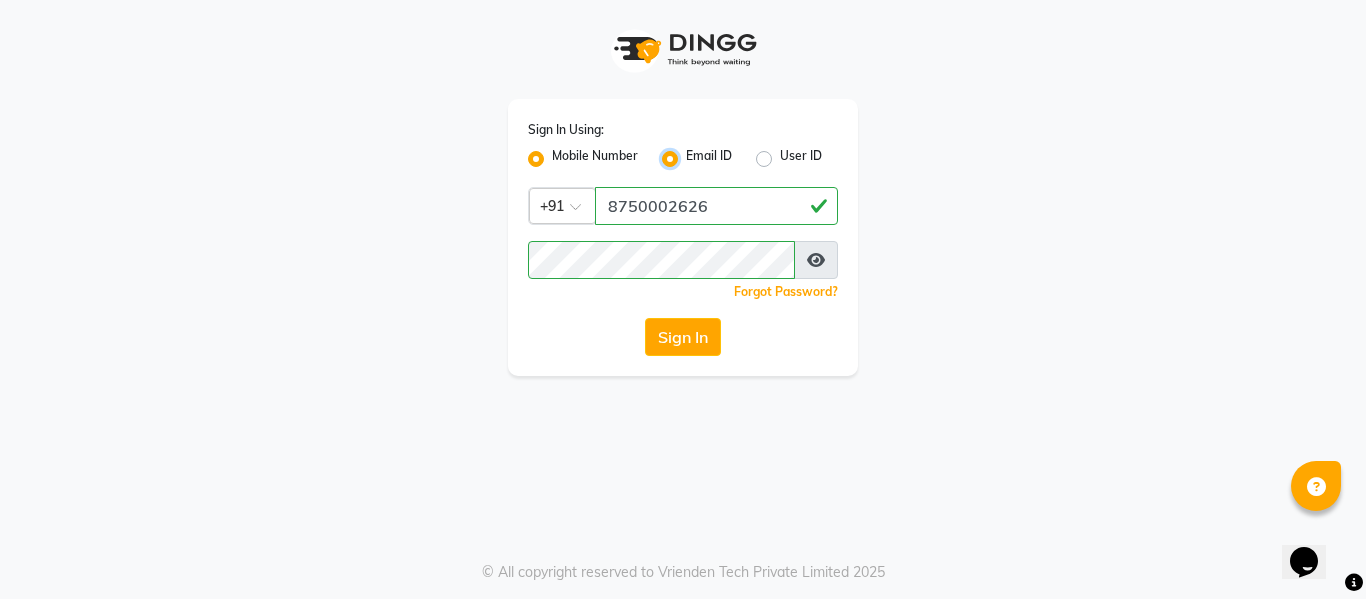 radio on "false" 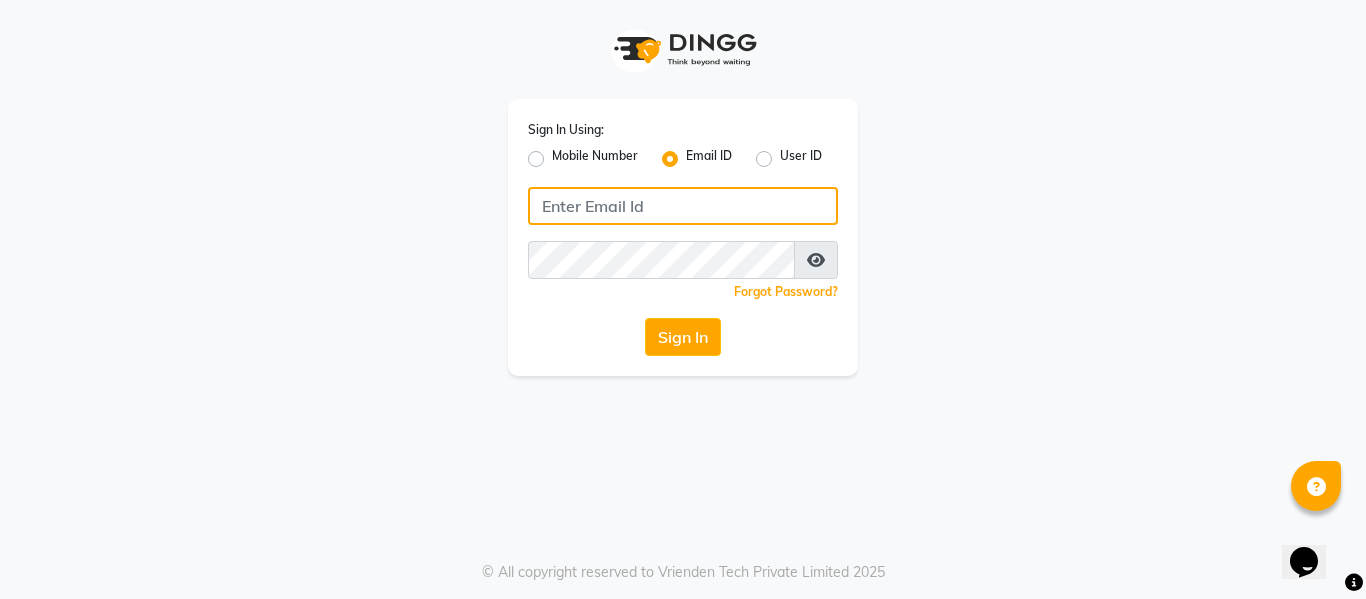 click 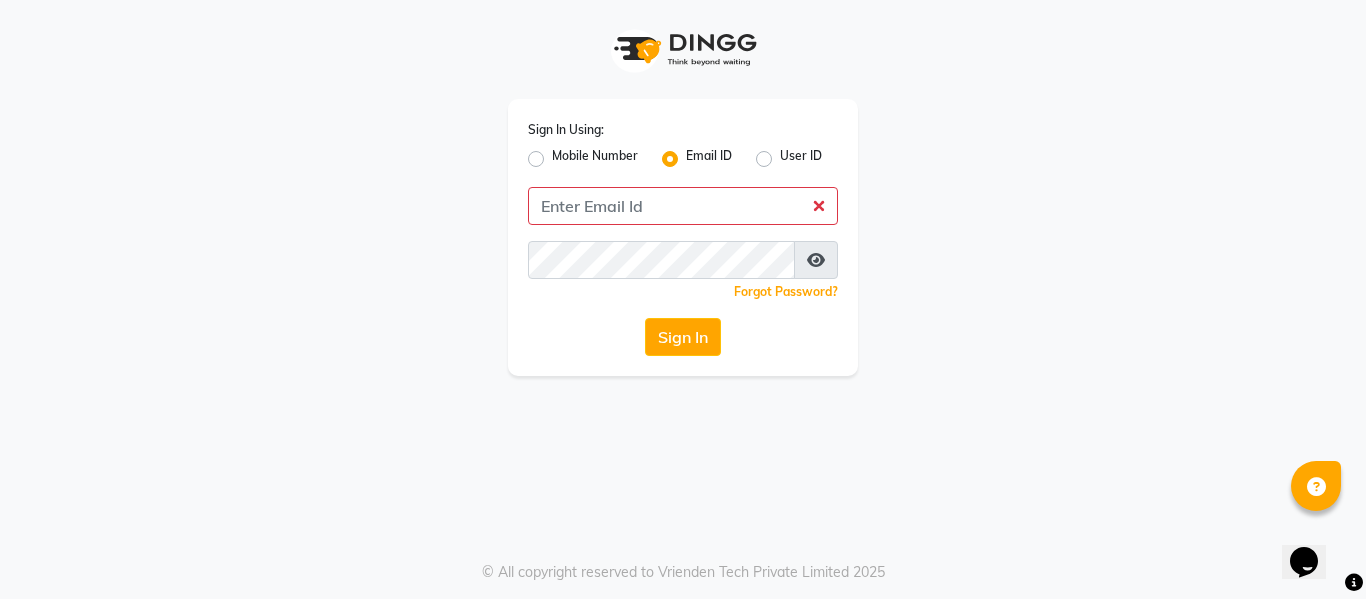 click on "Mobile Number" 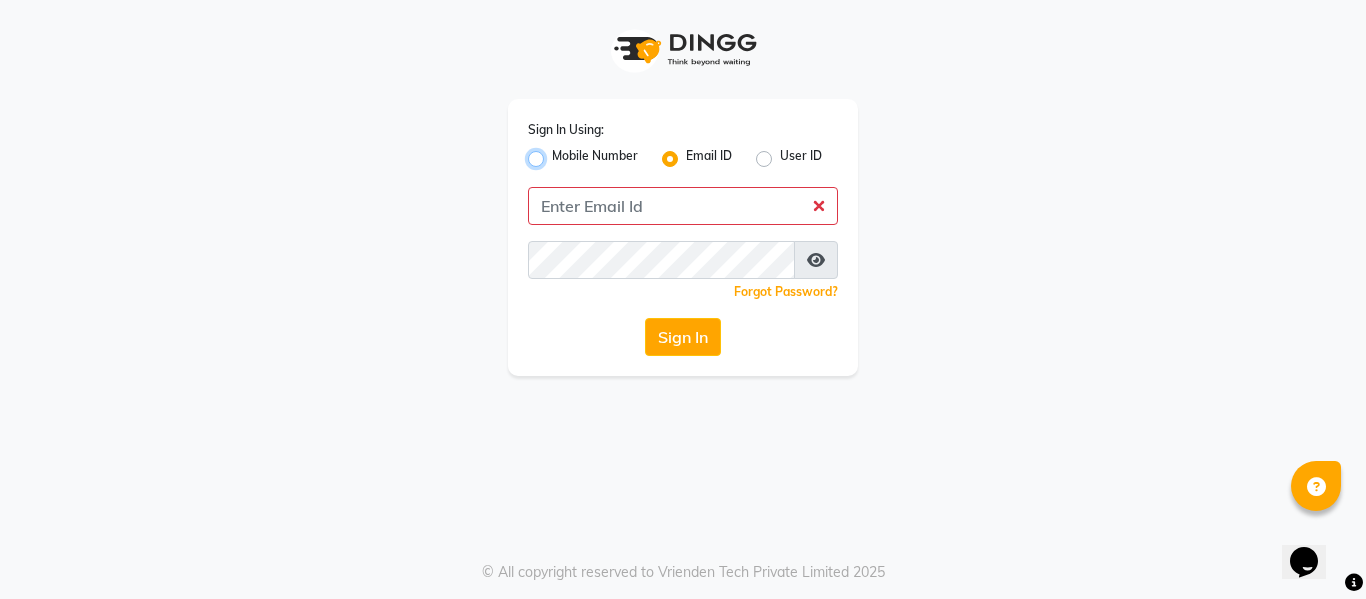 click on "Mobile Number" at bounding box center (558, 153) 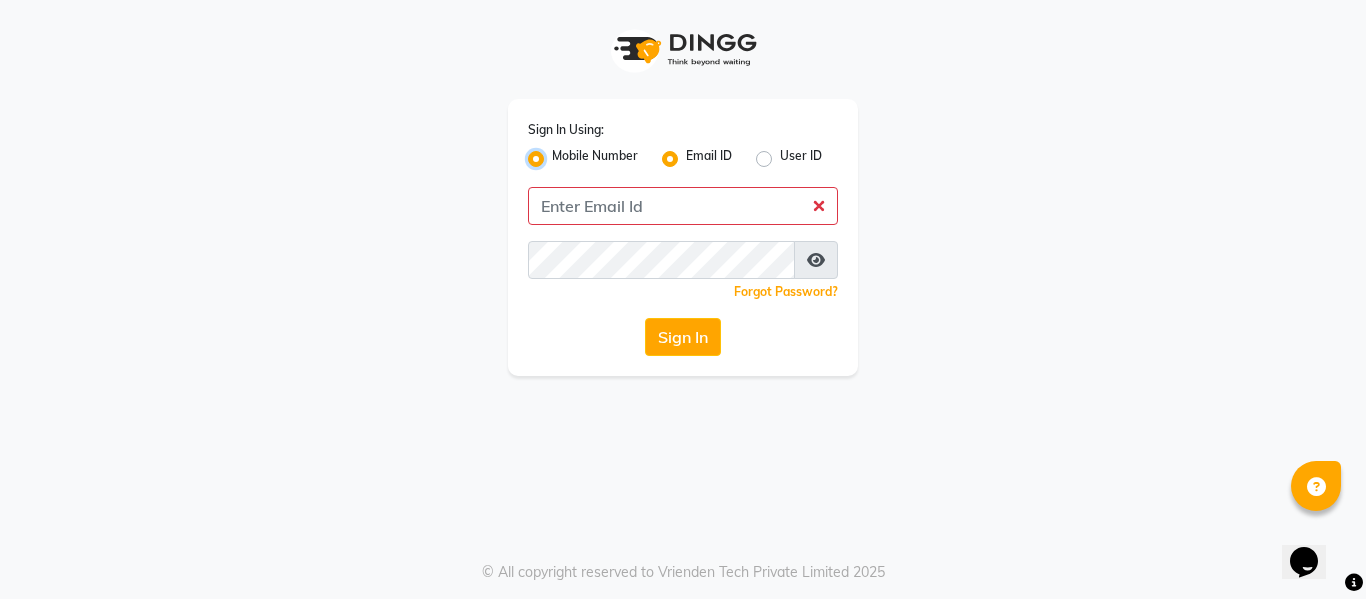 radio on "false" 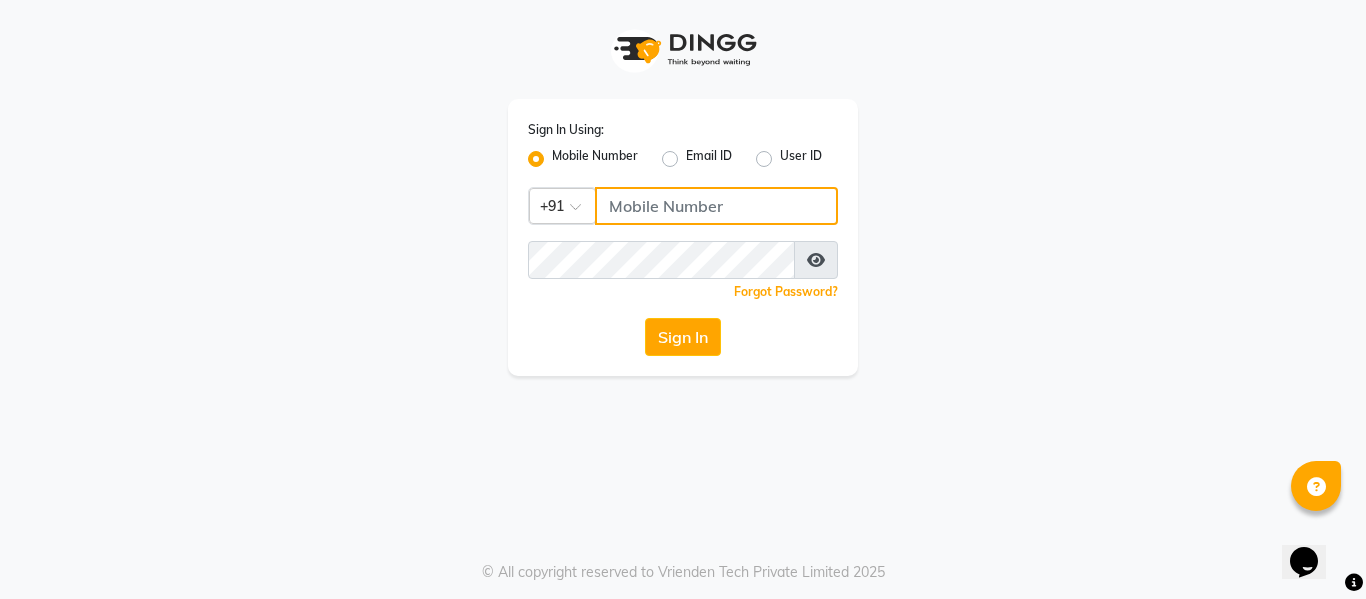 click 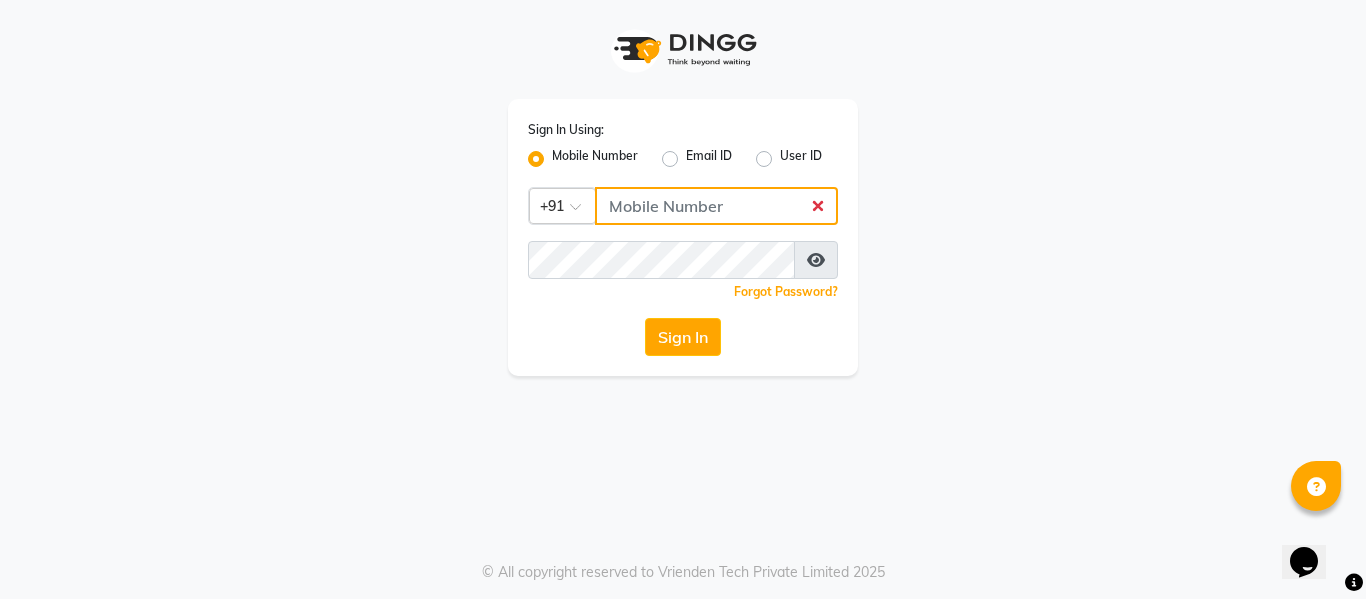 click 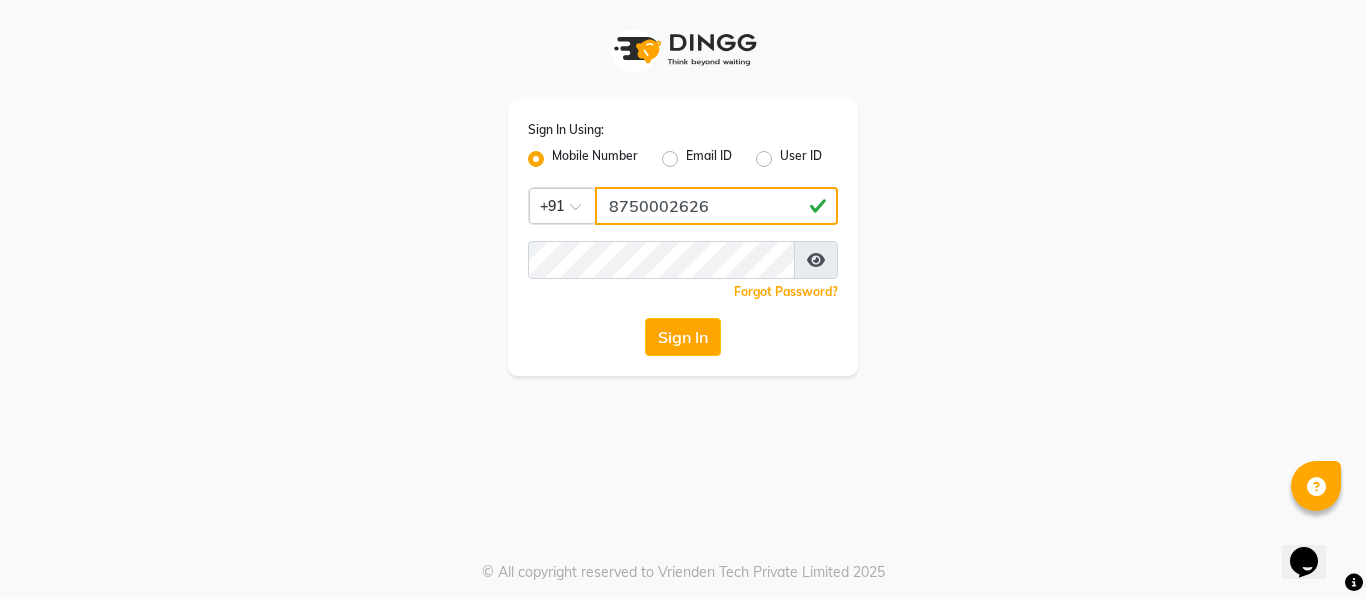type on "8750002626" 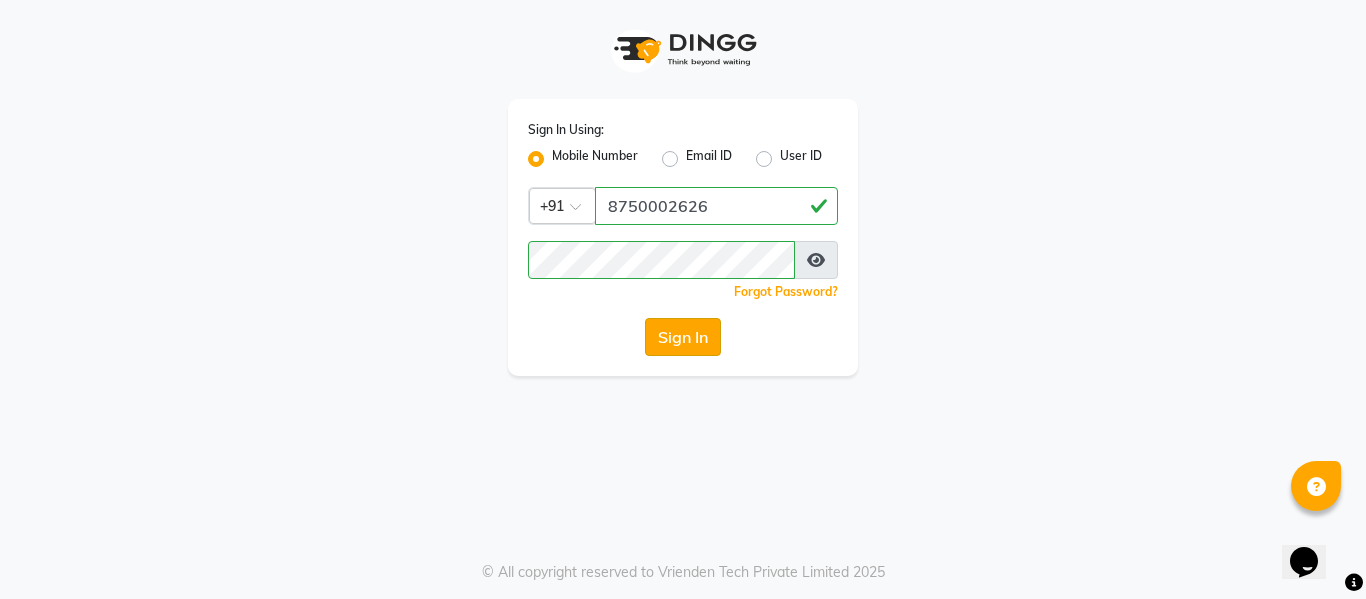 click on "Sign In" 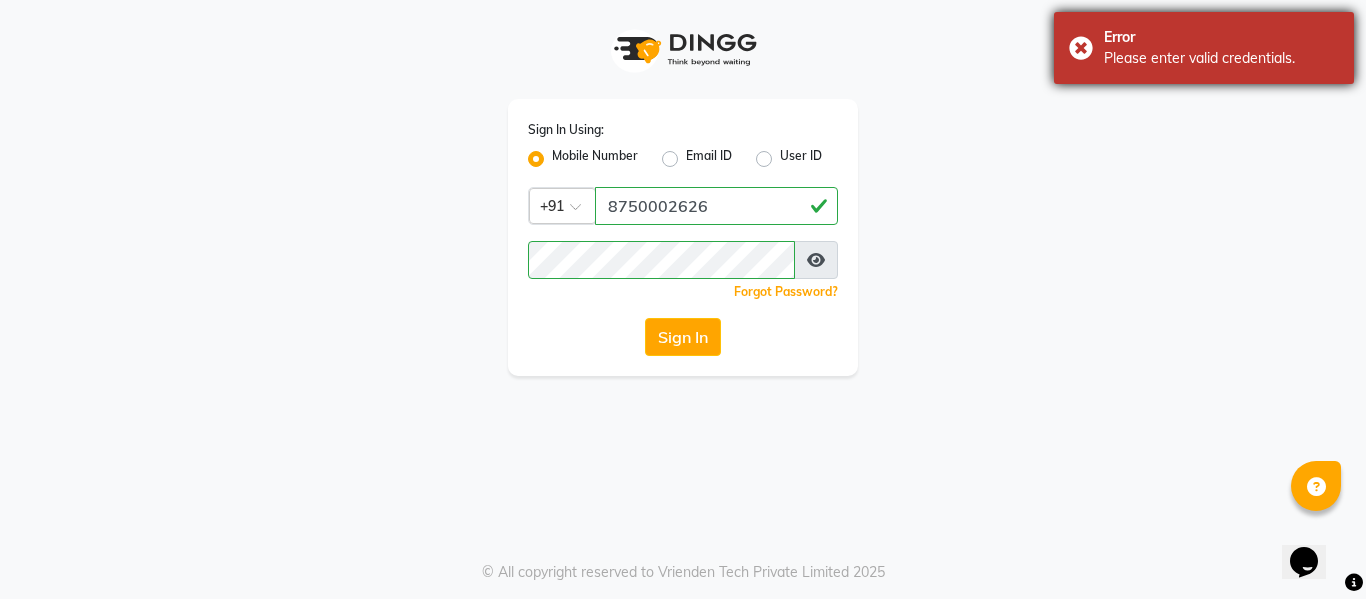 click on "Error" at bounding box center [1221, 37] 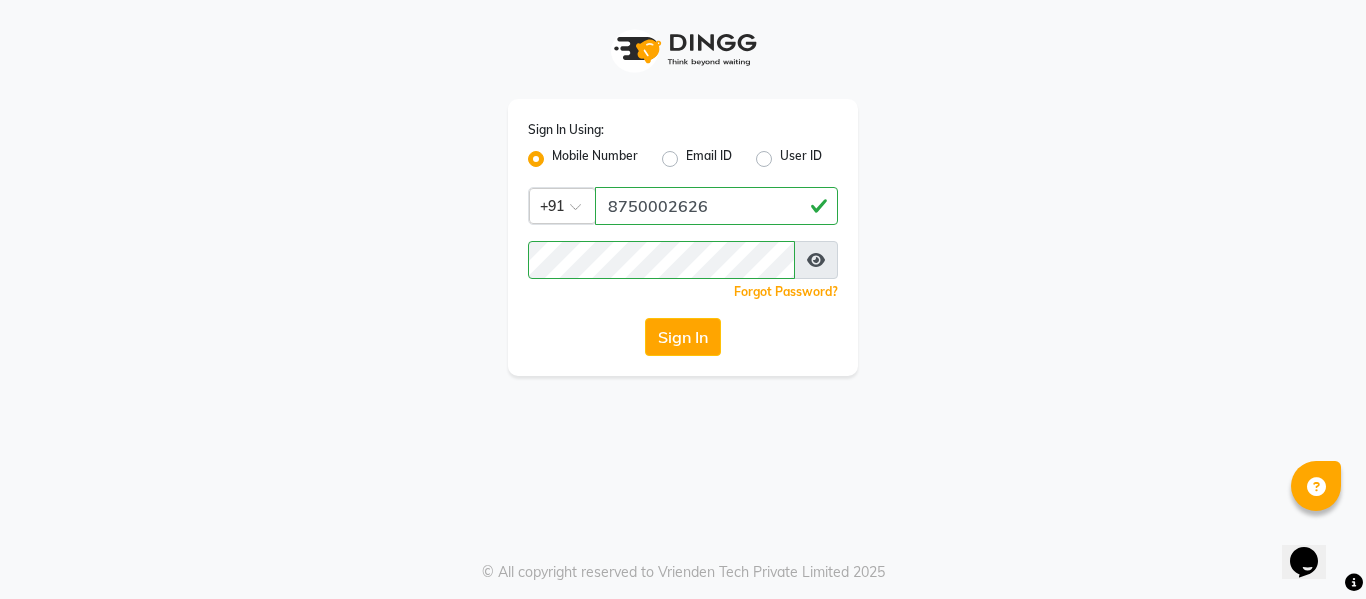 click at bounding box center [816, 260] 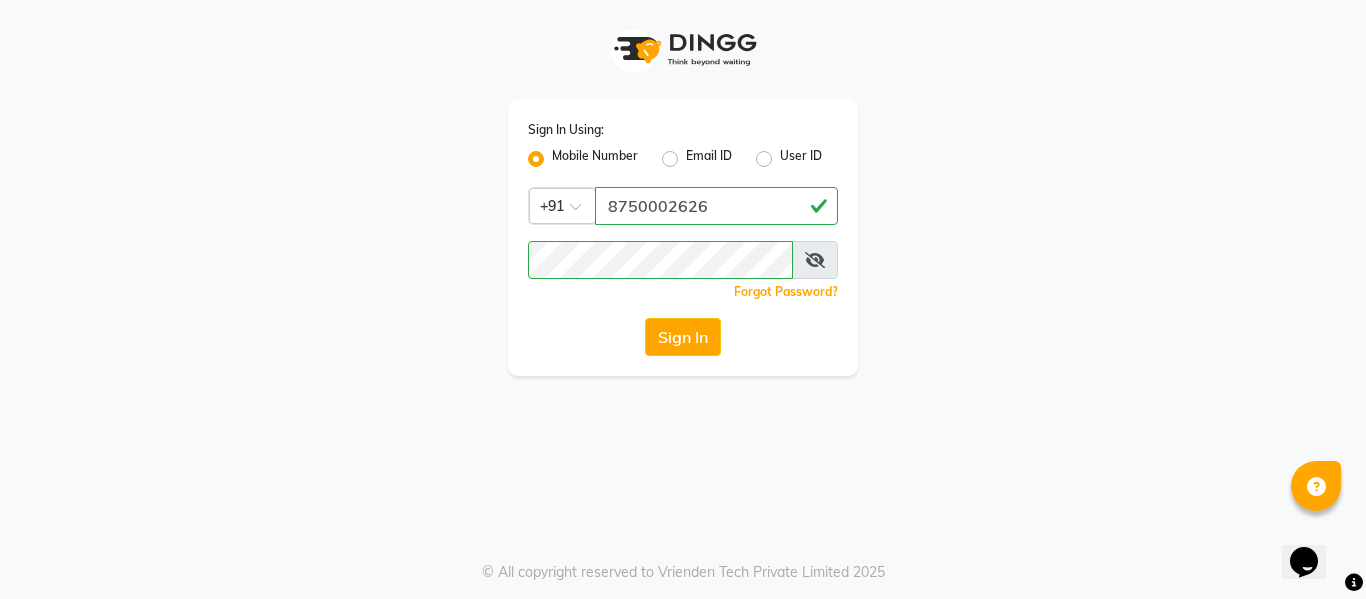 click at bounding box center [815, 260] 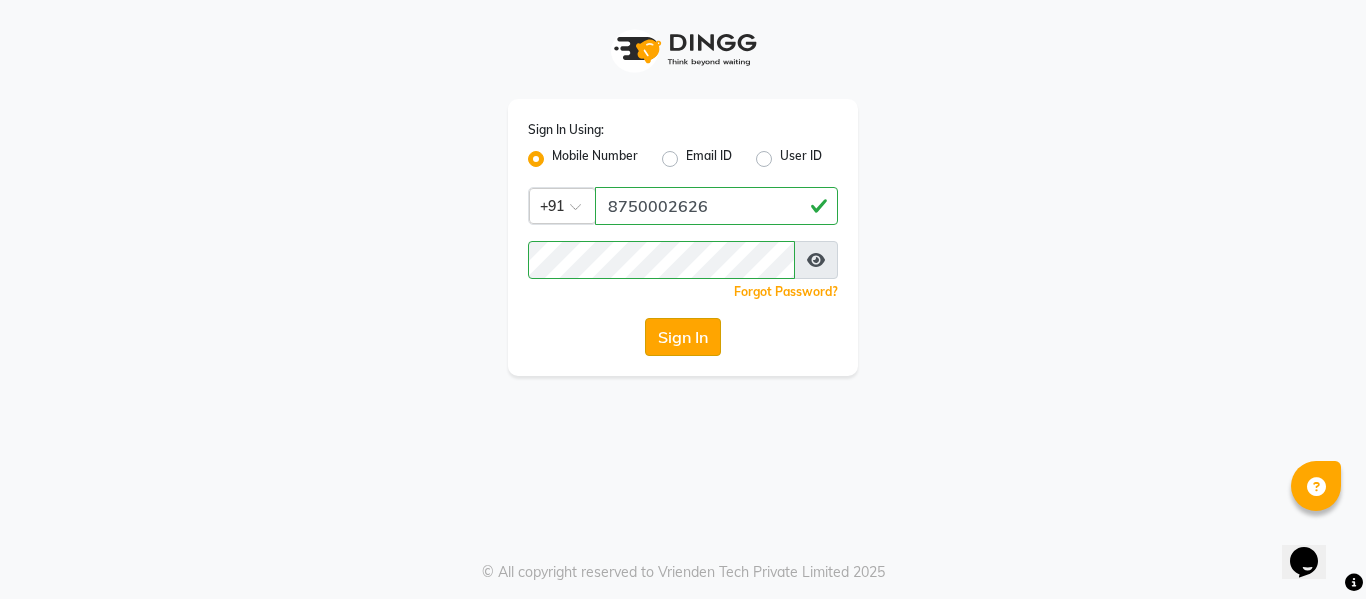 click on "Sign In" 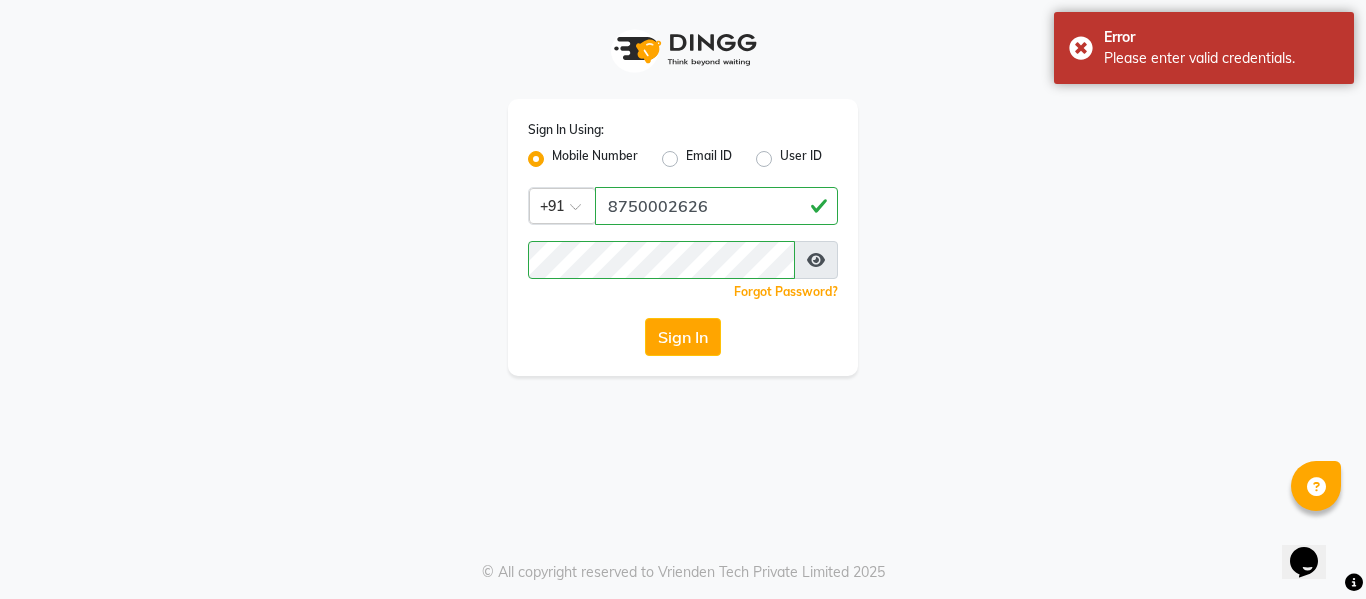 click on "Forgot Password?" 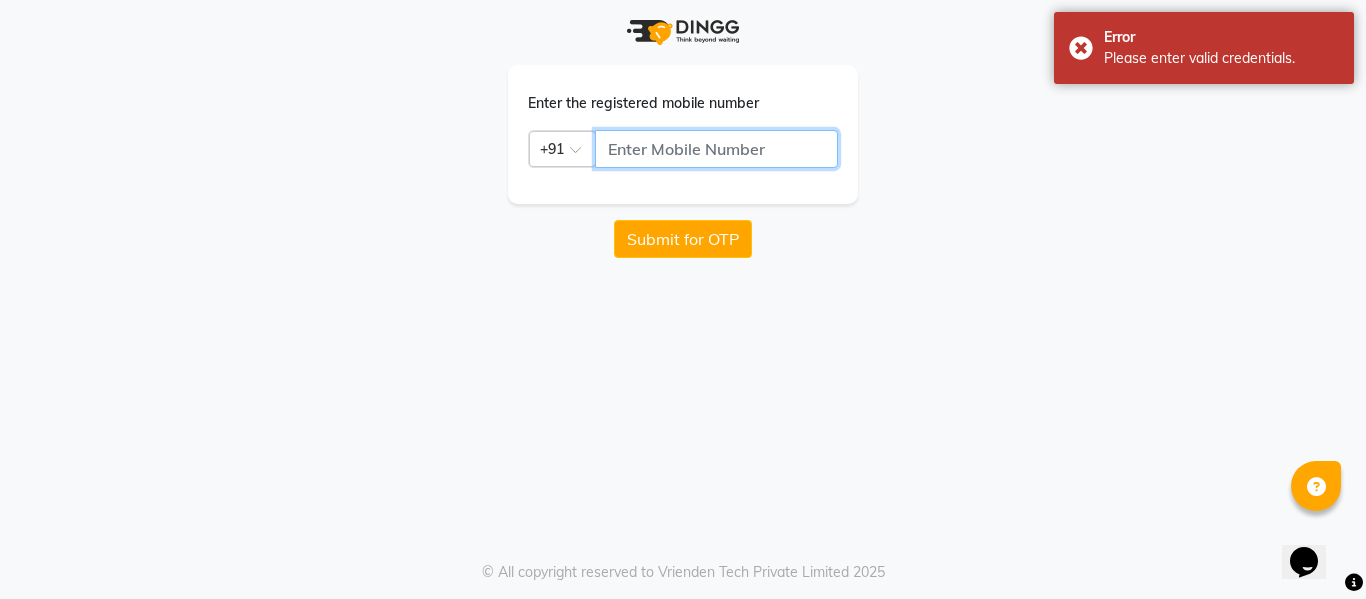 click 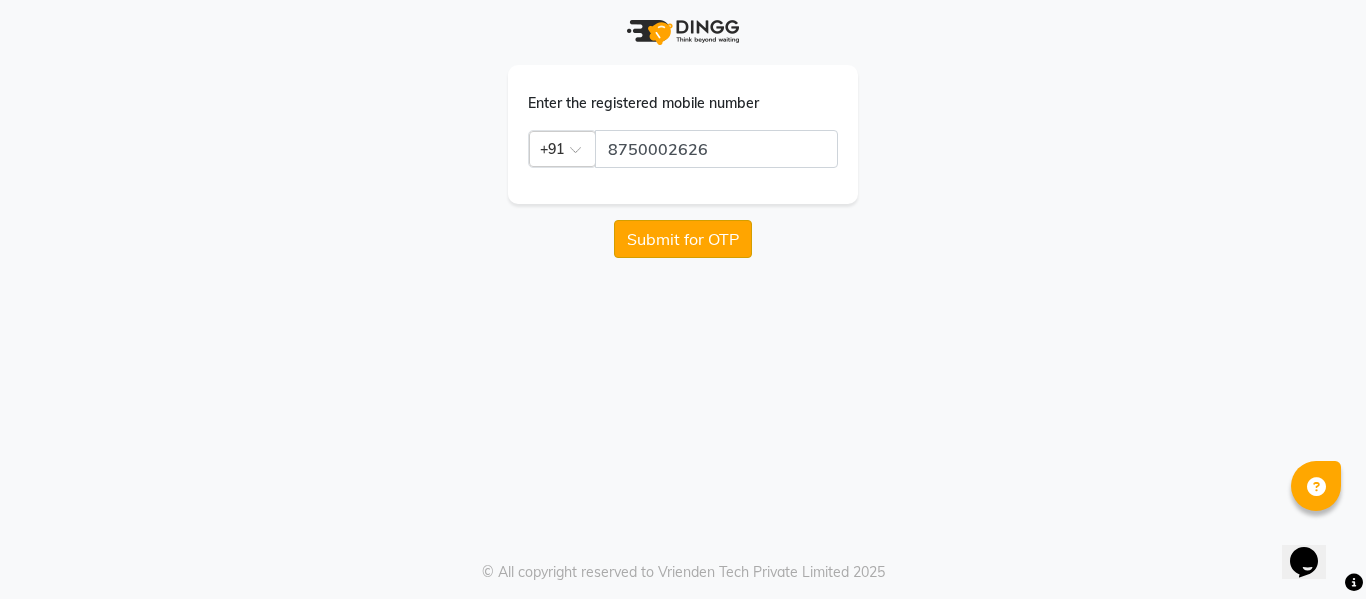 click on "Submit for OTP" 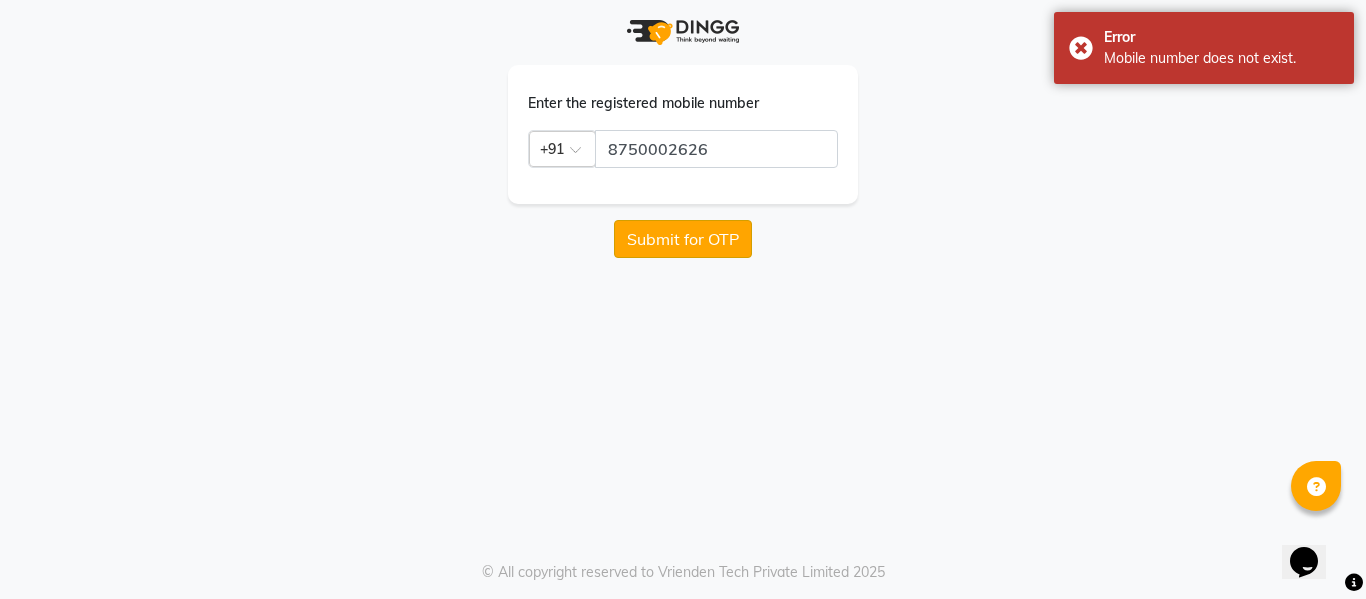 click on "Submit for OTP" 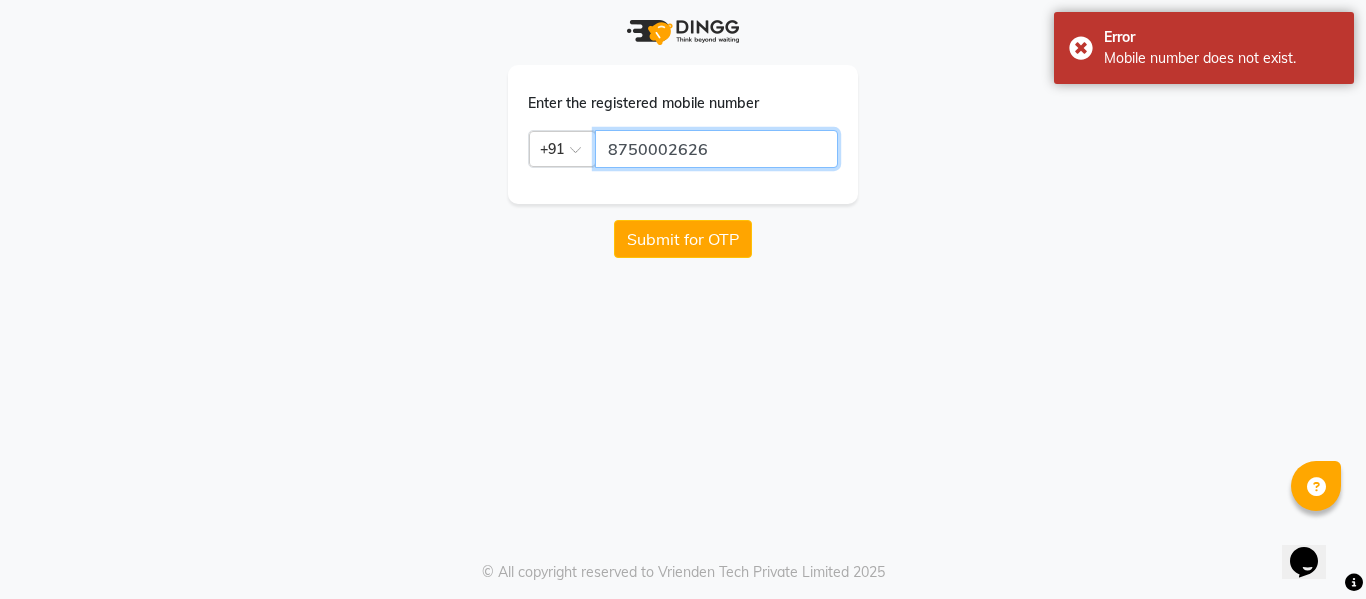 click on "8750002626" 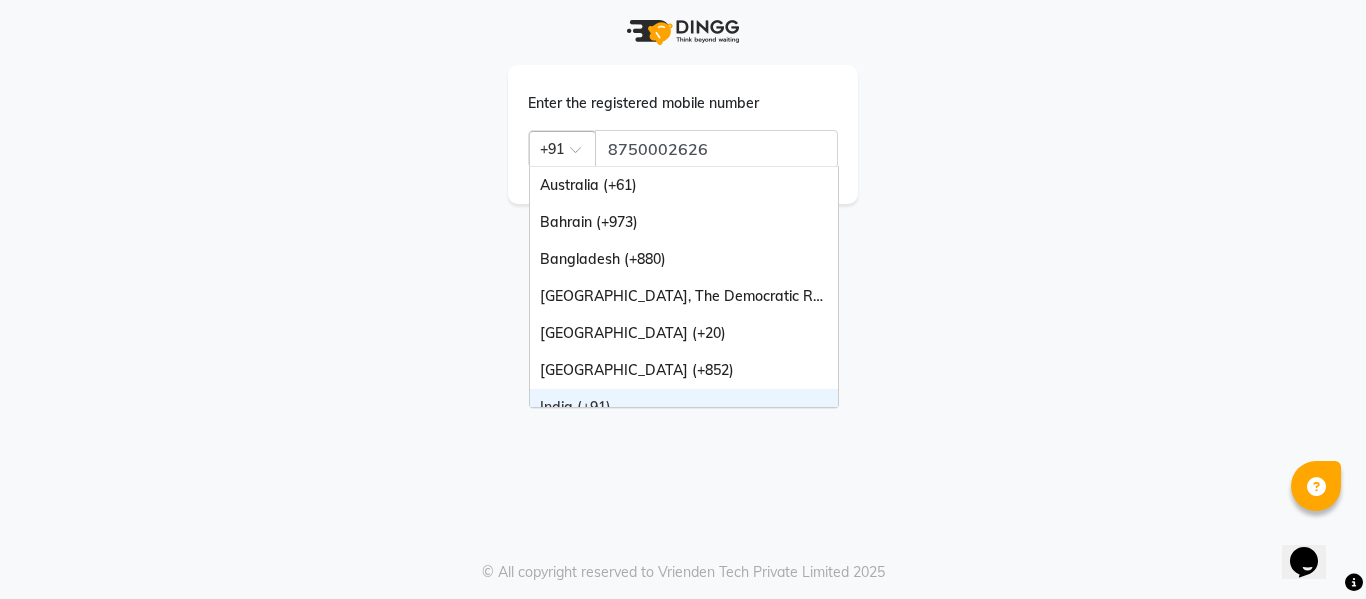 click 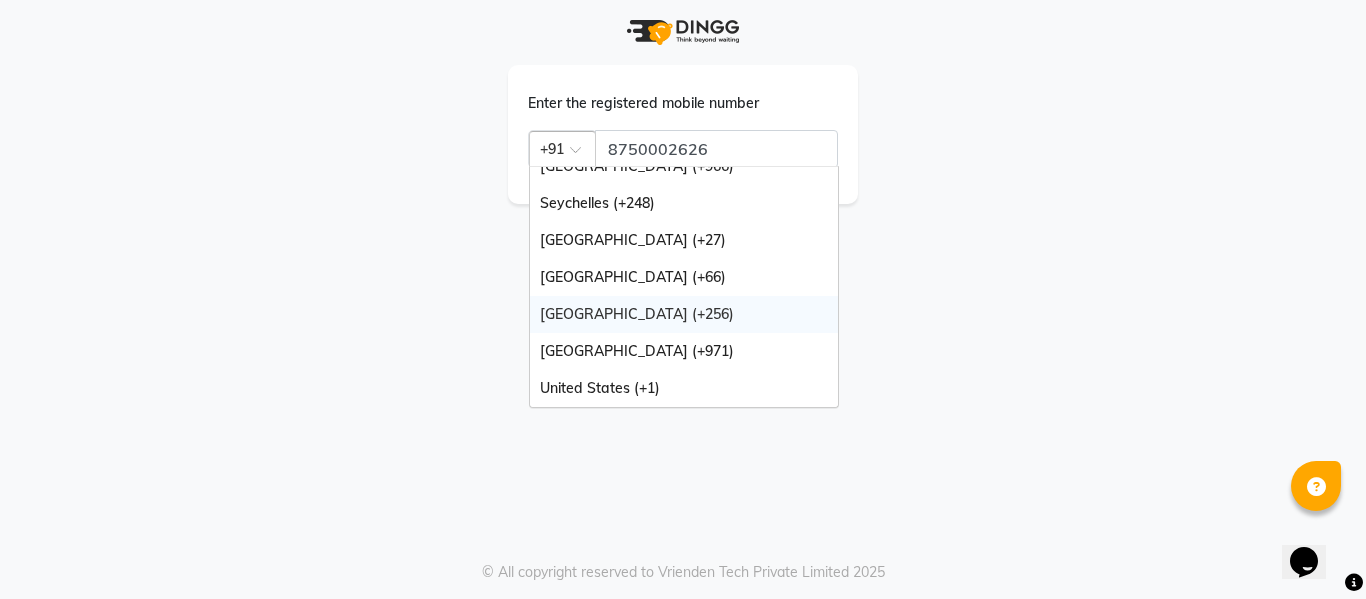 scroll, scrollTop: 0, scrollLeft: 0, axis: both 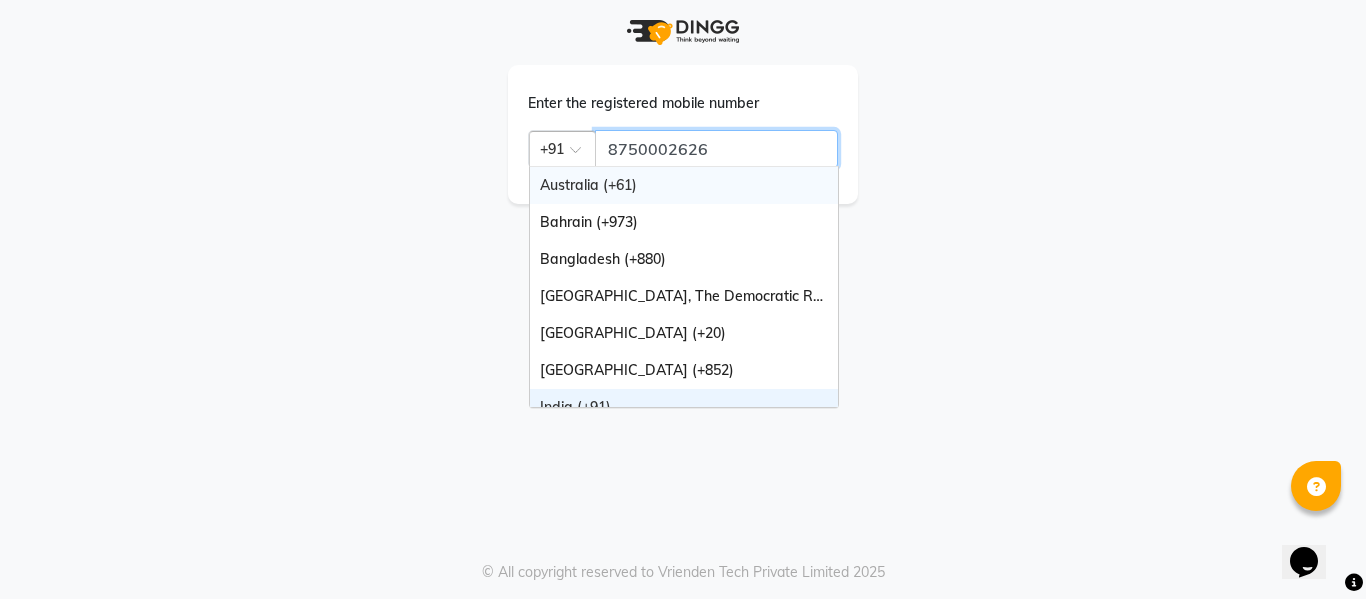 click on "8750002626" 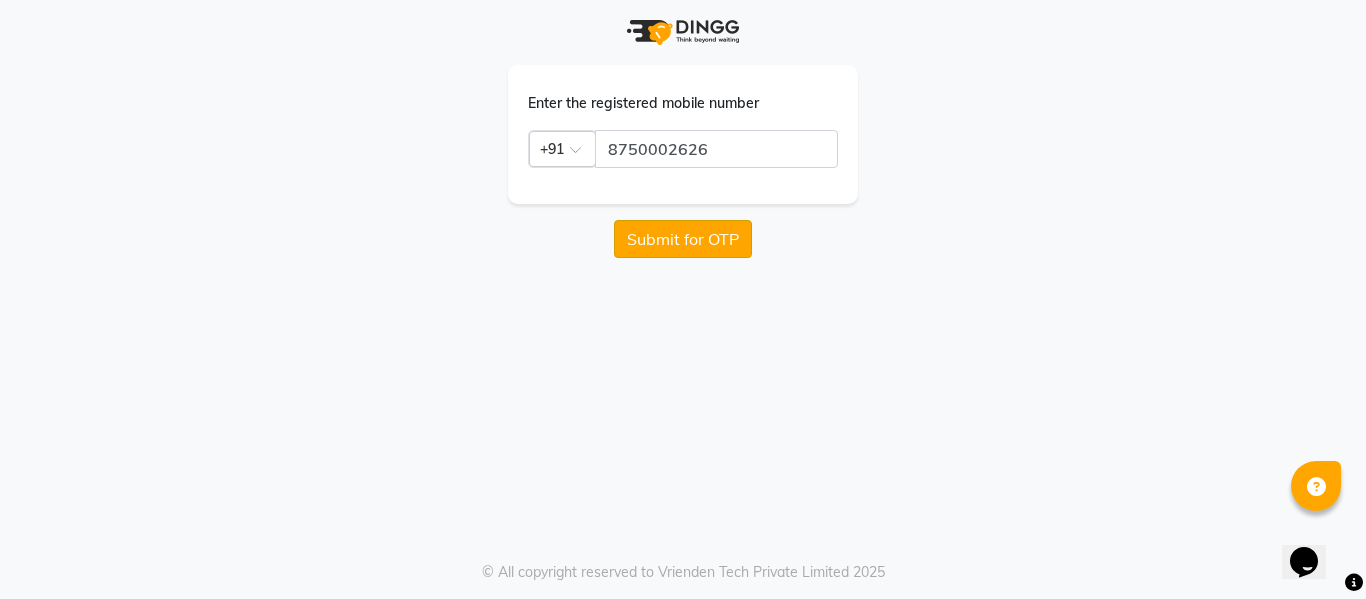 click on "Submit for OTP" 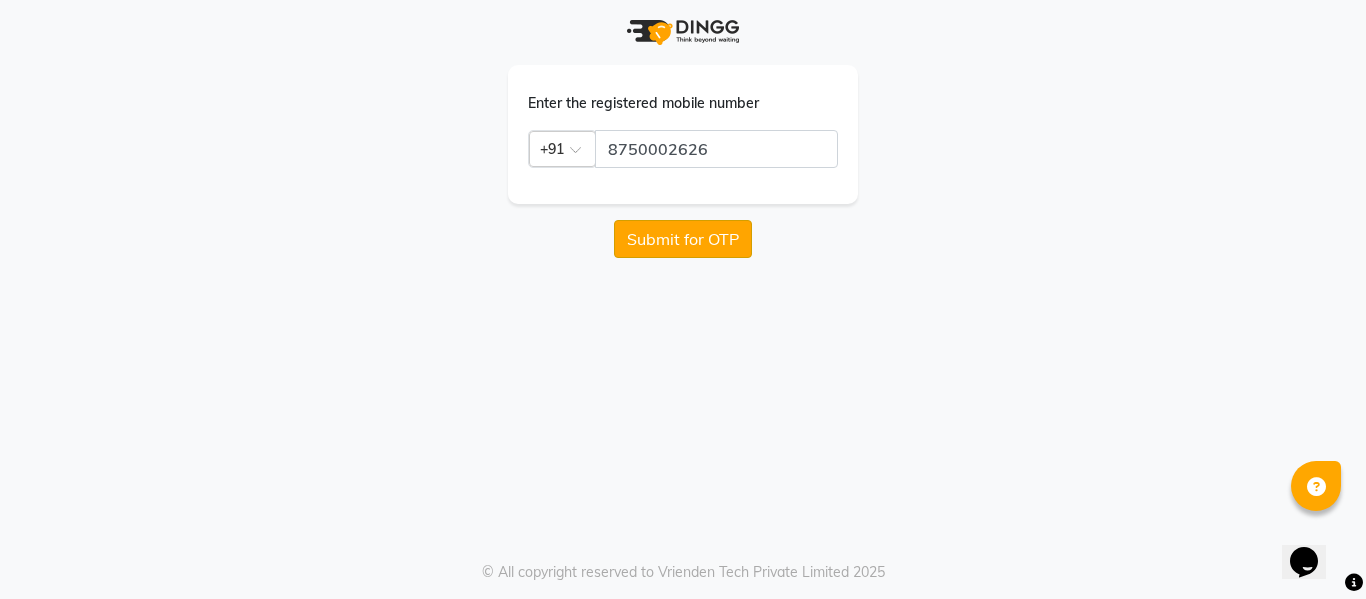click on "Submit for OTP" 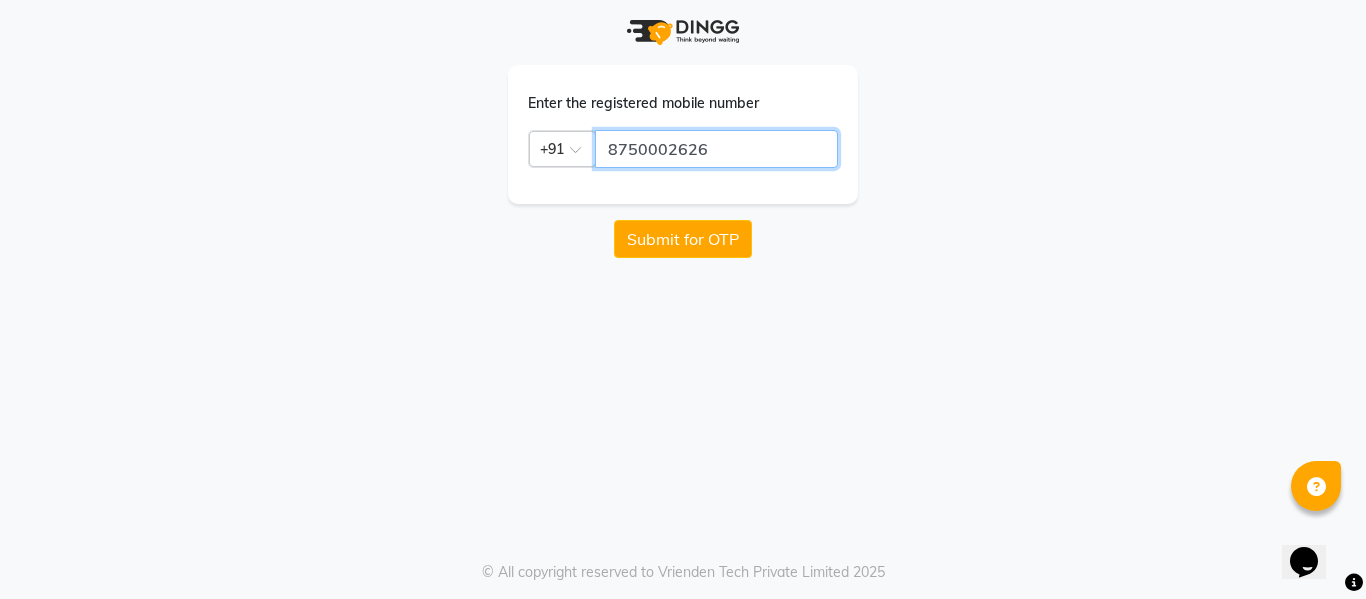 click on "8750002626" 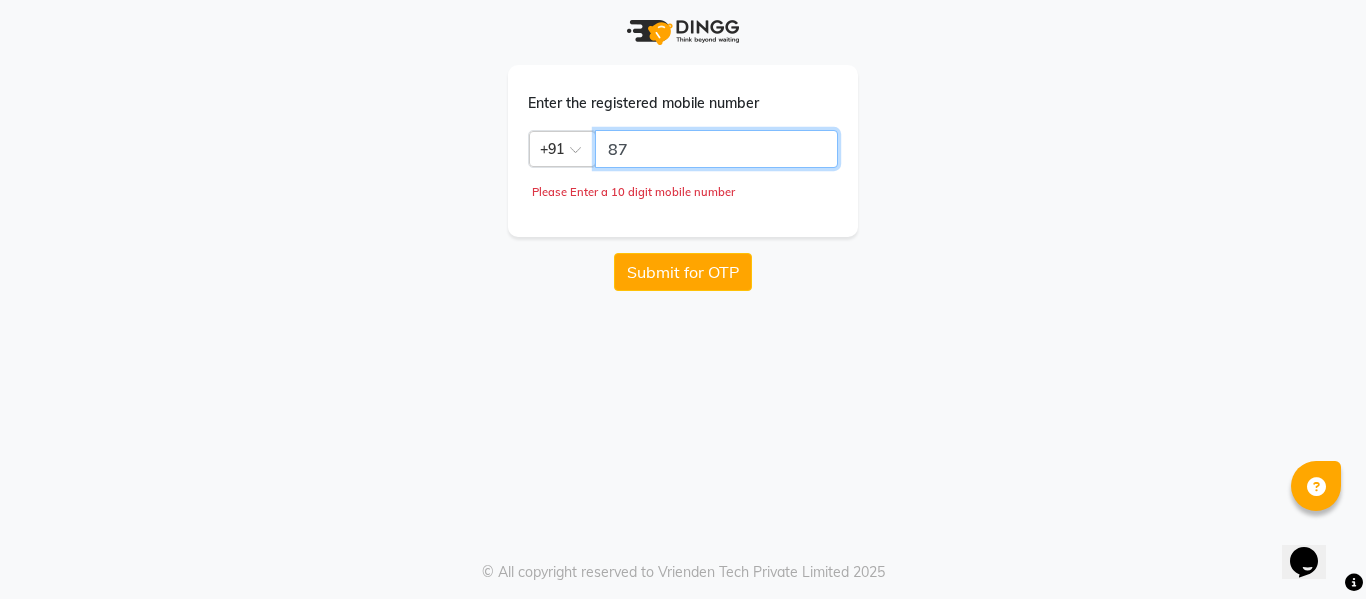type on "8" 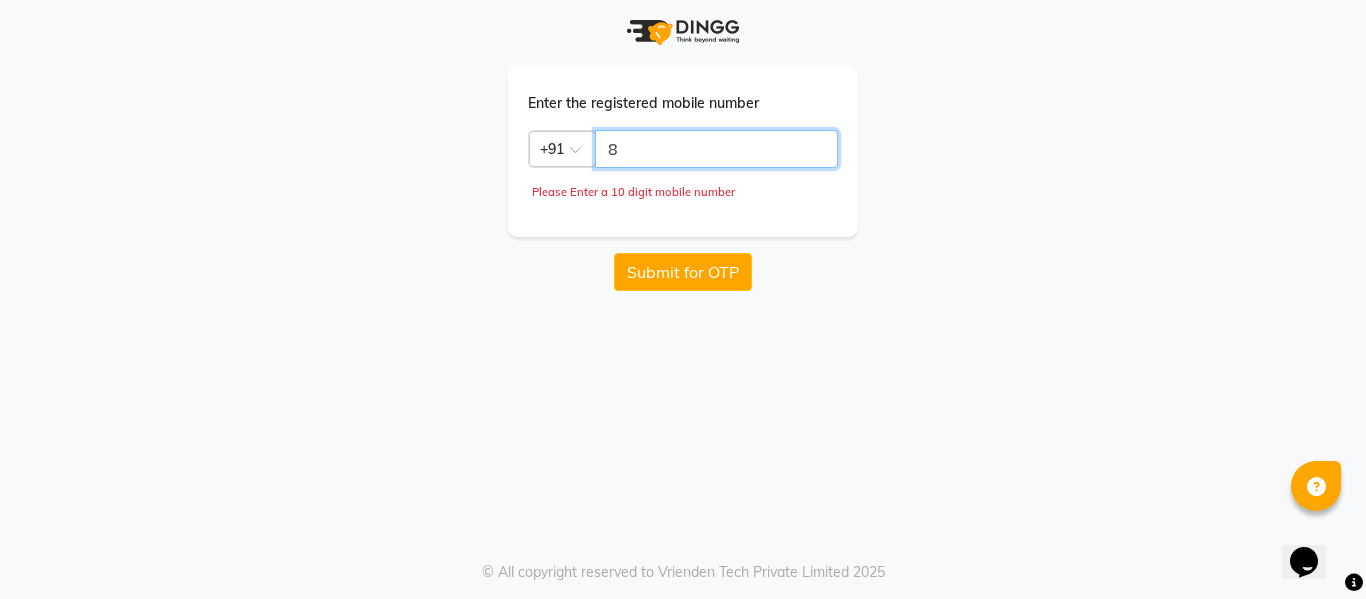 type 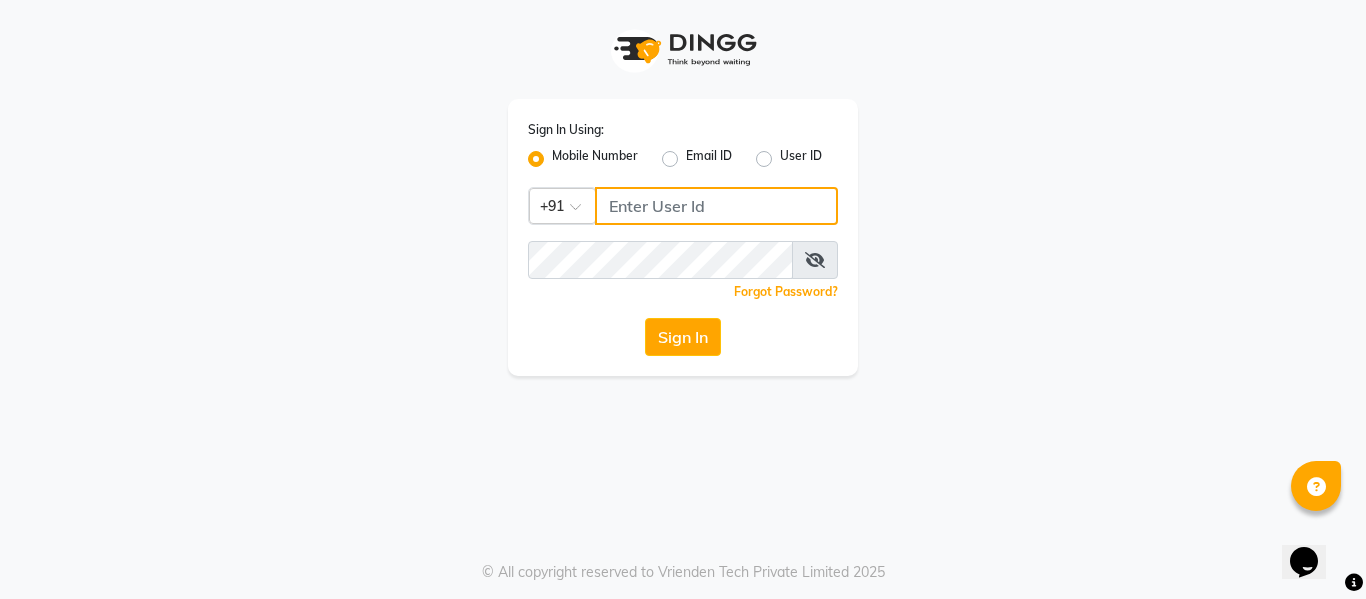 click 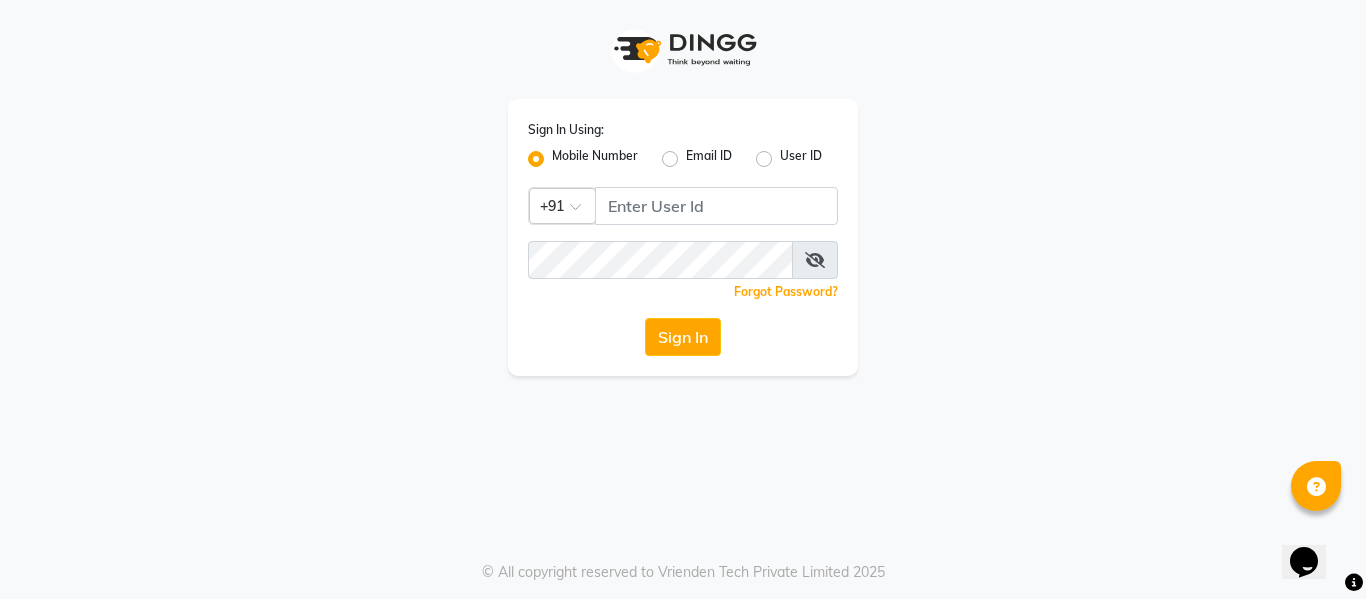 scroll, scrollTop: 0, scrollLeft: 0, axis: both 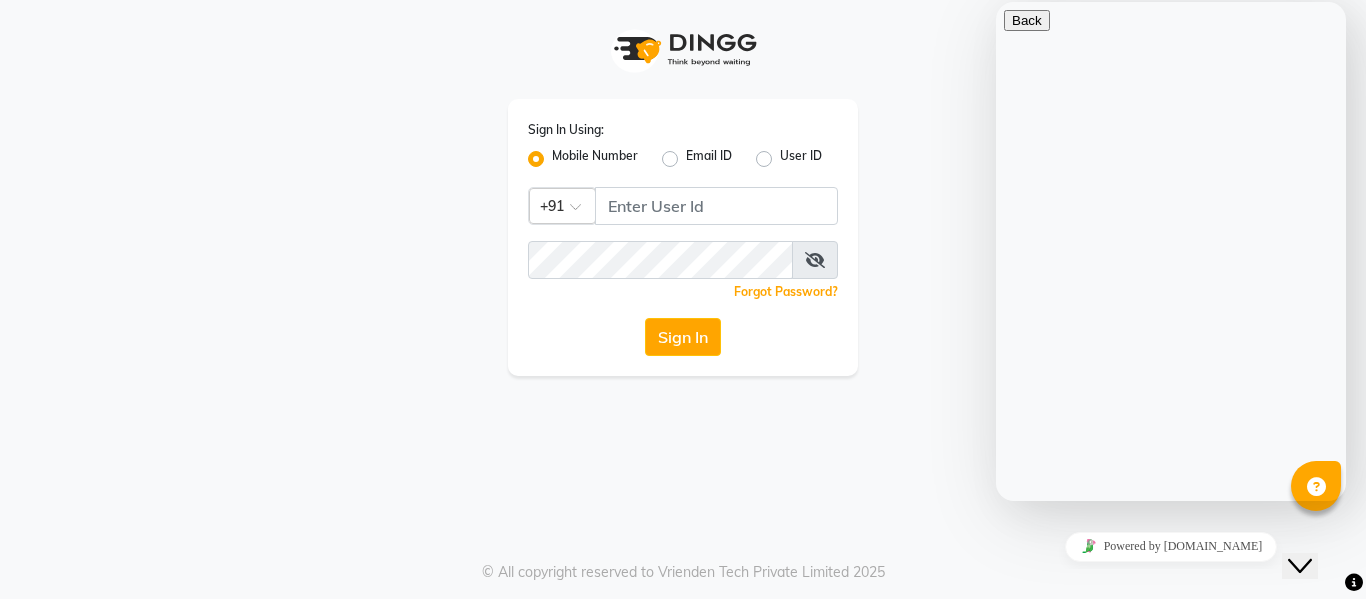 click on "Sign In Using: Mobile Number Email ID User ID Country Code × +91  Remember me Forgot Password?  Sign In   © All copyright reserved to Vrienden Tech Private Limited 2025" at bounding box center (683, 299) 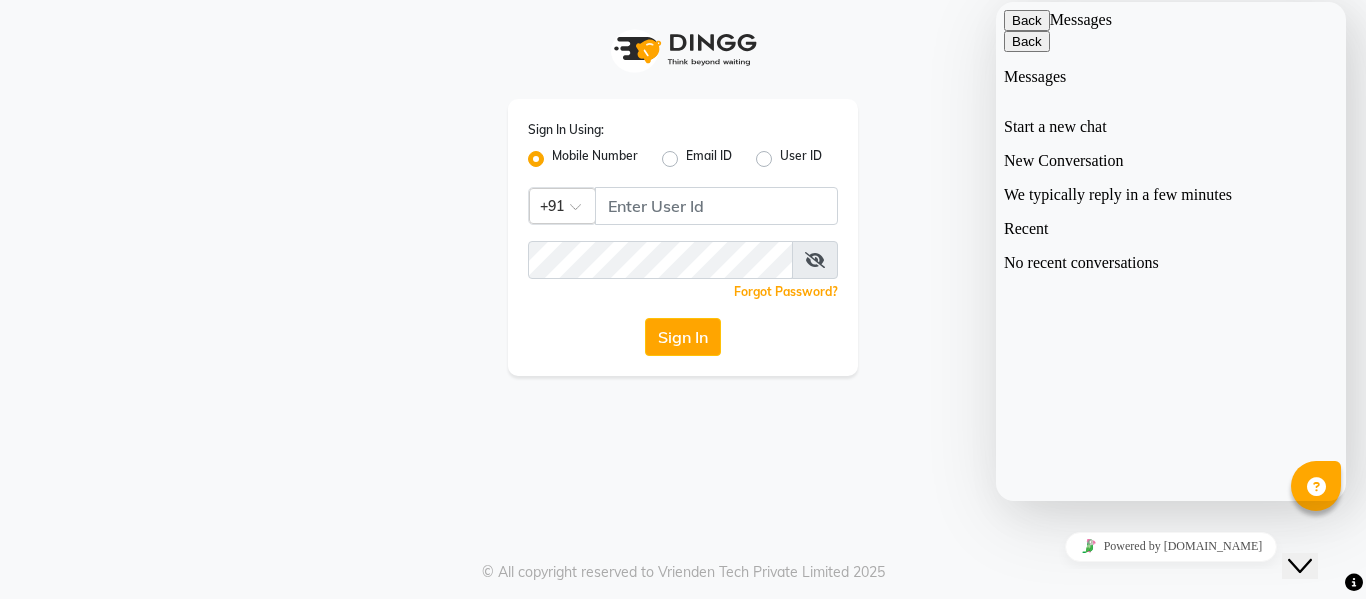 click on "Sign In Using: Mobile Number Email ID User ID Country Code × +91  Remember me Forgot Password?  Sign In   © All copyright reserved to Vrienden Tech Private Limited 2025" at bounding box center (683, 299) 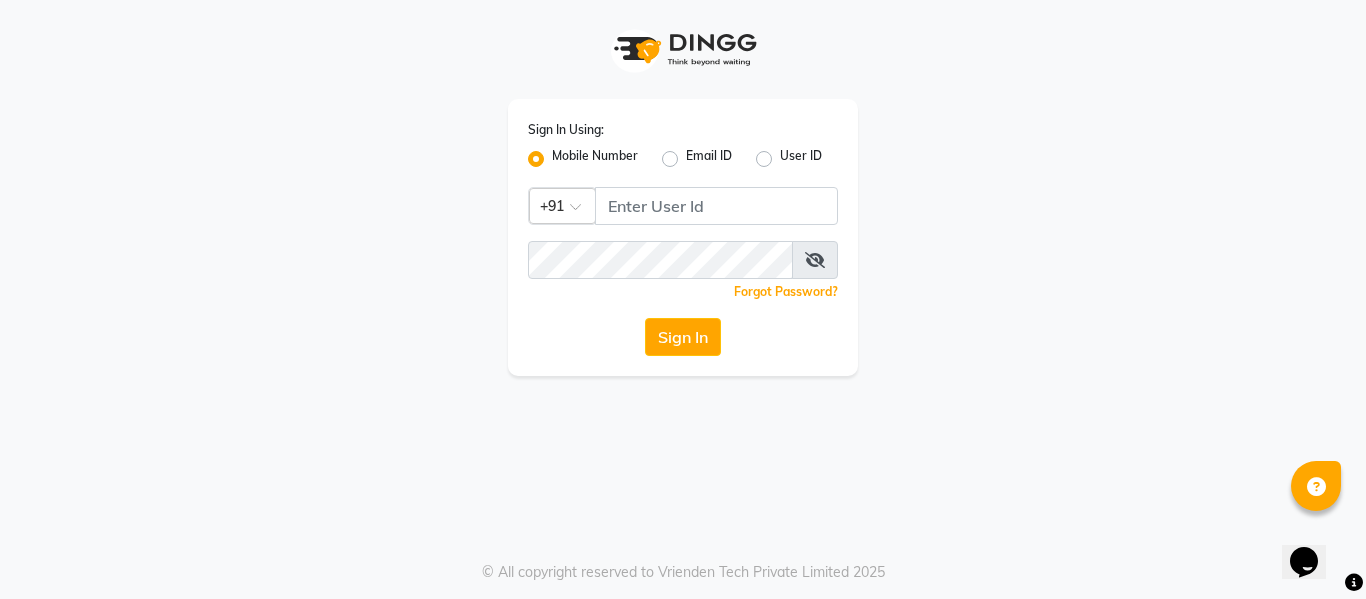 click at bounding box center (1316, 487) 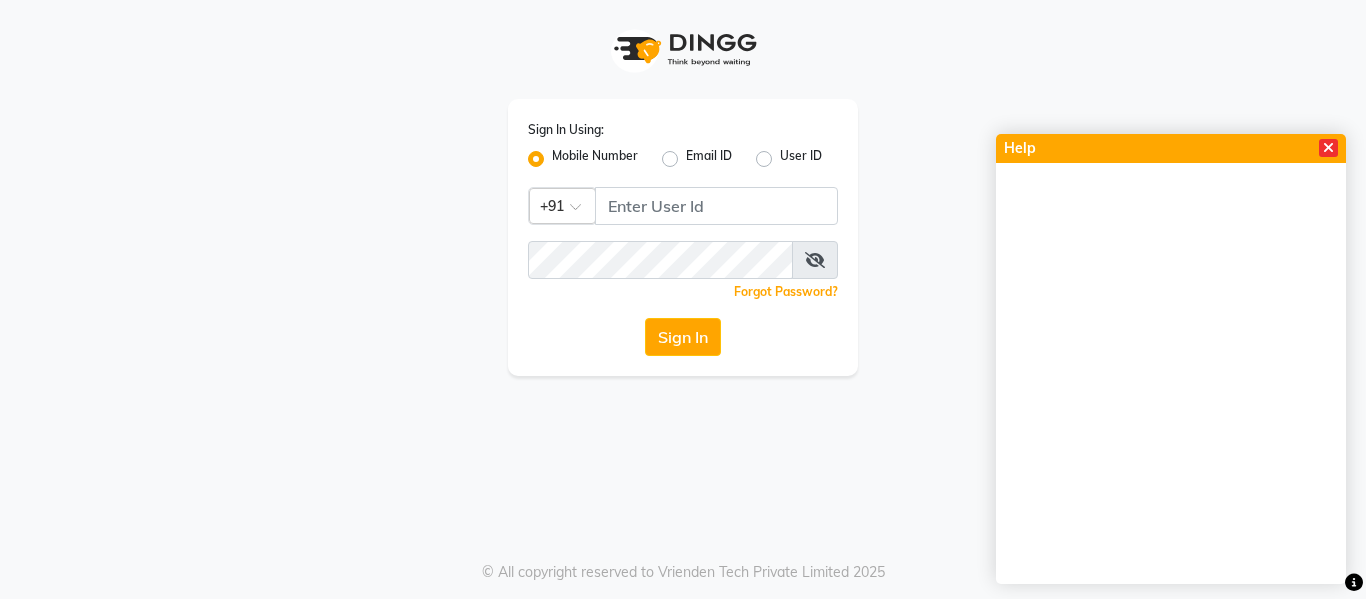 click at bounding box center (1328, 148) 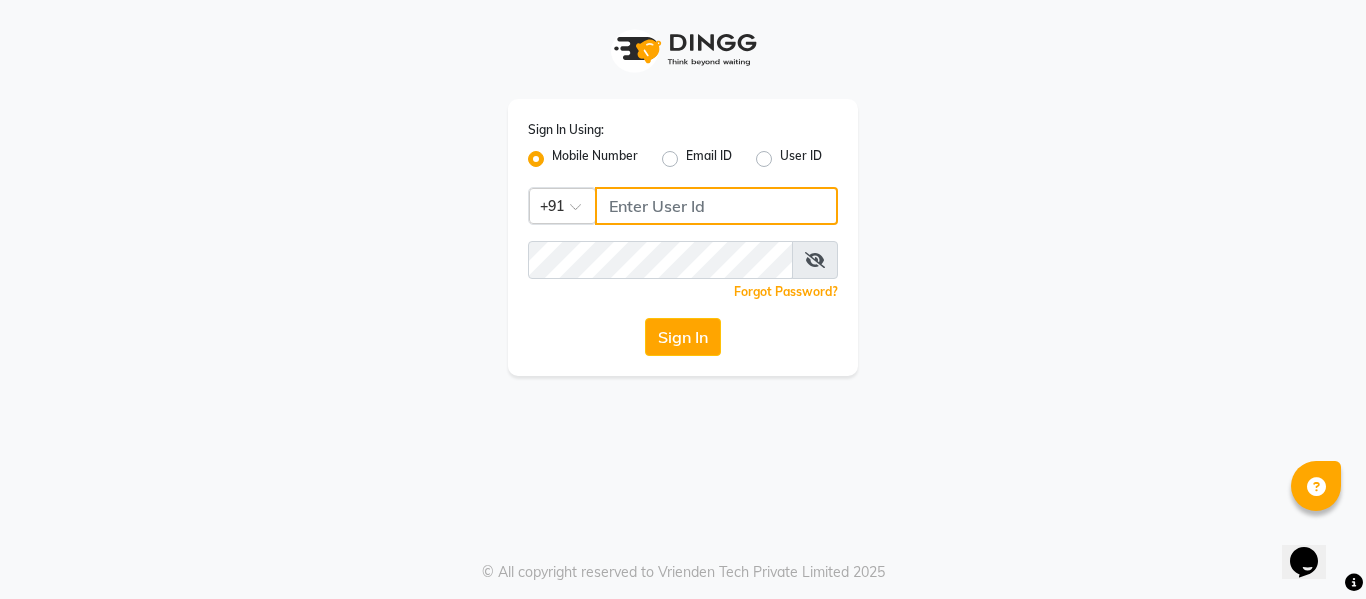 click 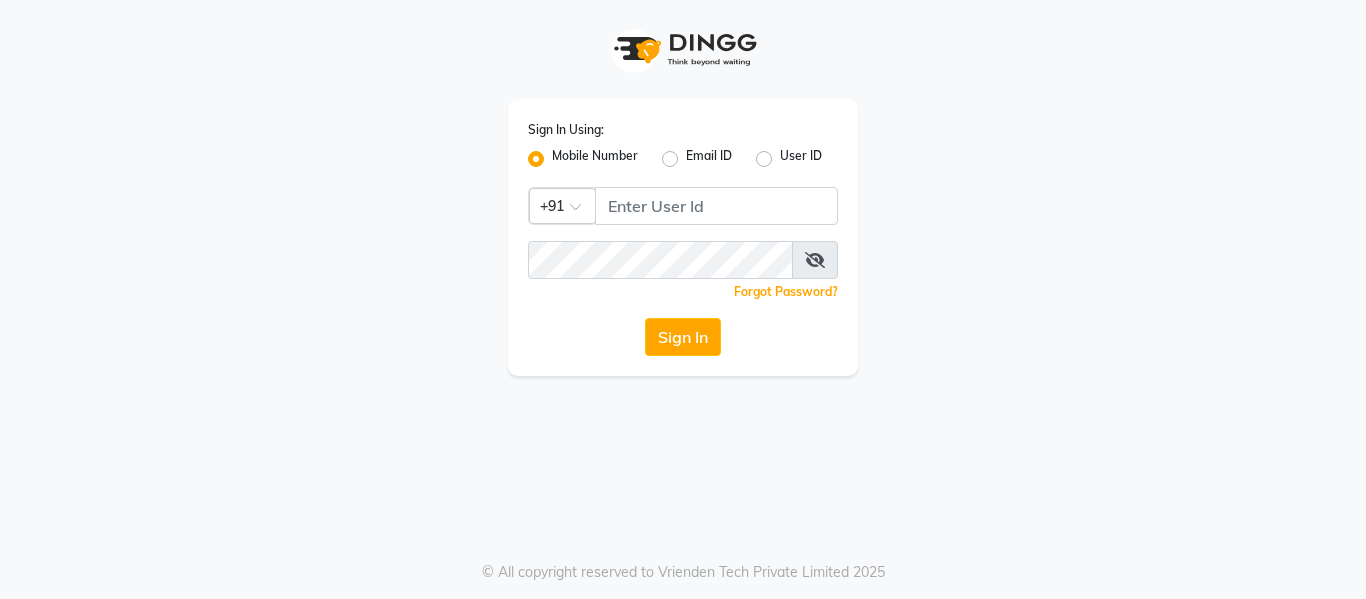 scroll, scrollTop: 0, scrollLeft: 0, axis: both 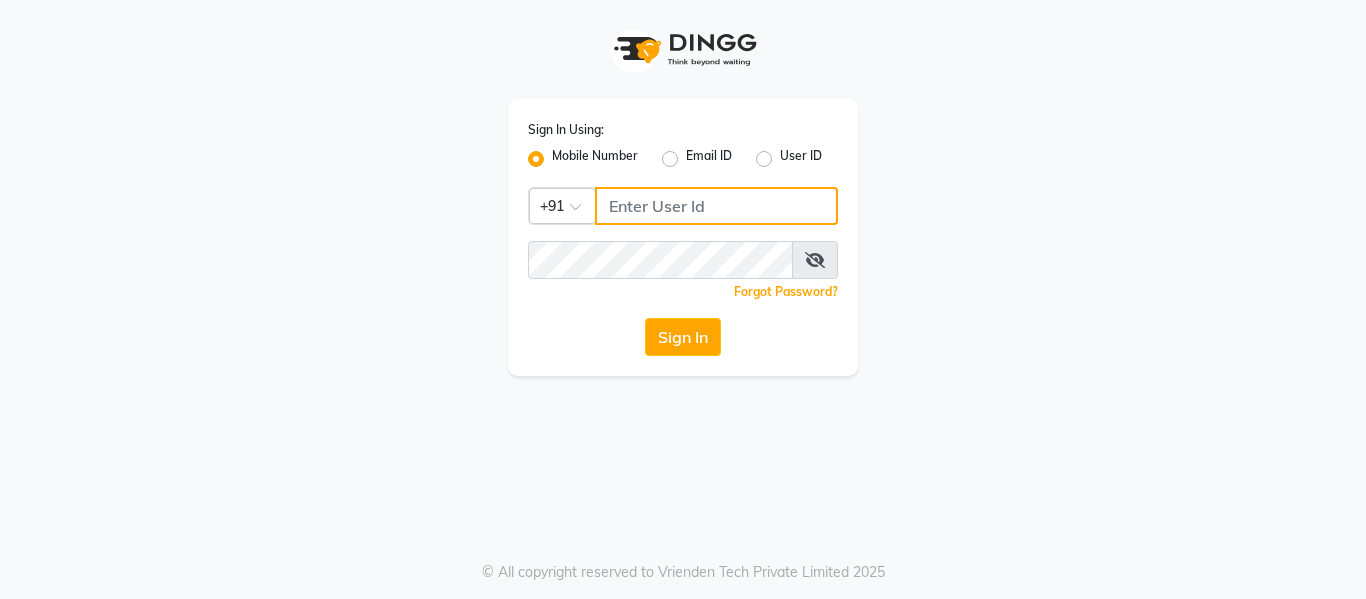 click 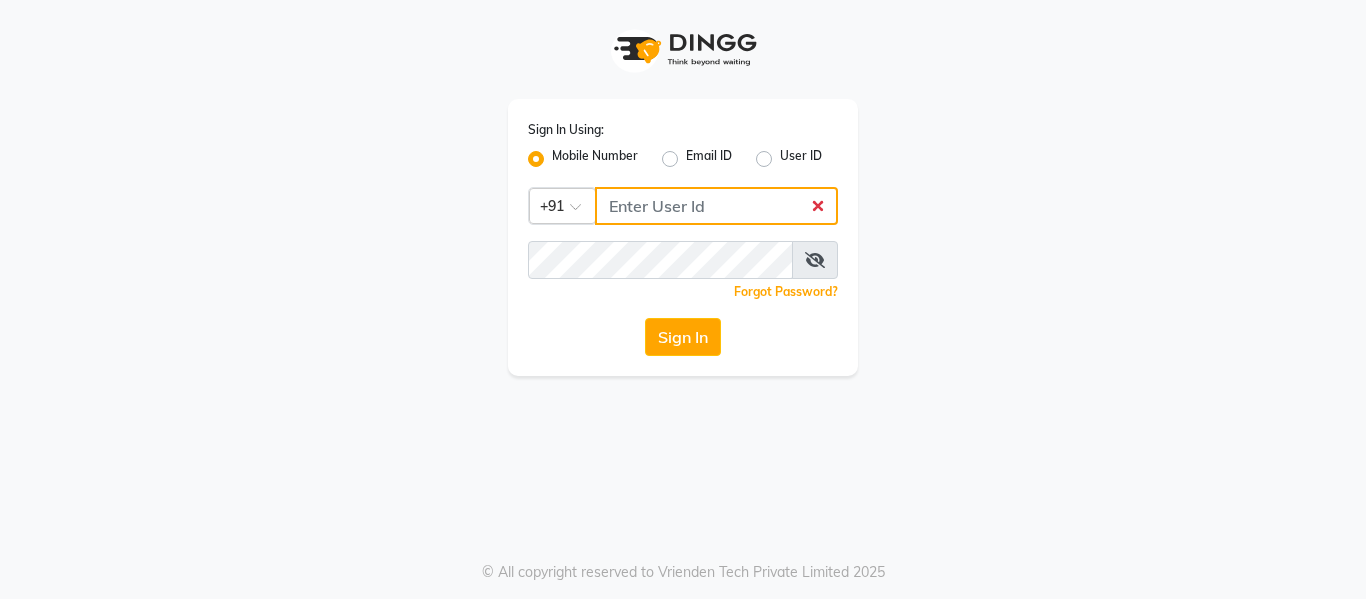 click 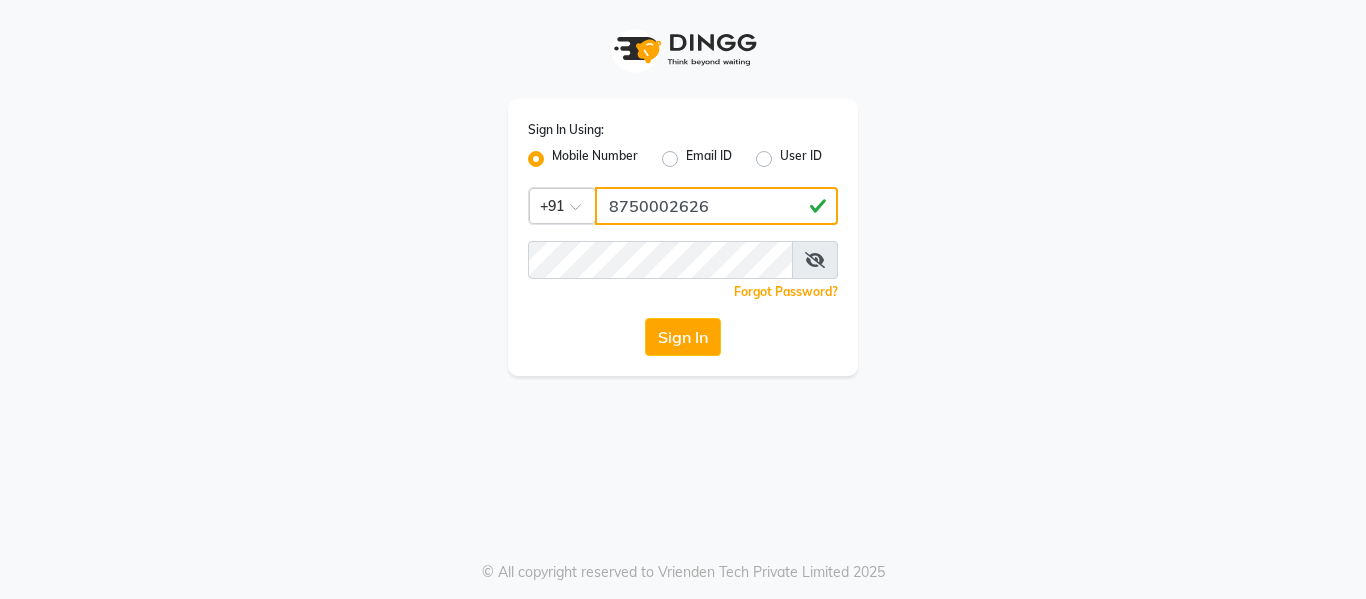 type on "8750002626" 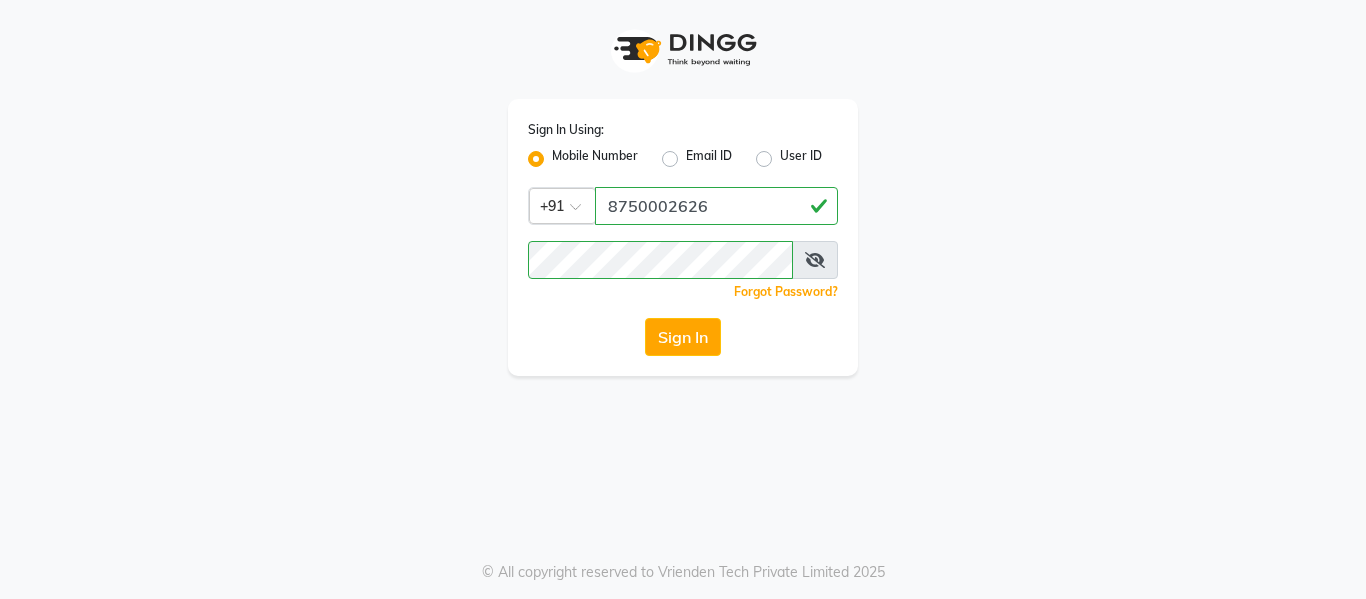 click at bounding box center (815, 260) 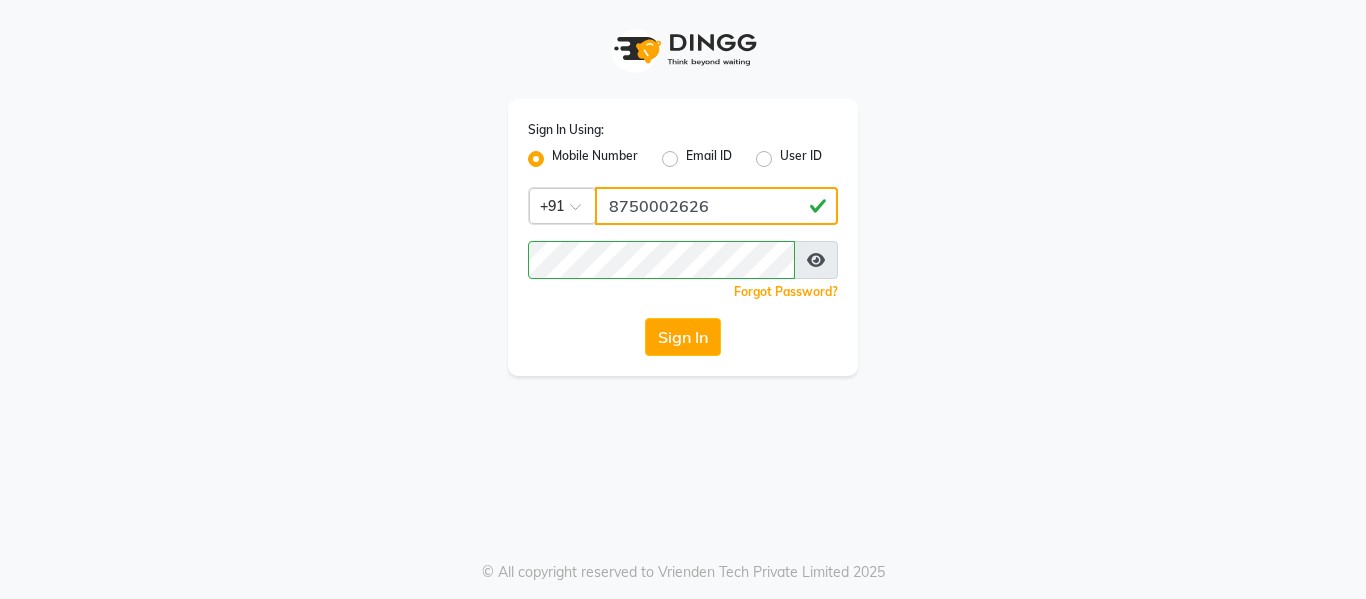 click on "8750002626" 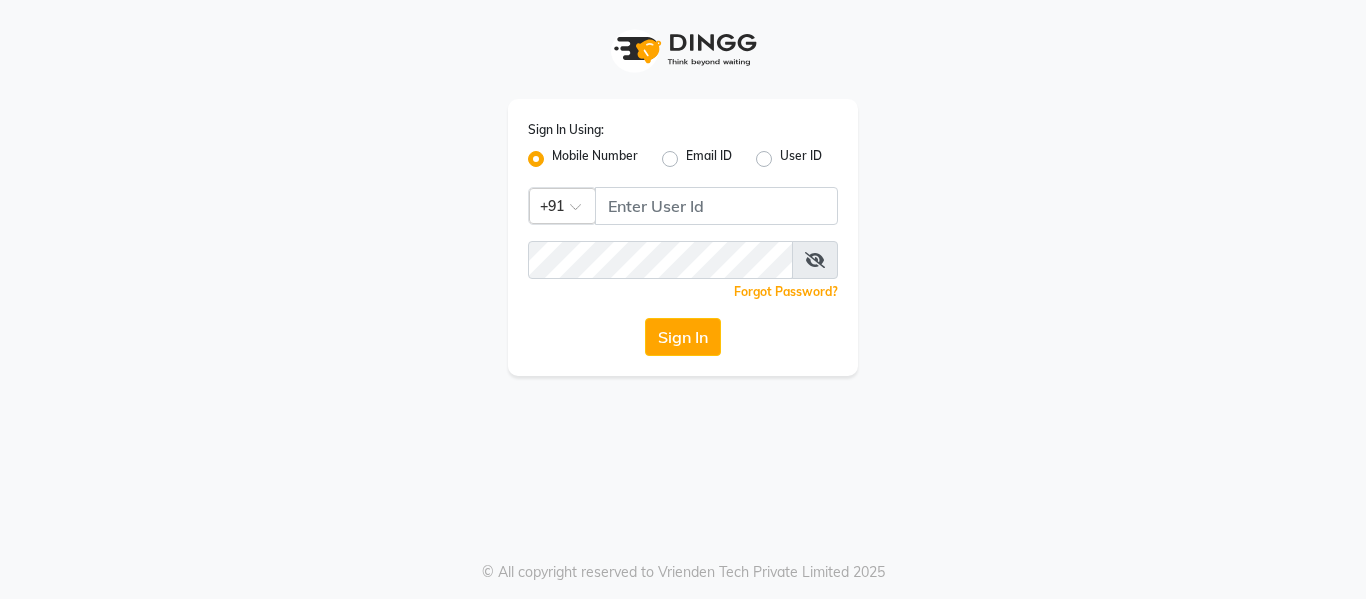 scroll, scrollTop: 0, scrollLeft: 0, axis: both 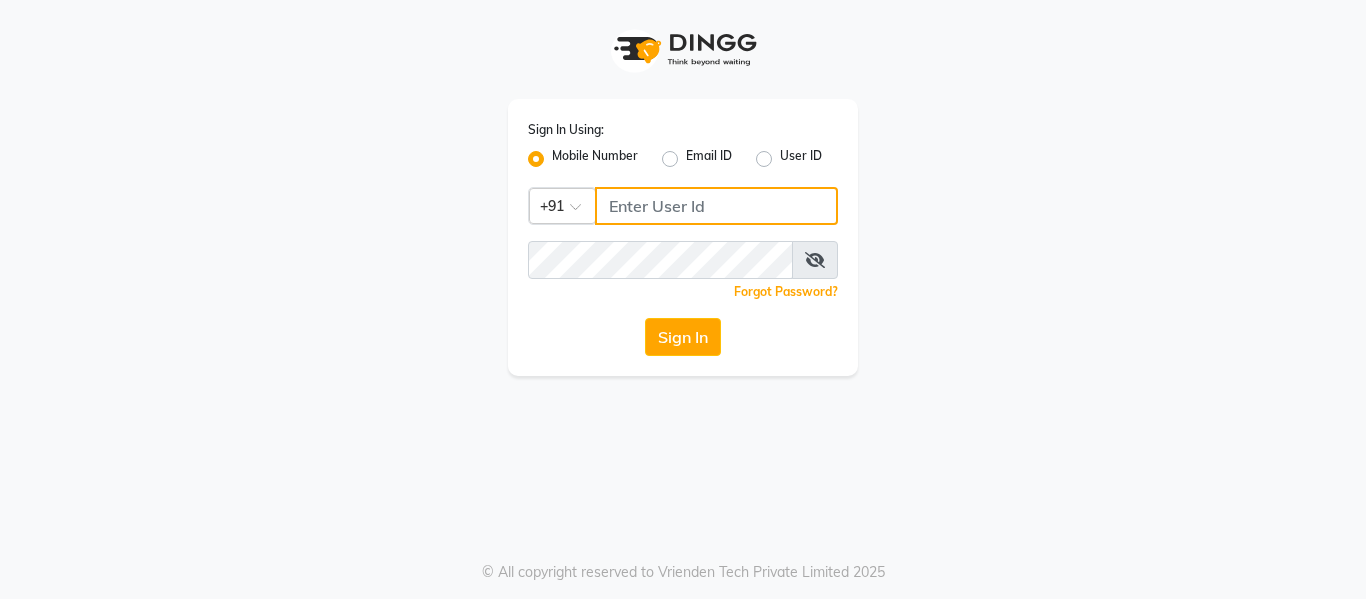 click 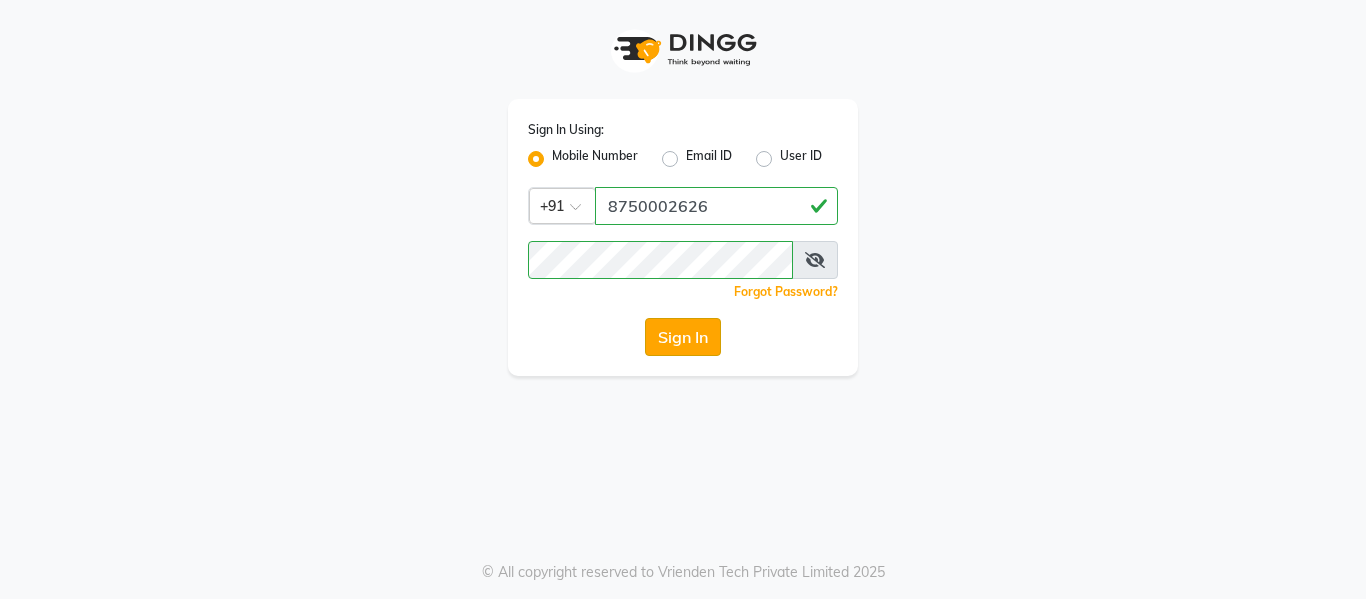 click on "Sign In" 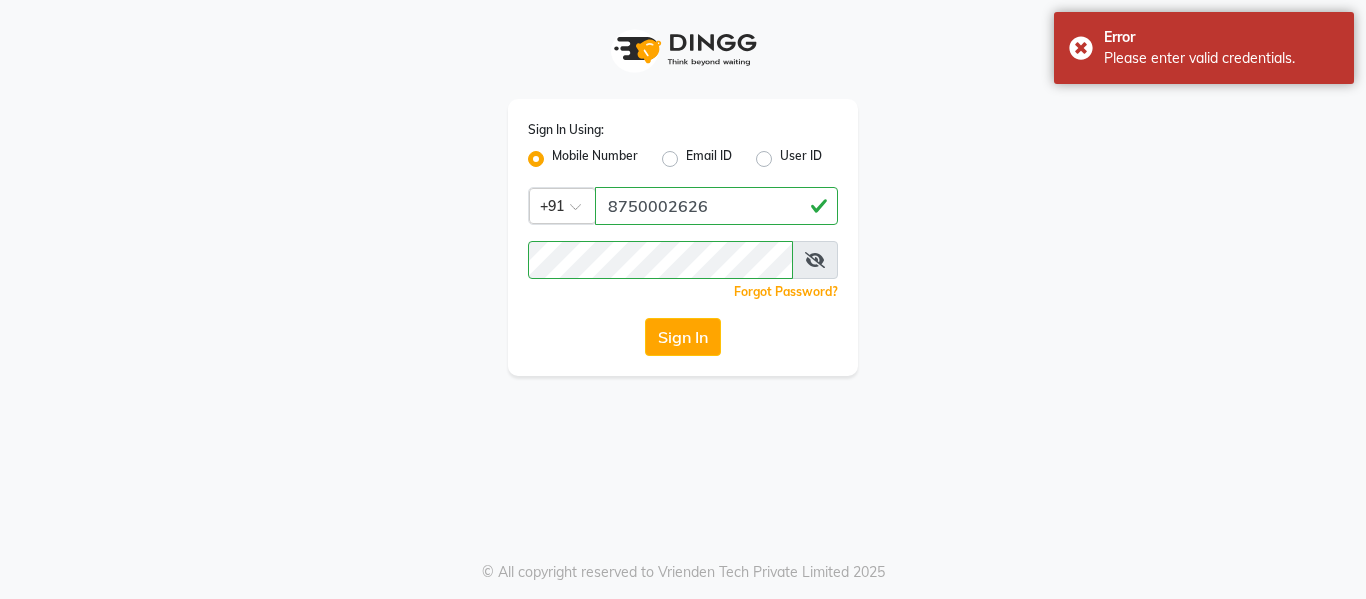 click at bounding box center (815, 260) 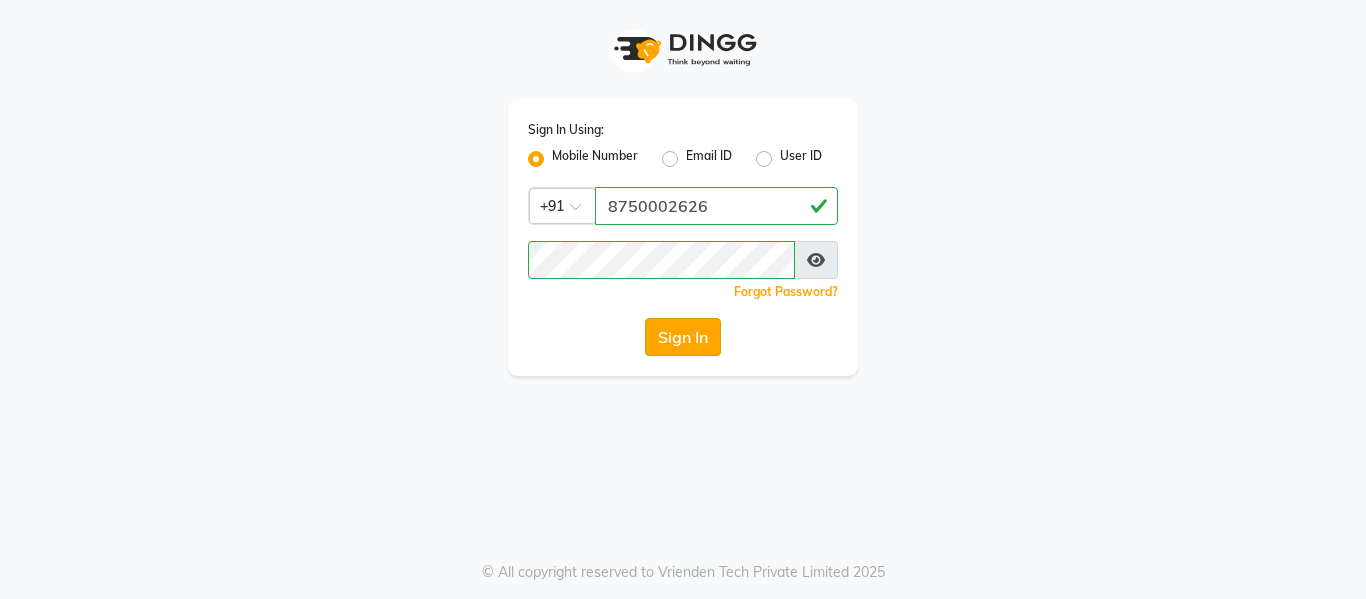 click on "Sign In" 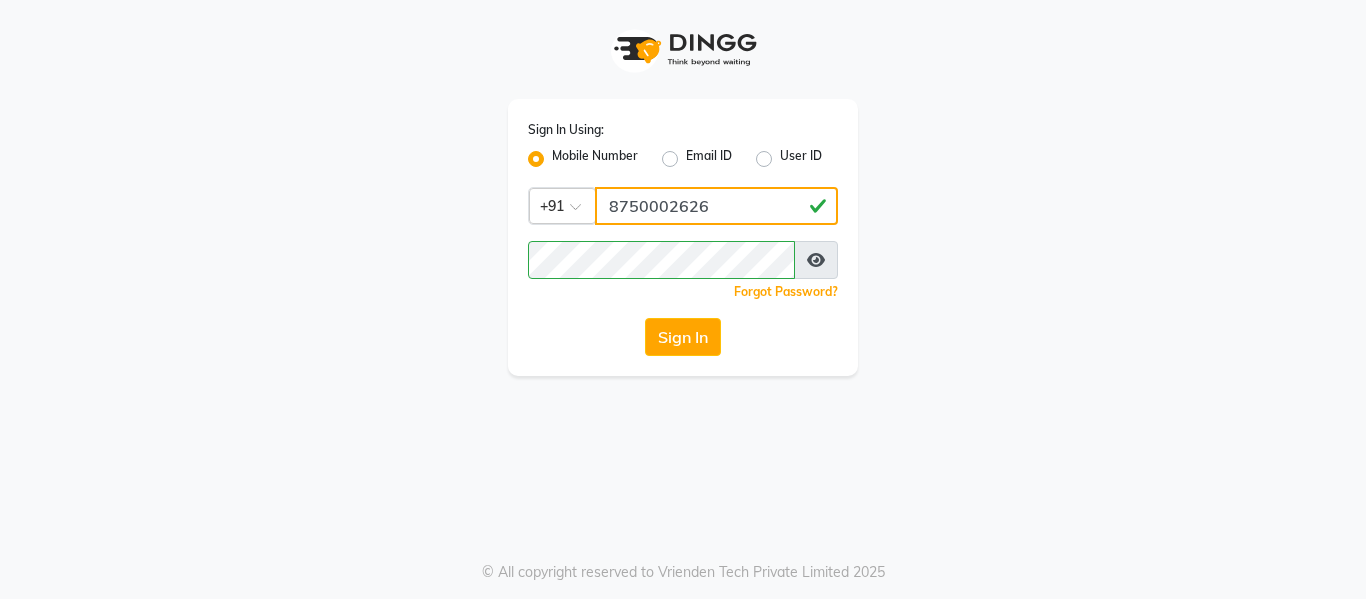 click on "8750002626" 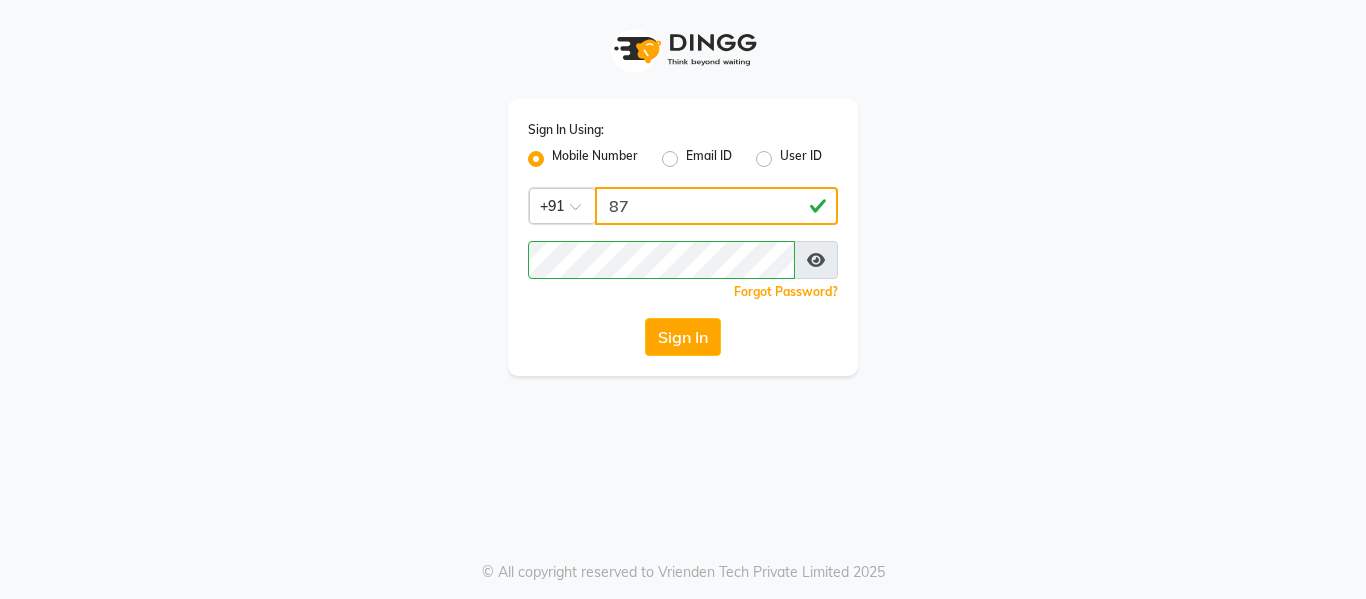 type on "8" 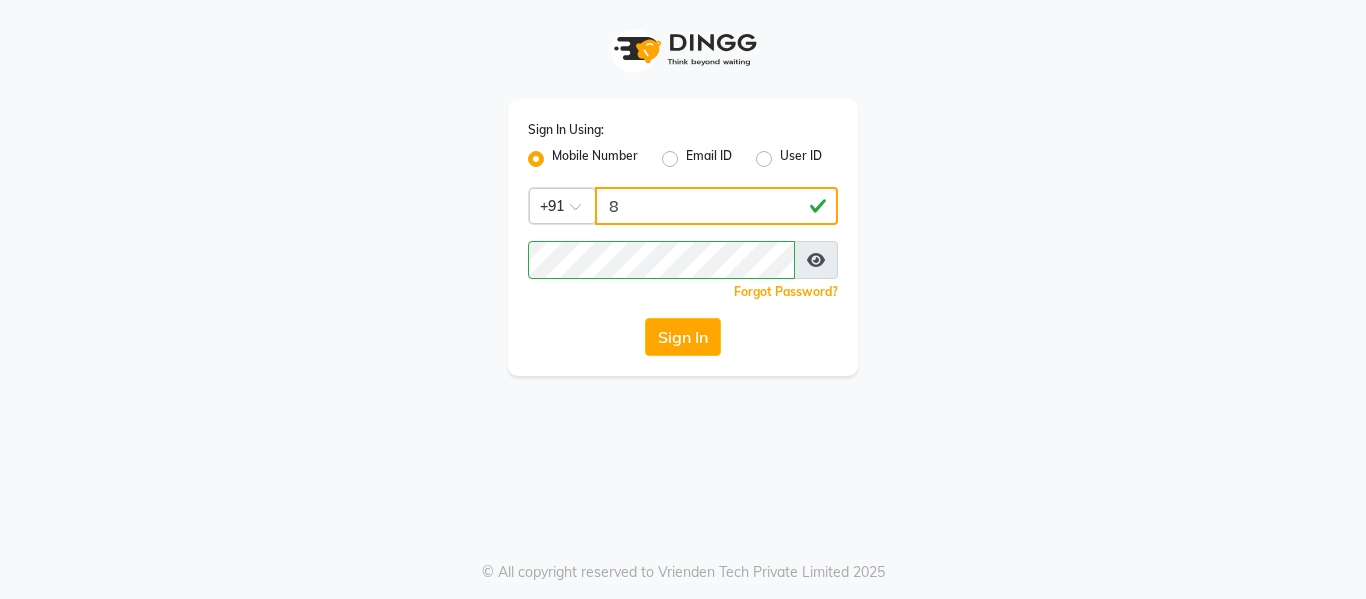 type 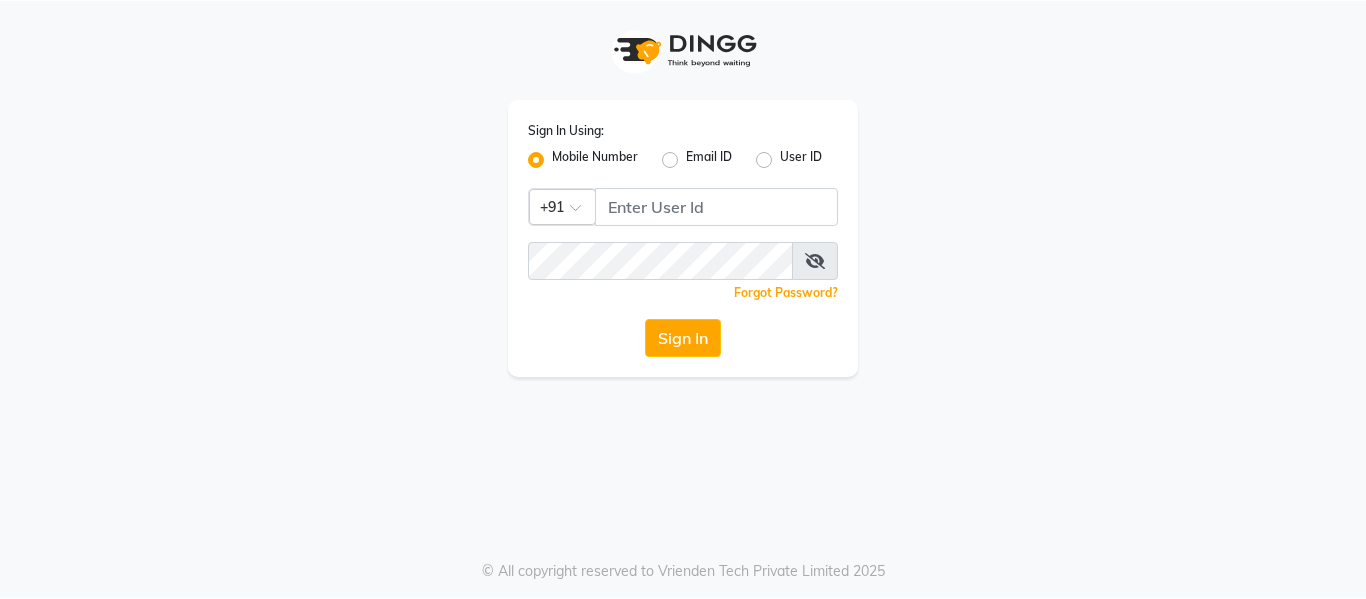 scroll, scrollTop: 0, scrollLeft: 0, axis: both 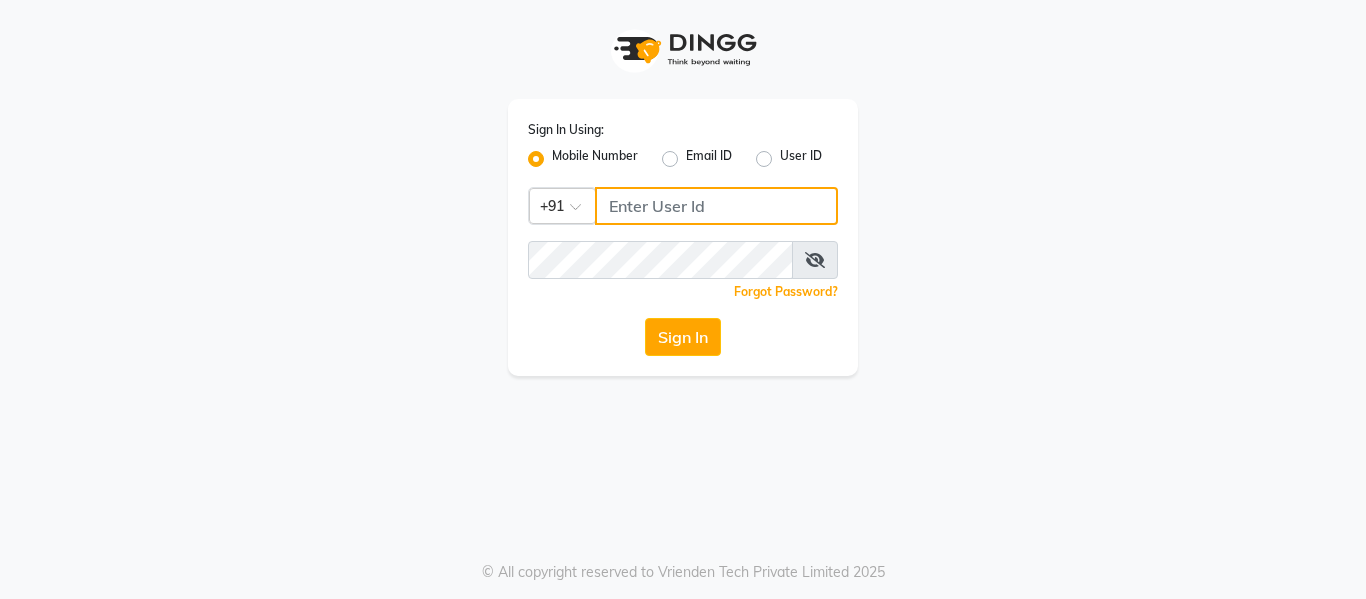 click 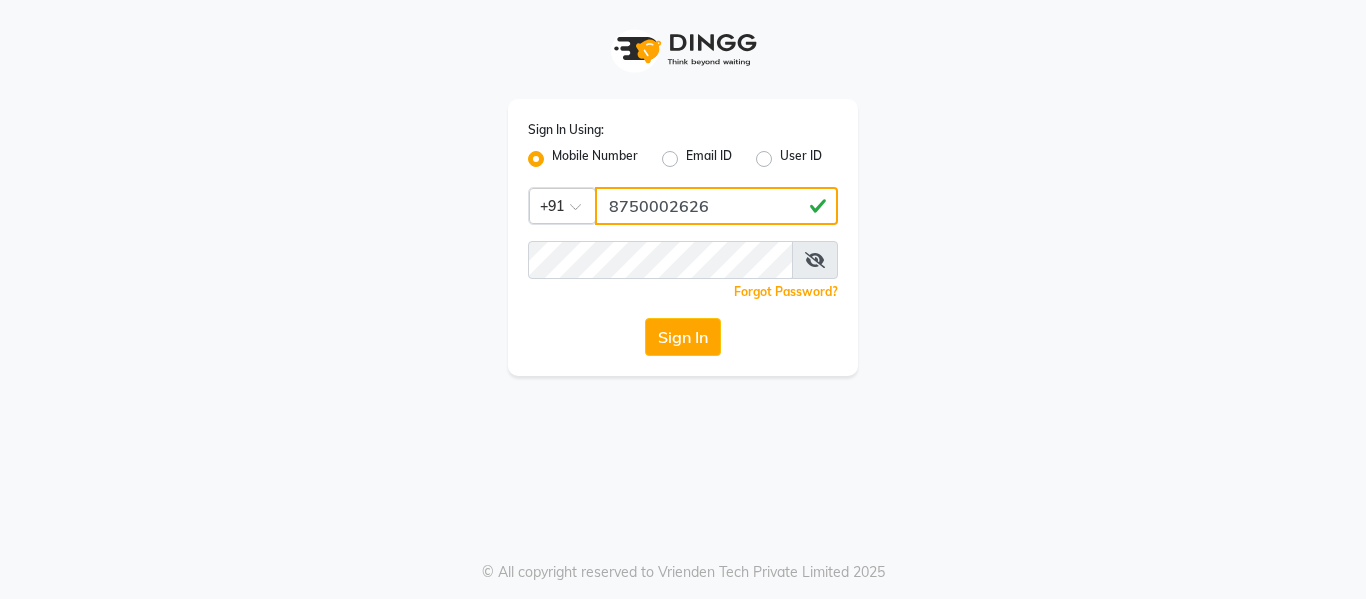 type on "8750002626" 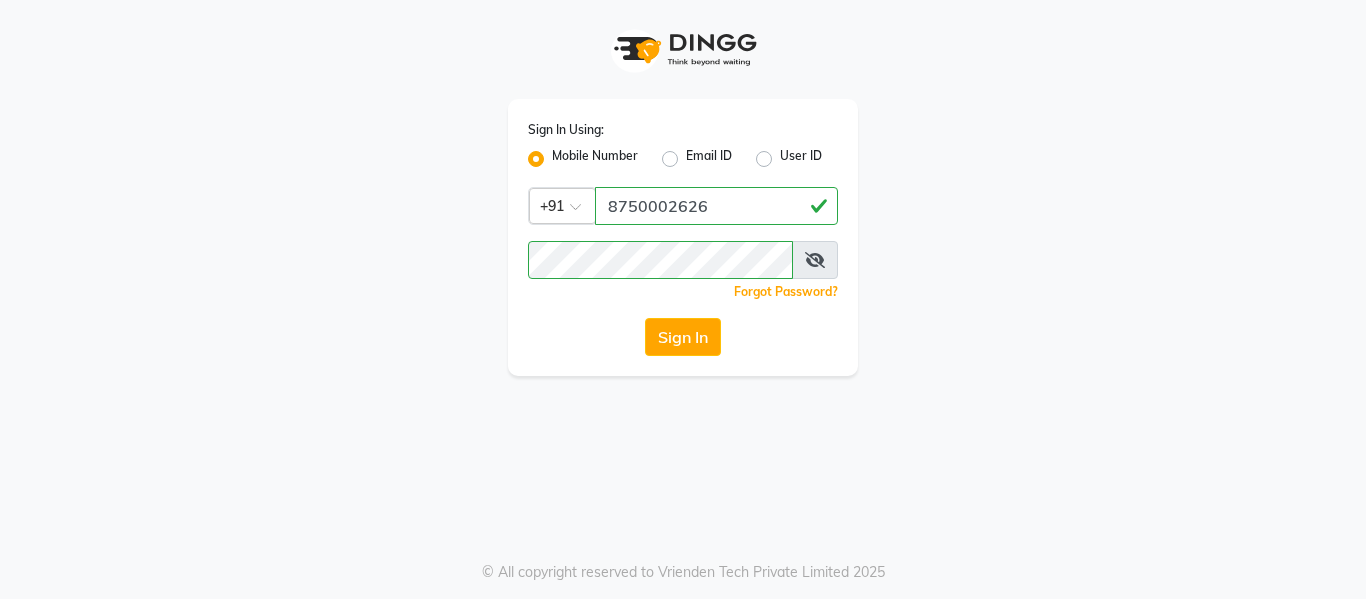 click at bounding box center (815, 260) 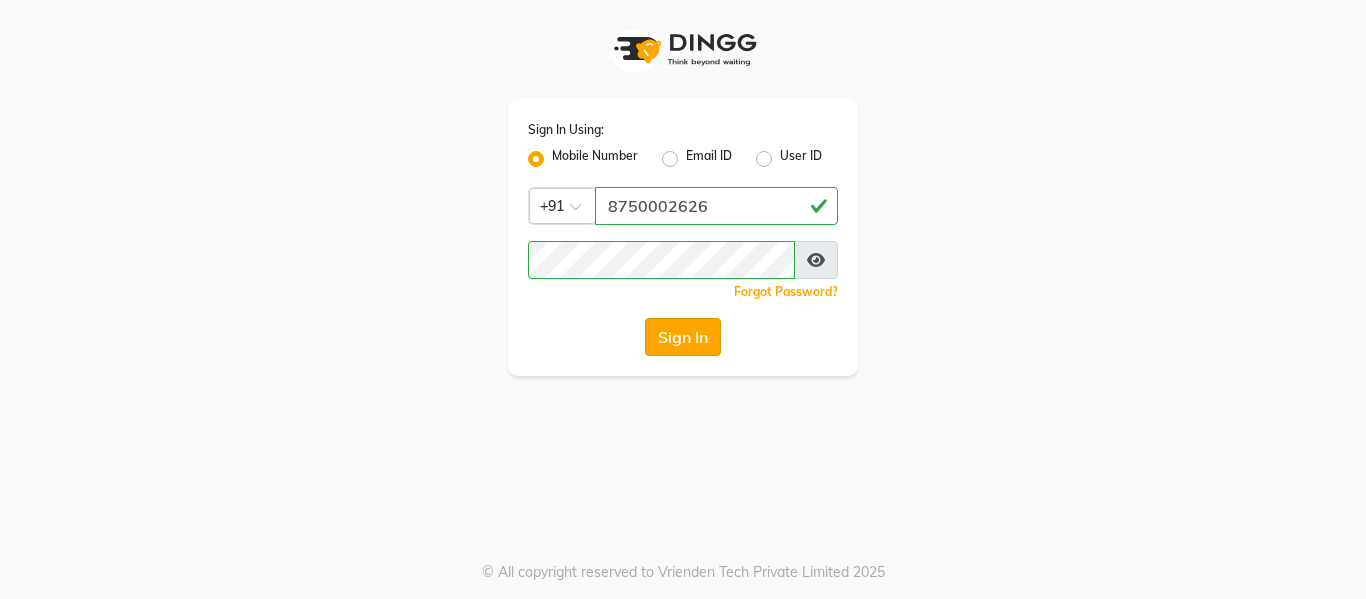click on "Sign In" 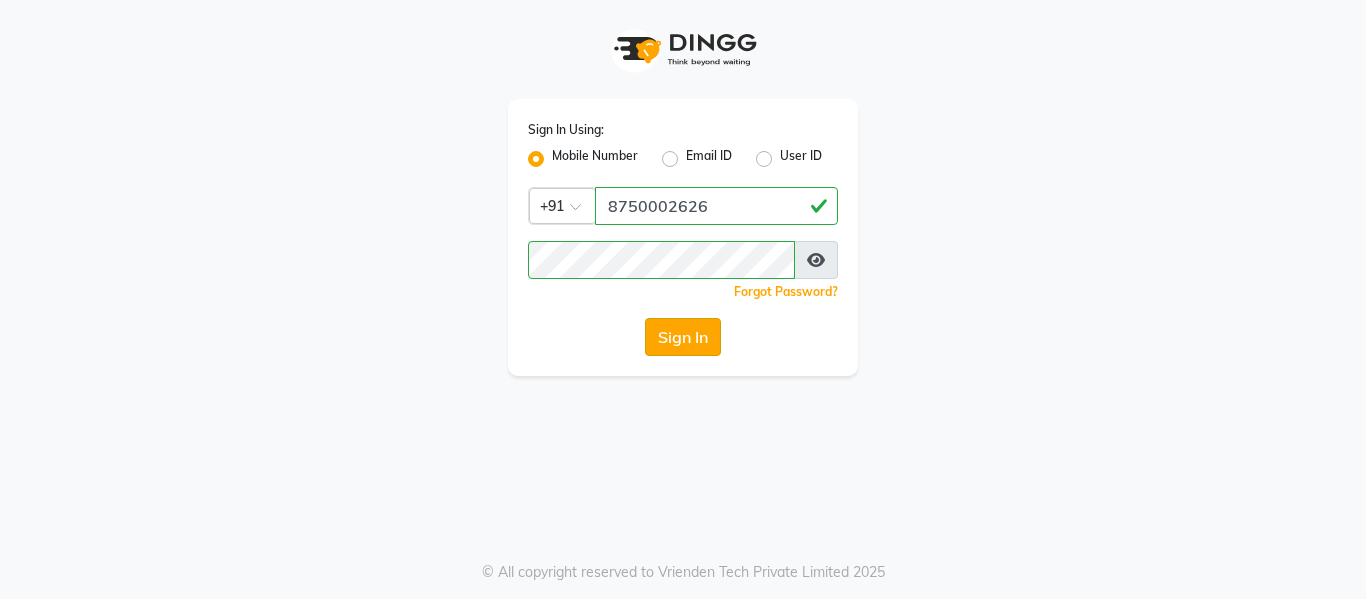 click on "Sign In" 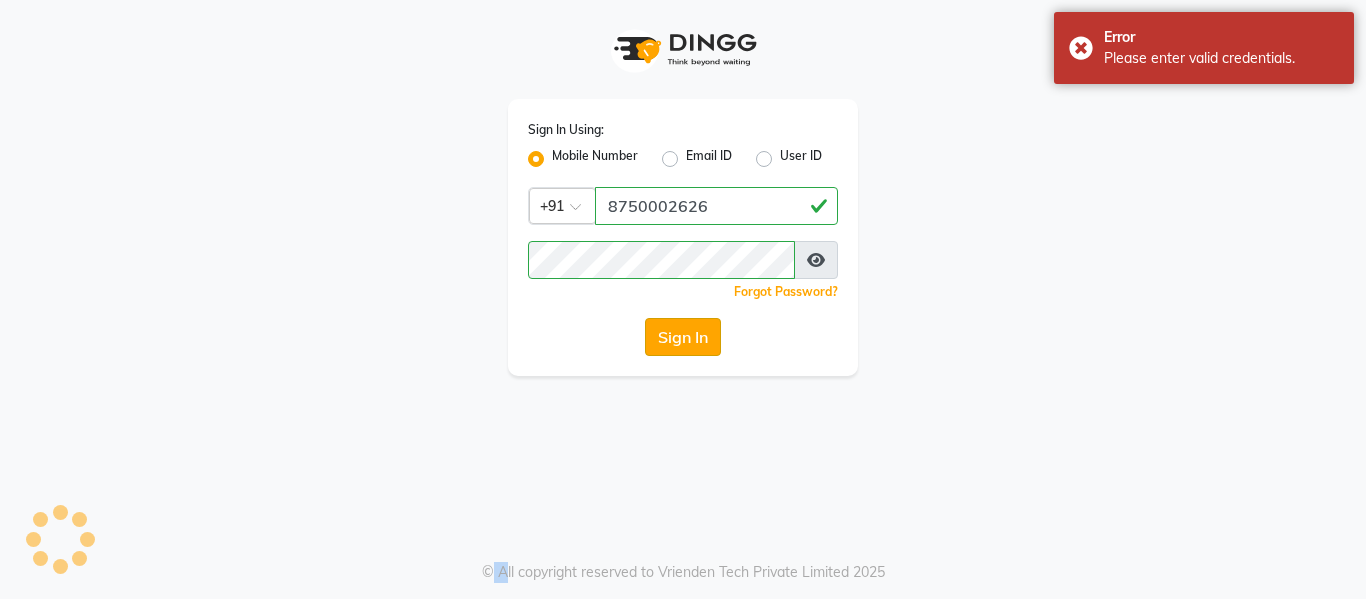 click on "Sign In" 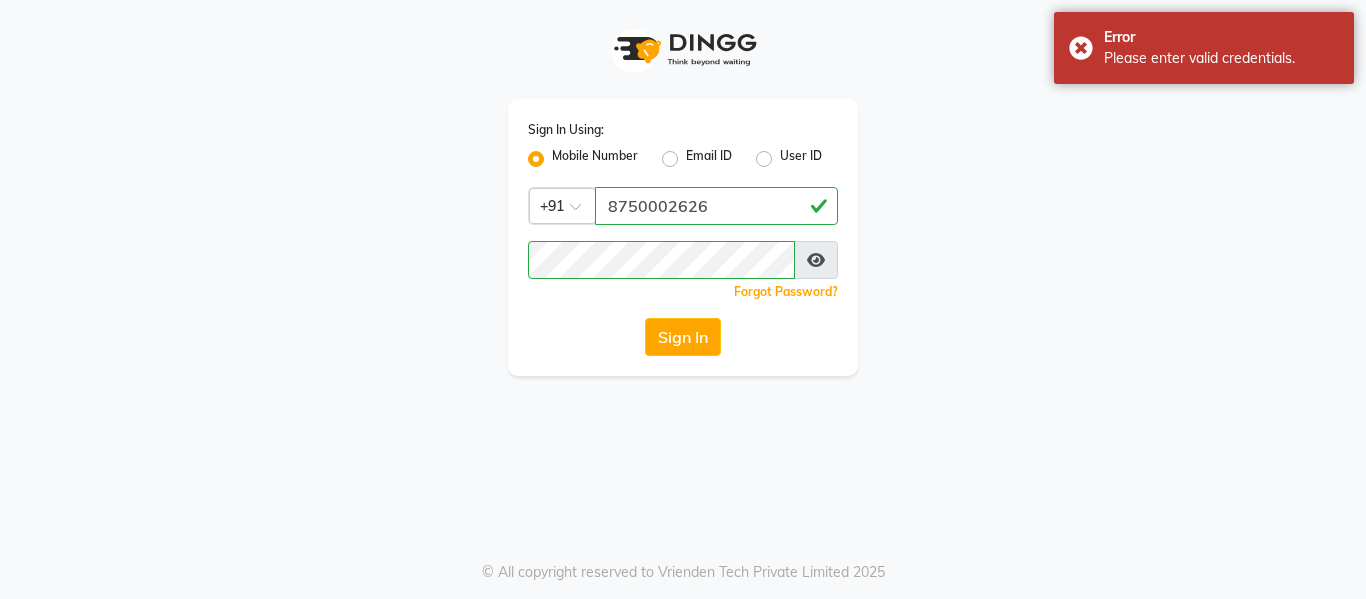 click on "User ID" 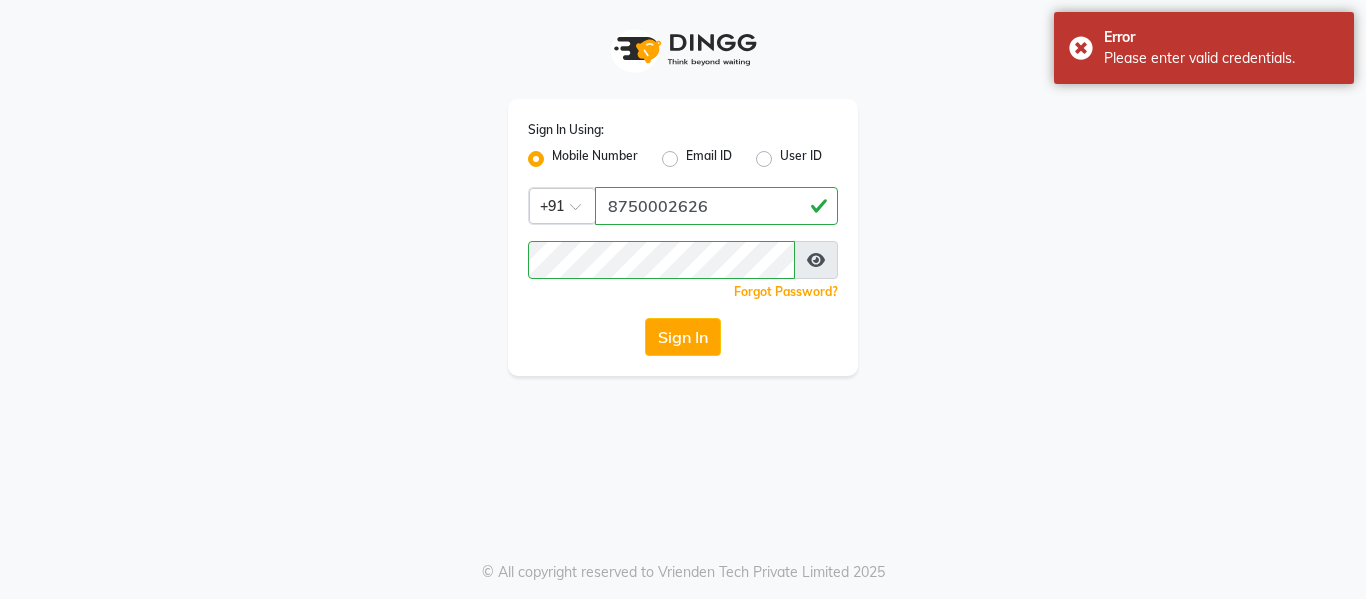 click on "User ID" 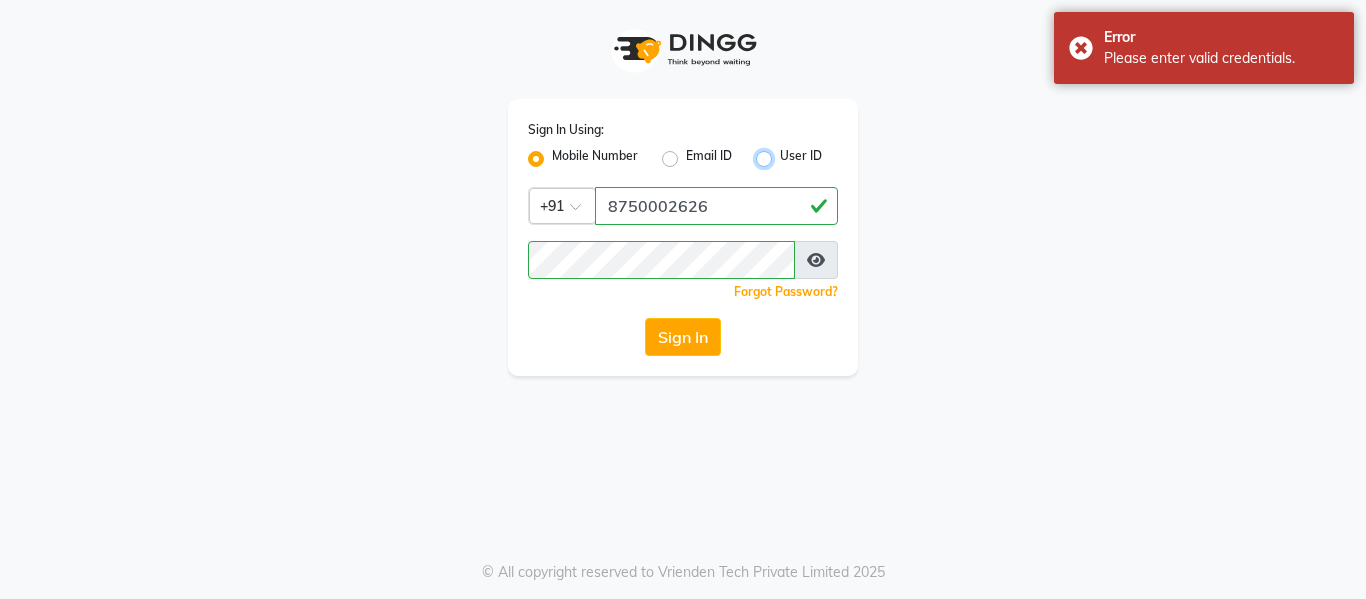 click on "User ID" at bounding box center (786, 153) 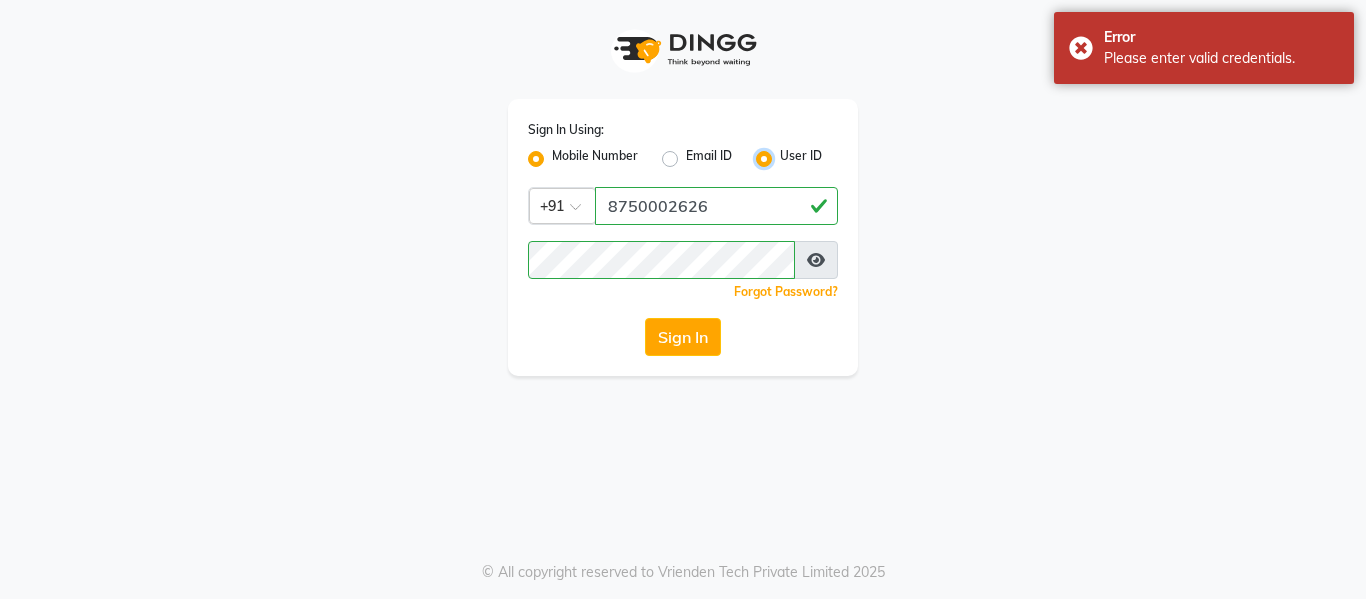 radio on "false" 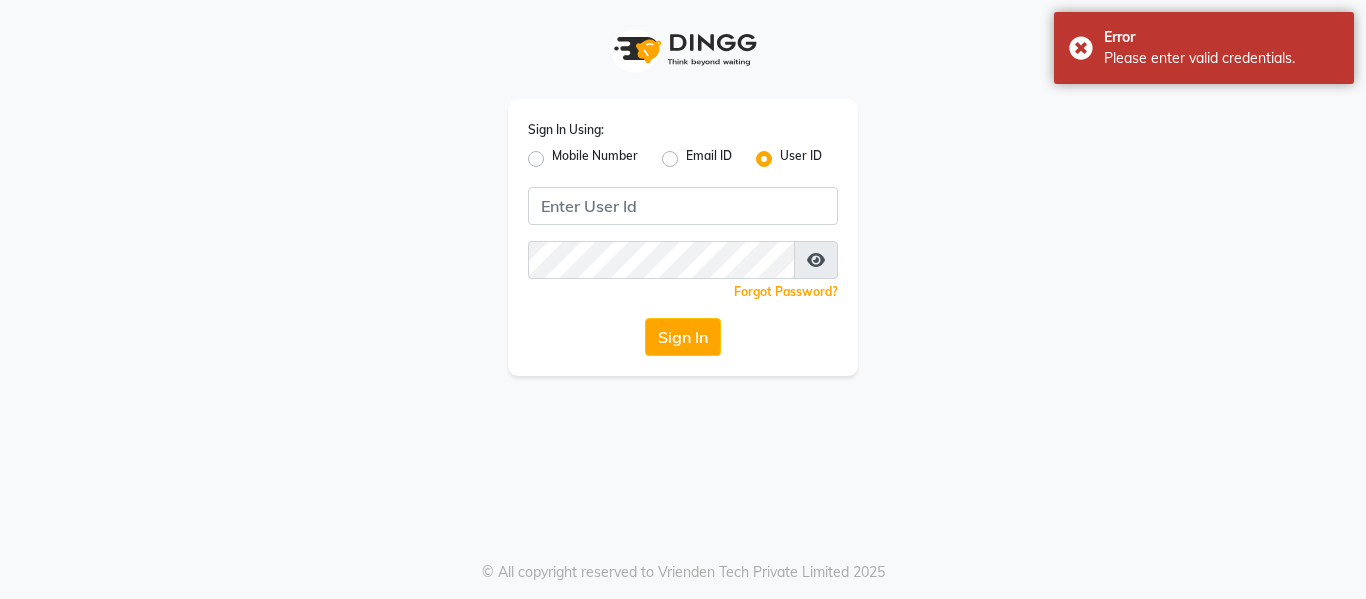 click on "User ID" 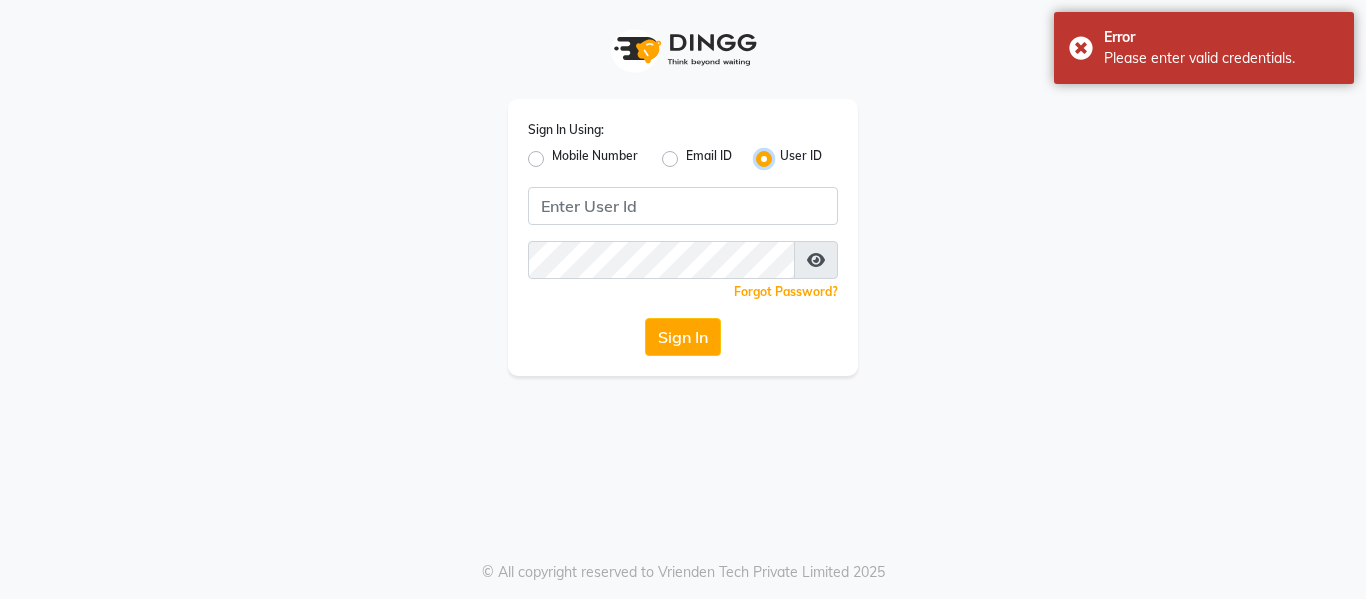 click on "User ID" at bounding box center [786, 153] 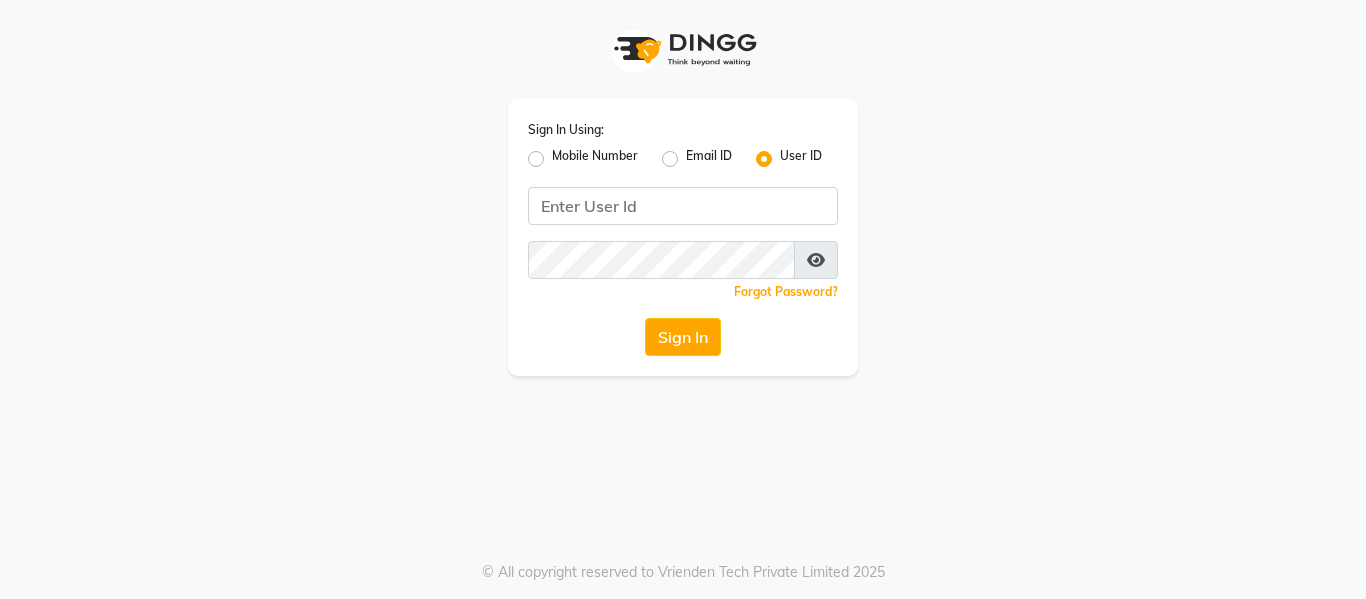 click on "Mobile Number" 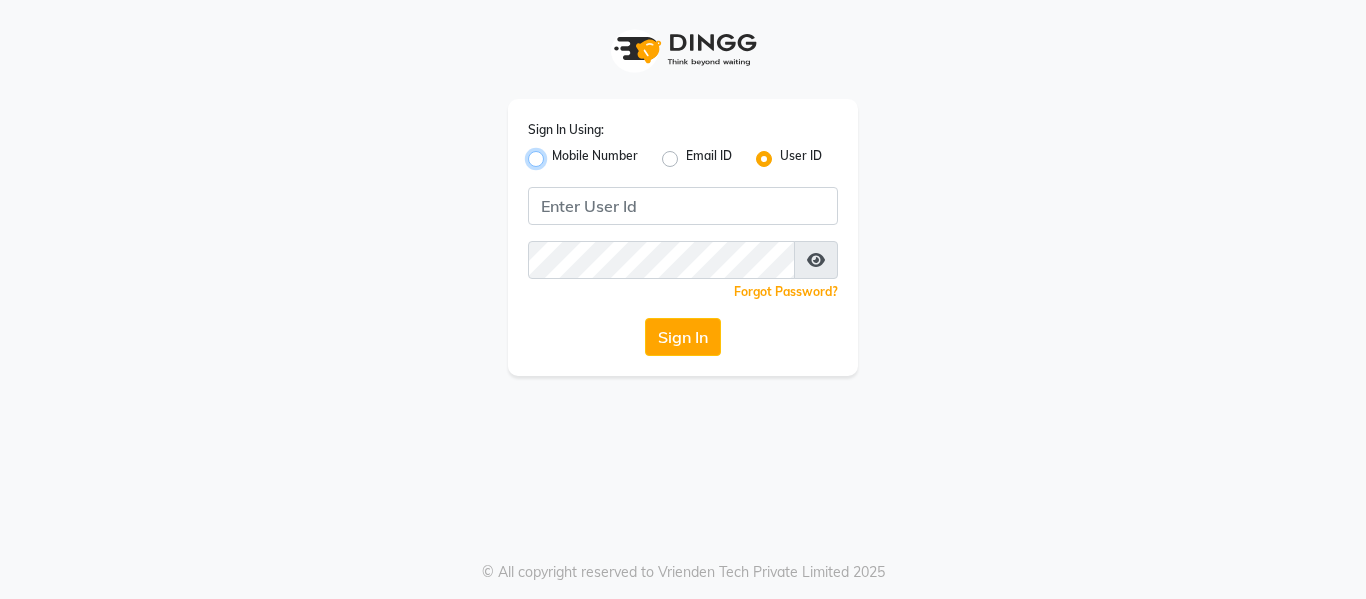 click on "Mobile Number" at bounding box center (558, 153) 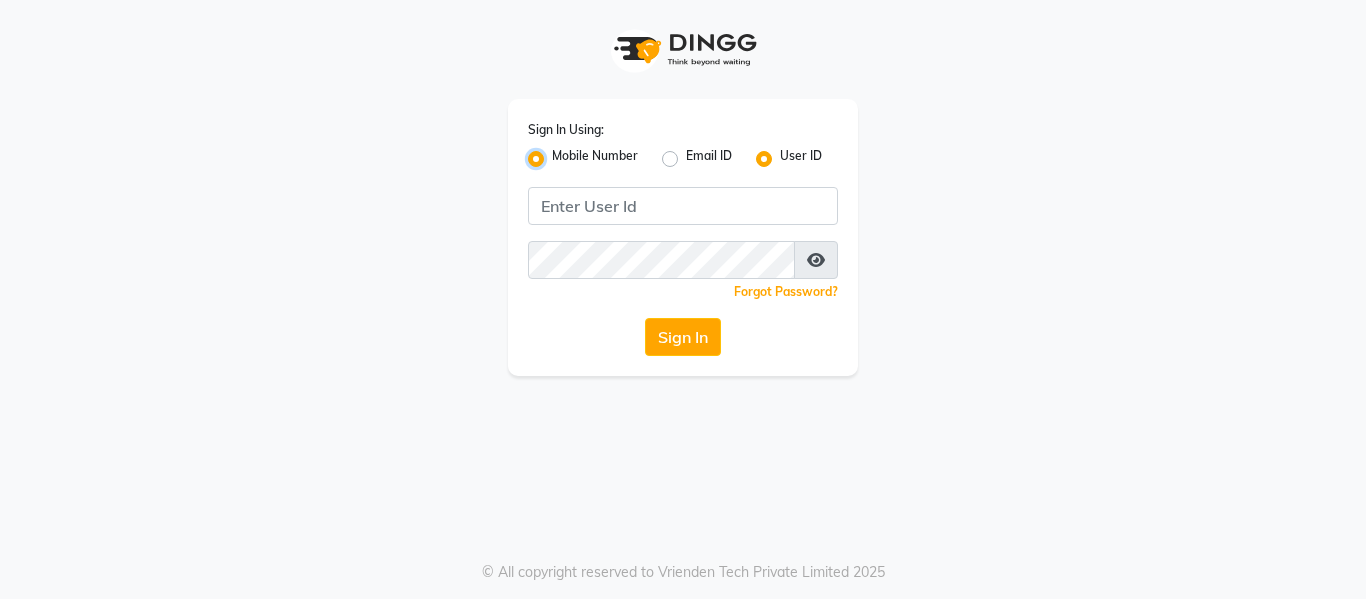 radio on "false" 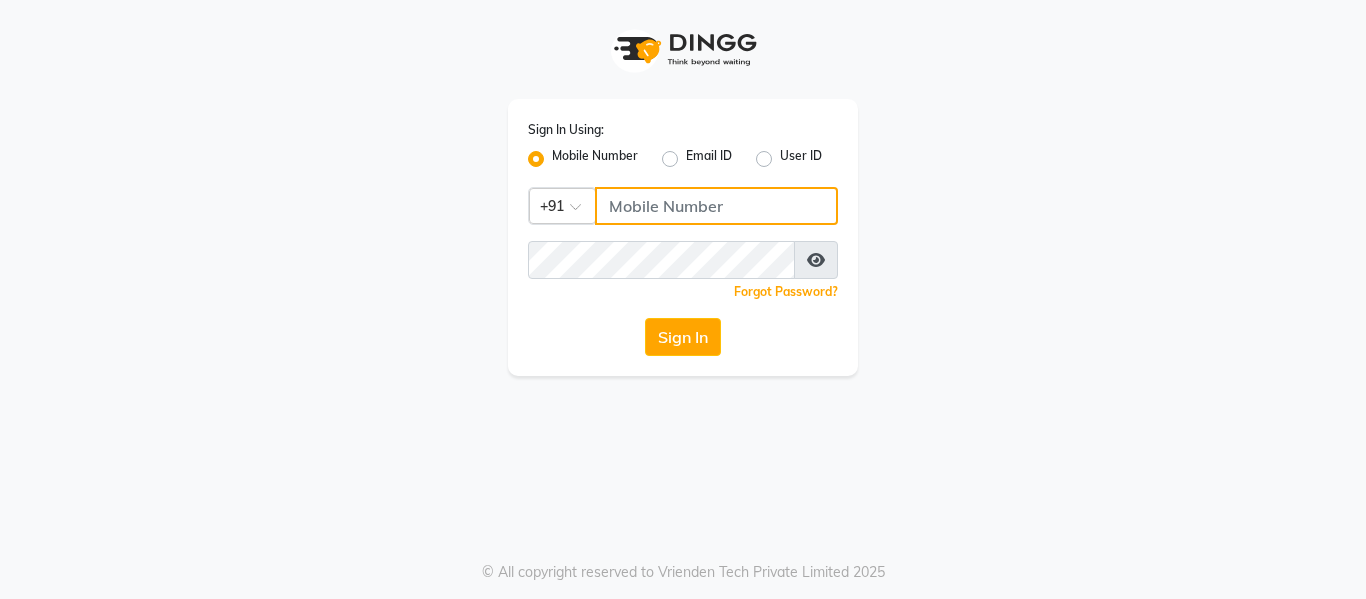 click 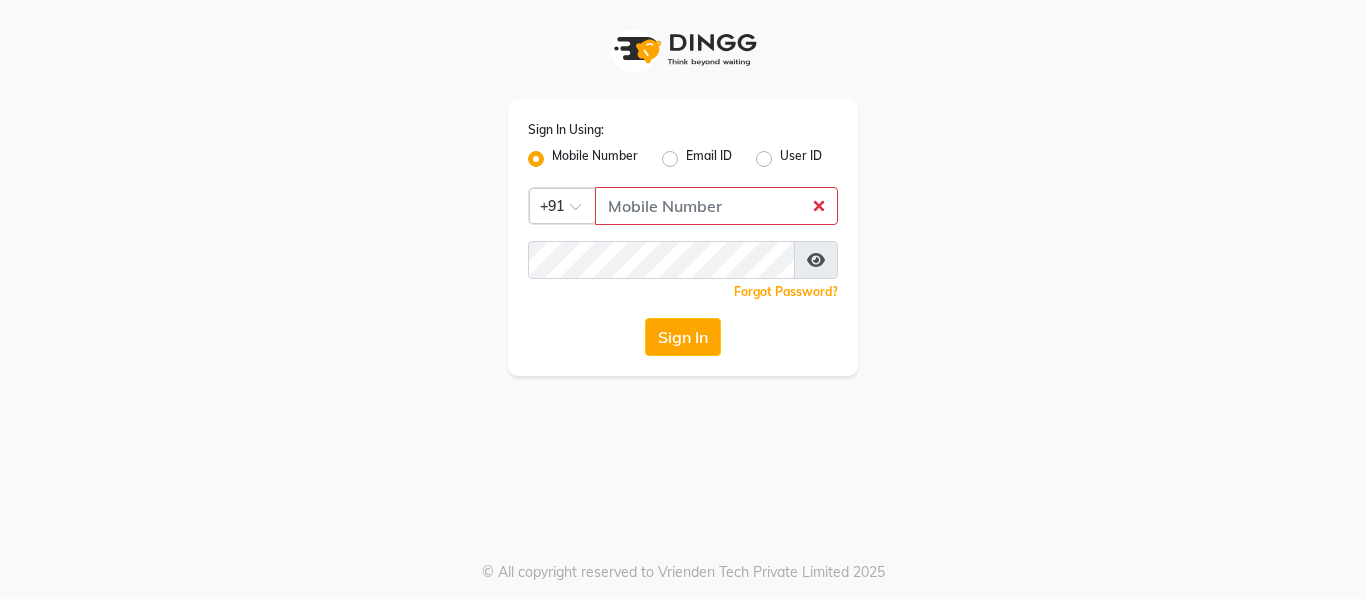 click on "Forgot Password?" 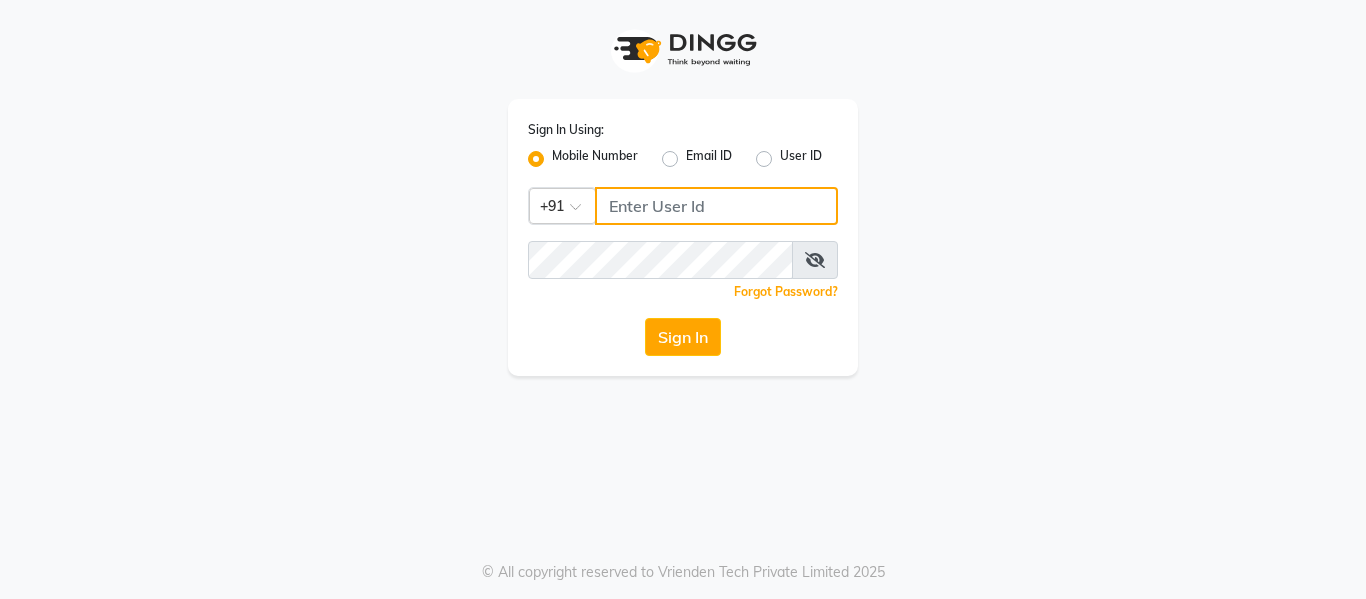 click 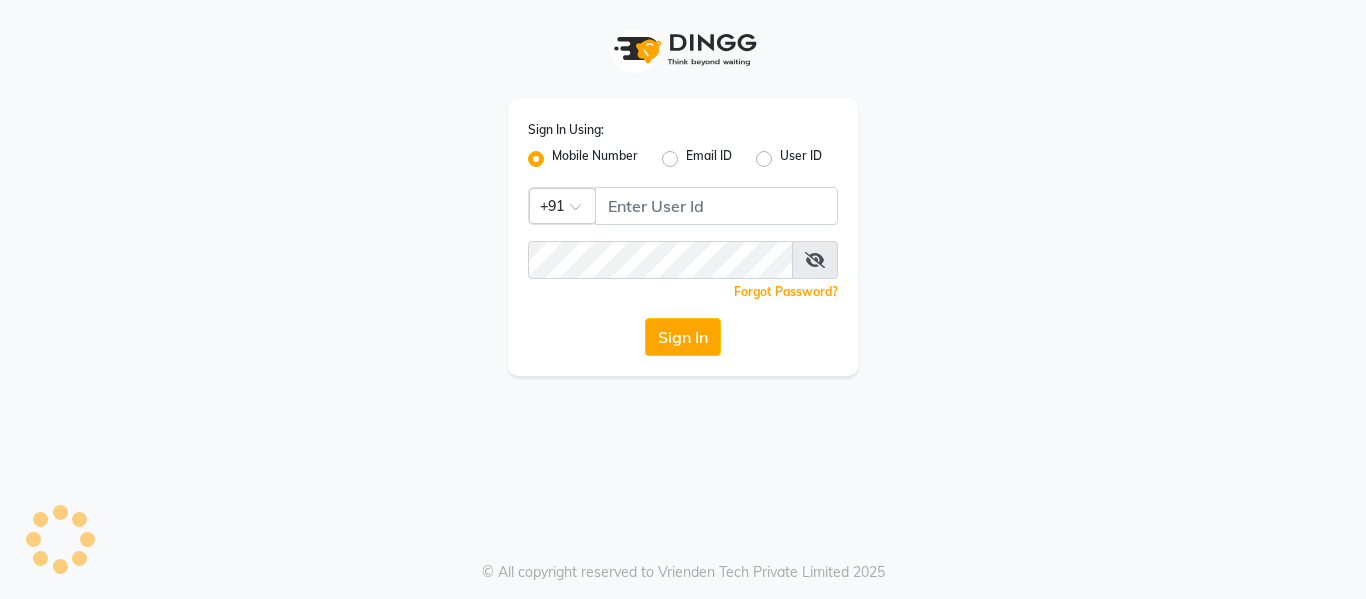 scroll, scrollTop: 0, scrollLeft: 0, axis: both 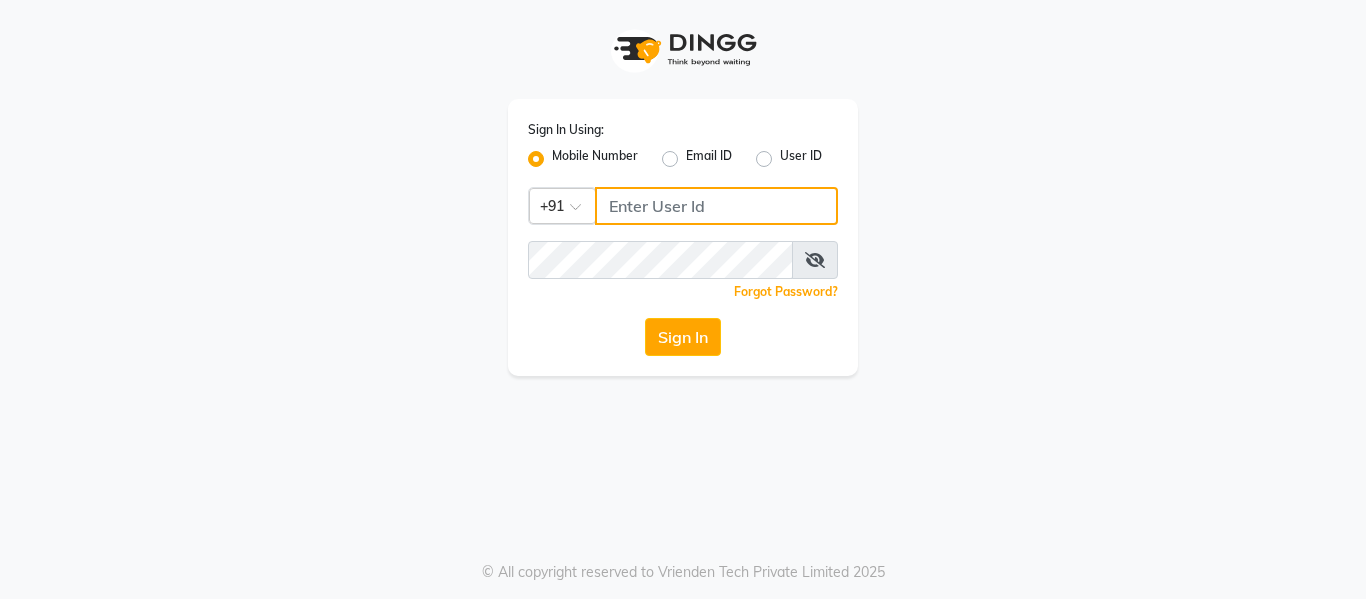 click 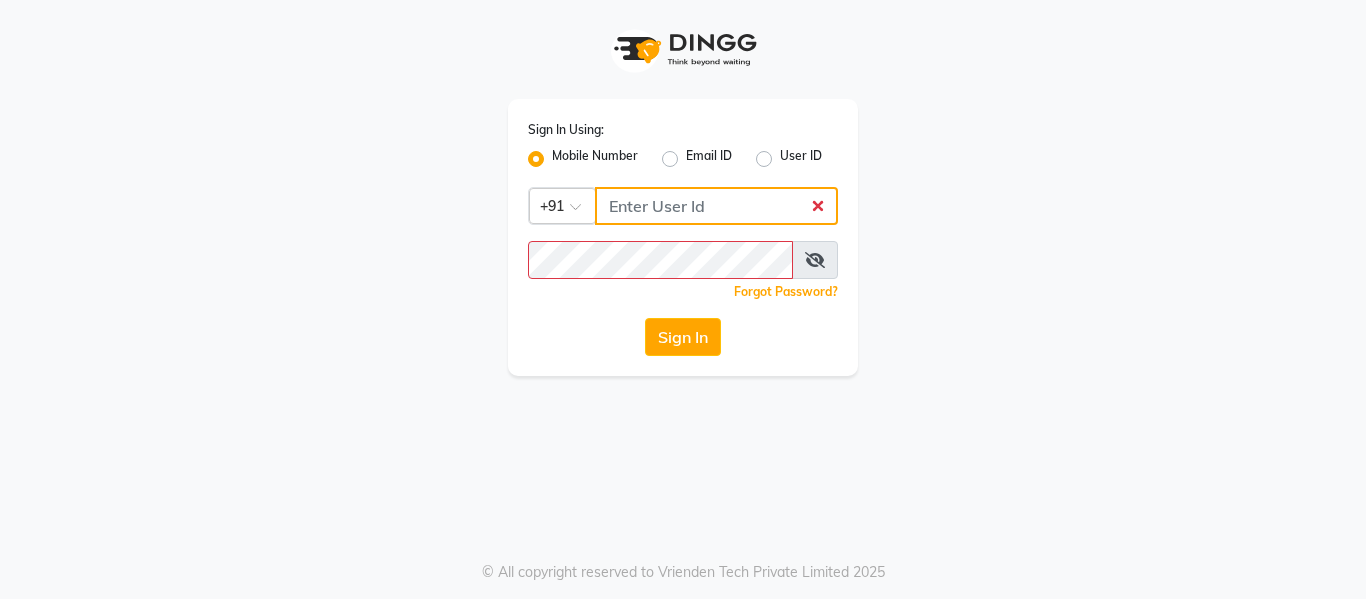 click 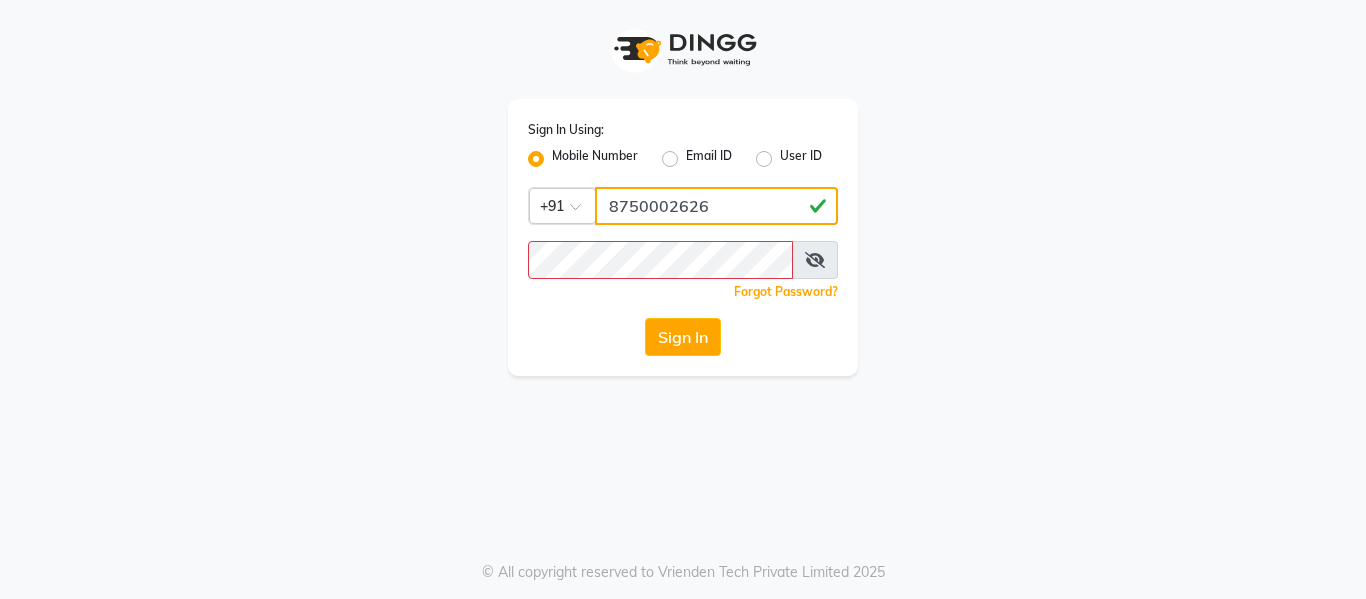 type on "8750002626" 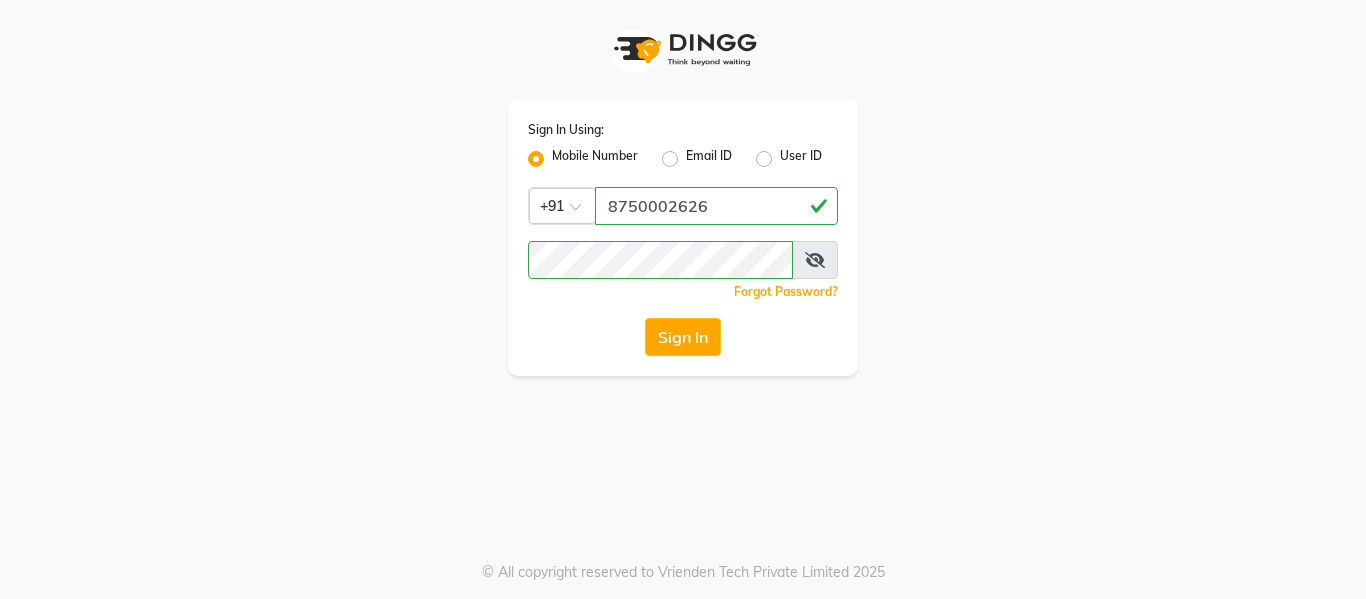 click at bounding box center (815, 260) 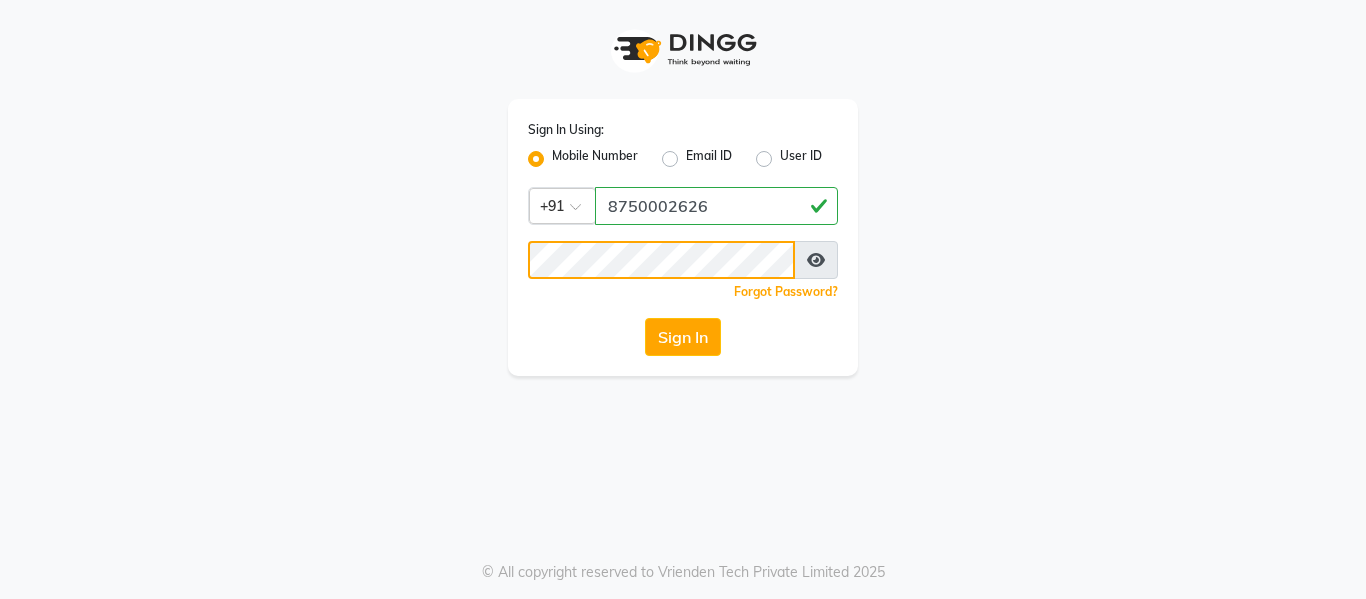 click on "Sign In" 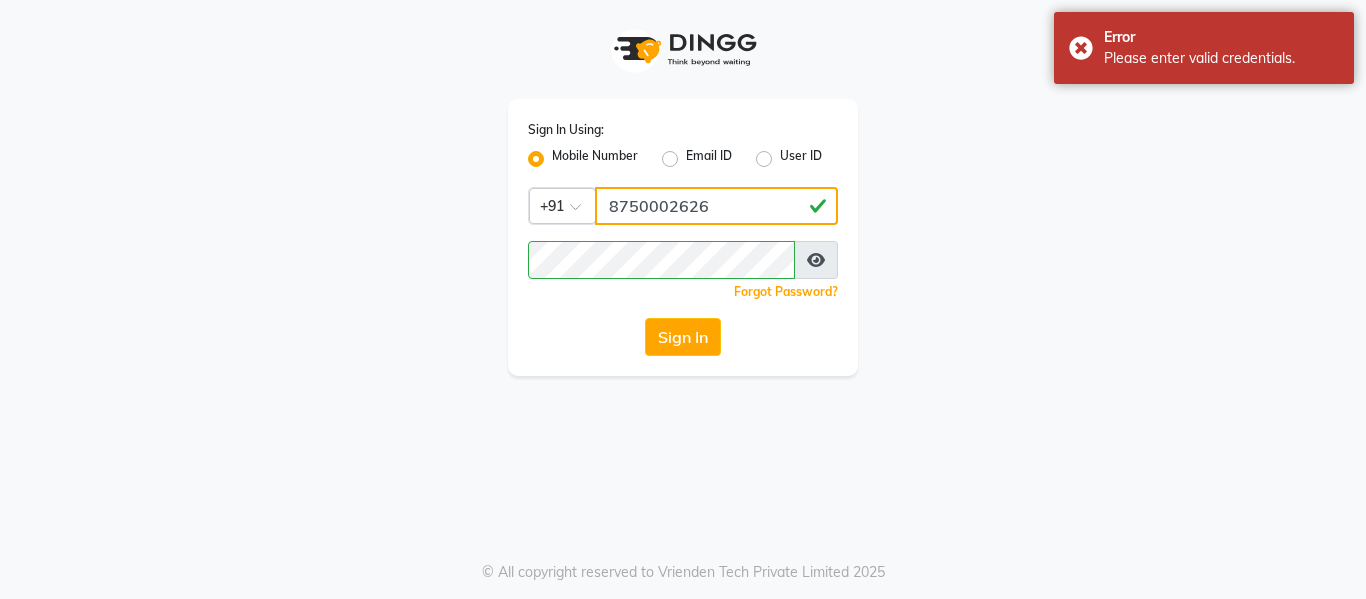 click on "8750002626" 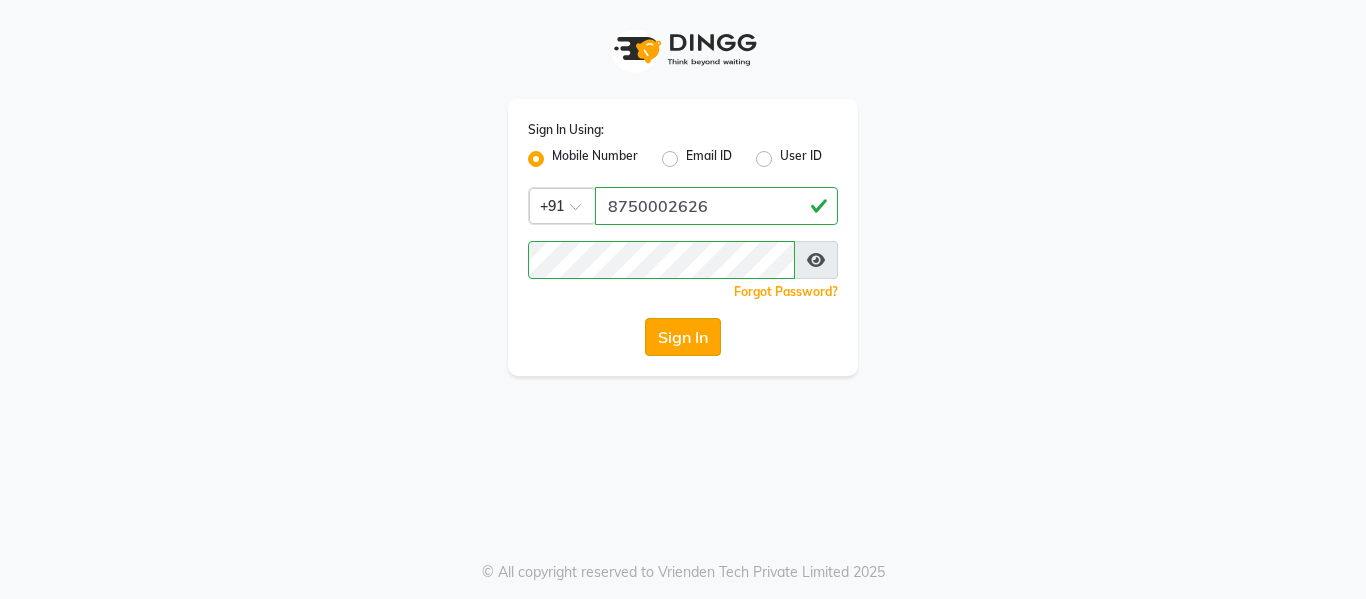 click on "Sign In" 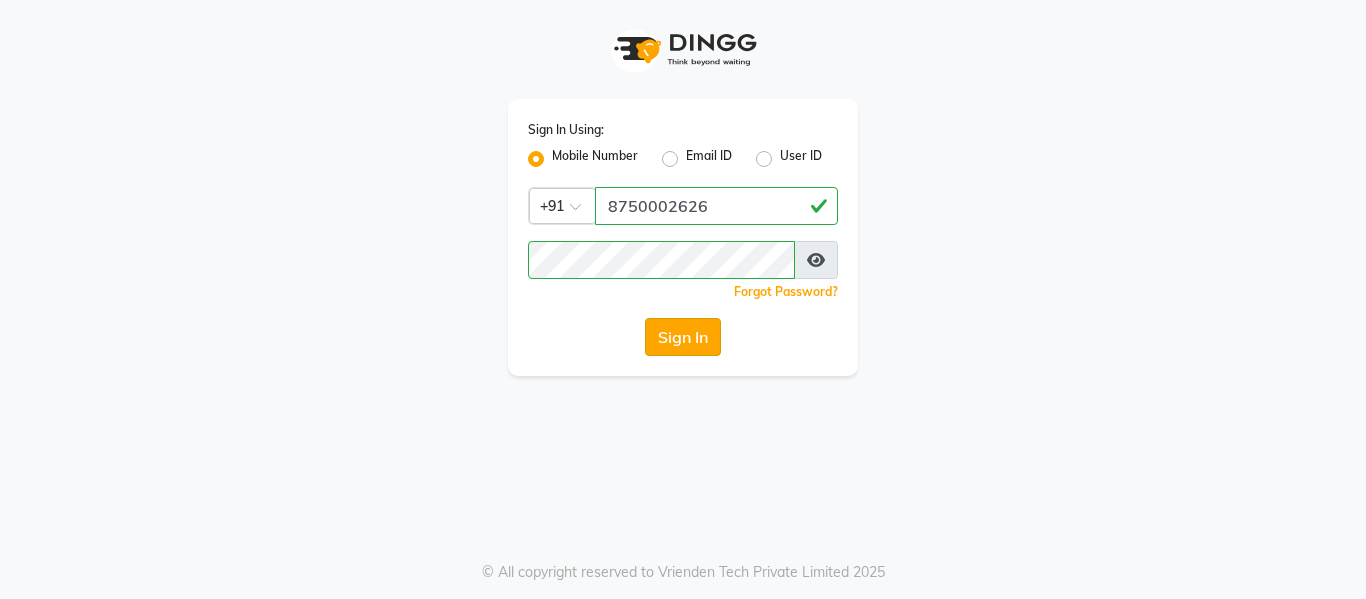 click on "Sign In" 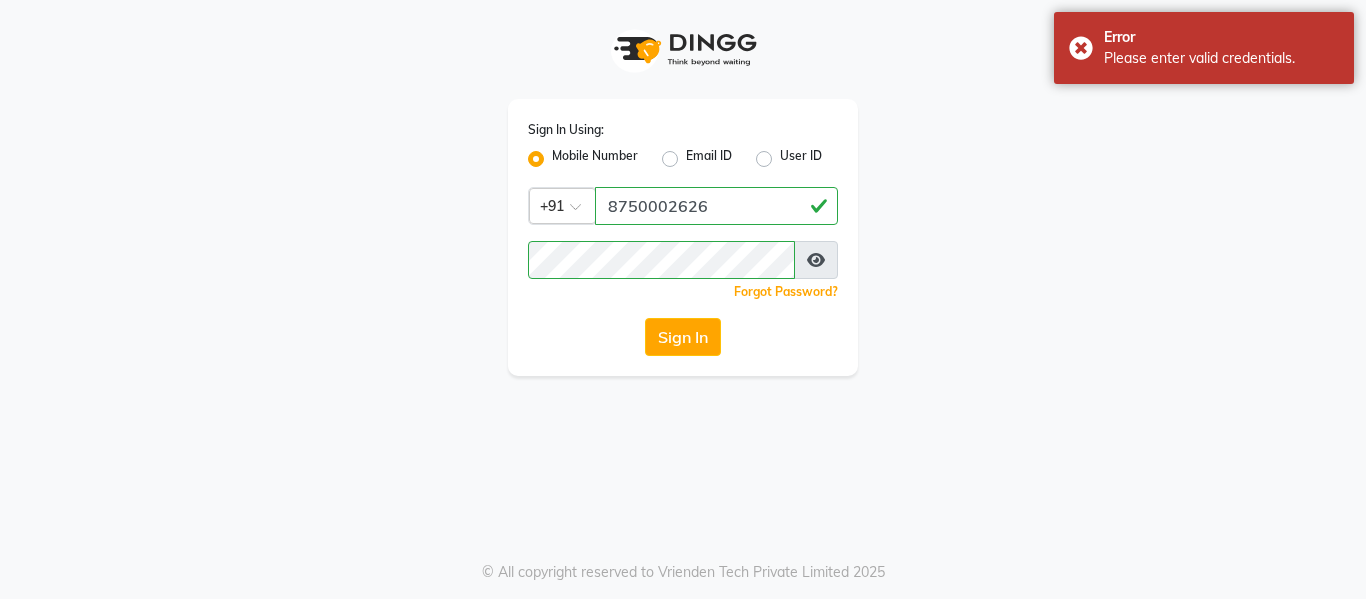 click at bounding box center (816, 260) 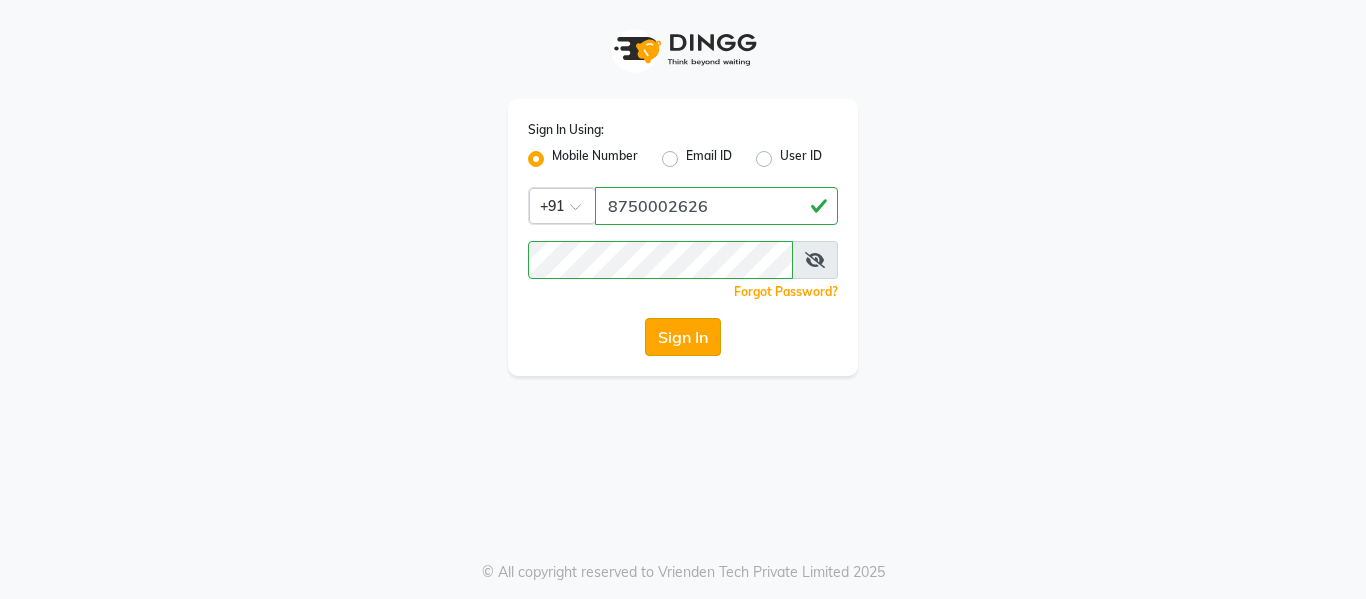 click on "Sign In" 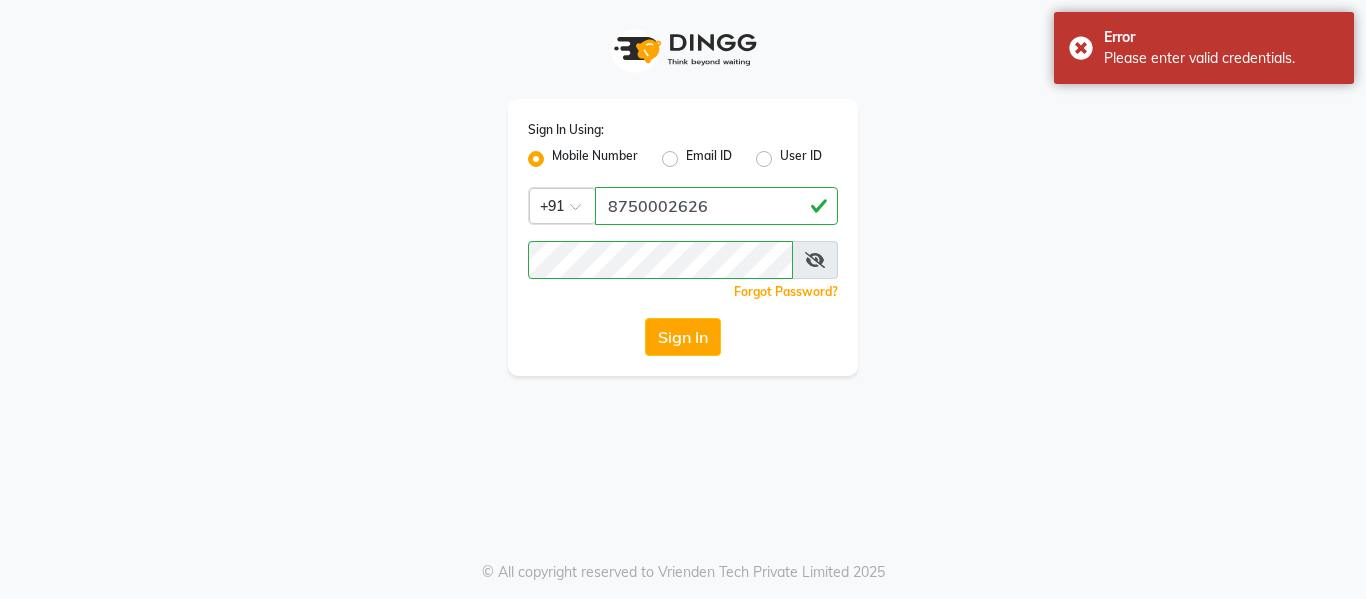 click at bounding box center [815, 260] 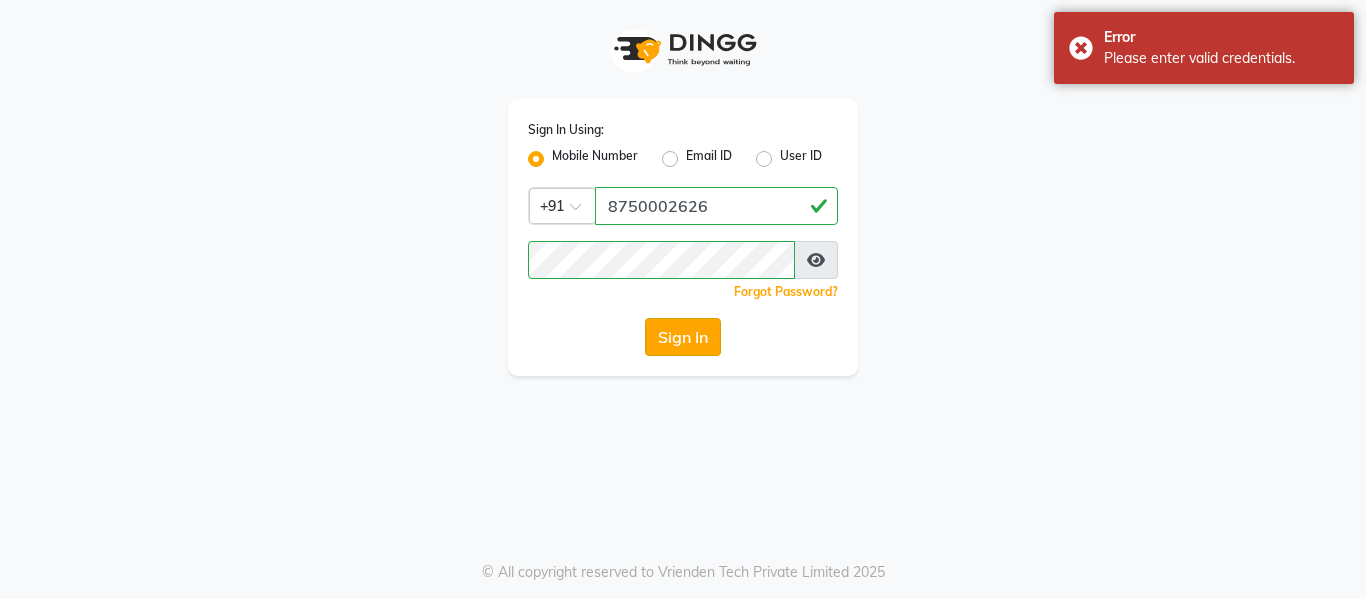 click on "Sign In" 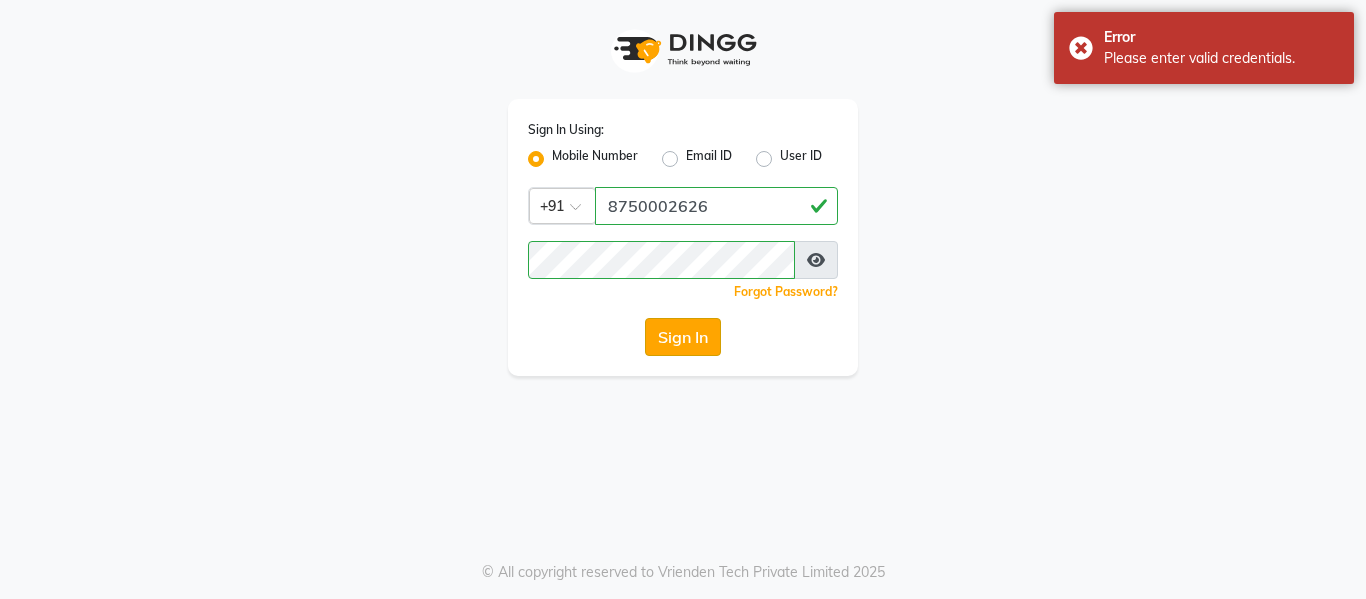click on "Sign In" 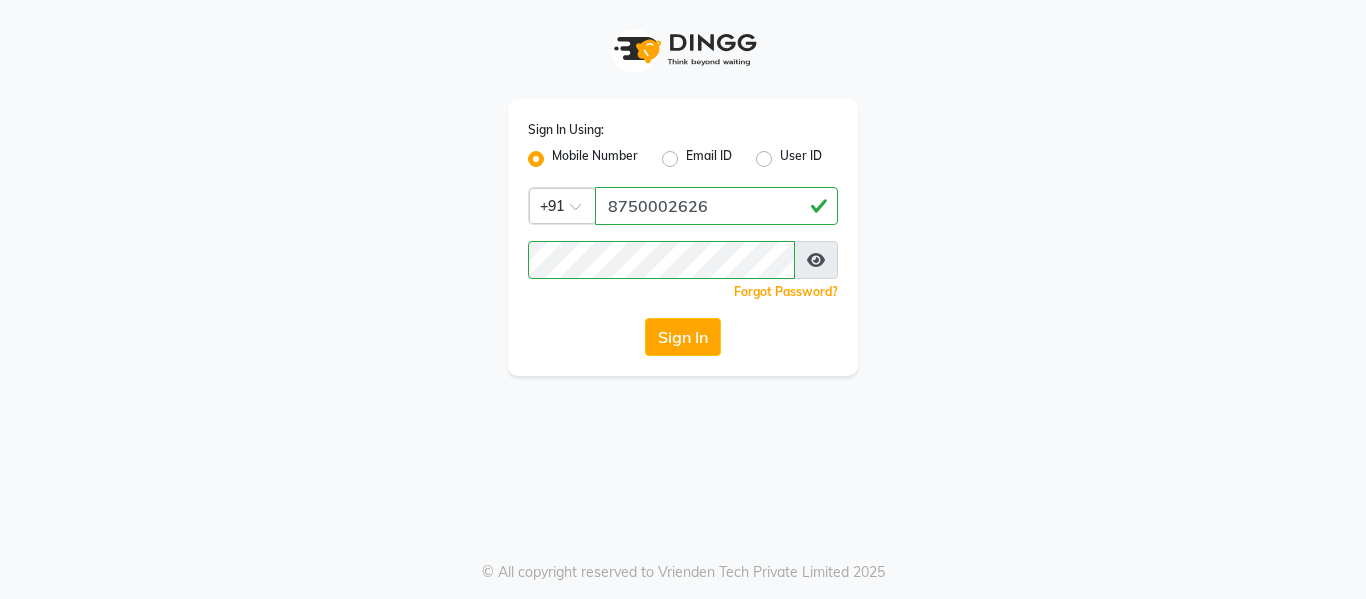 click on "Sign In Using: Mobile Number Email ID User ID Country Code × +91 8750002626  Remember me Forgot Password?  Sign In" 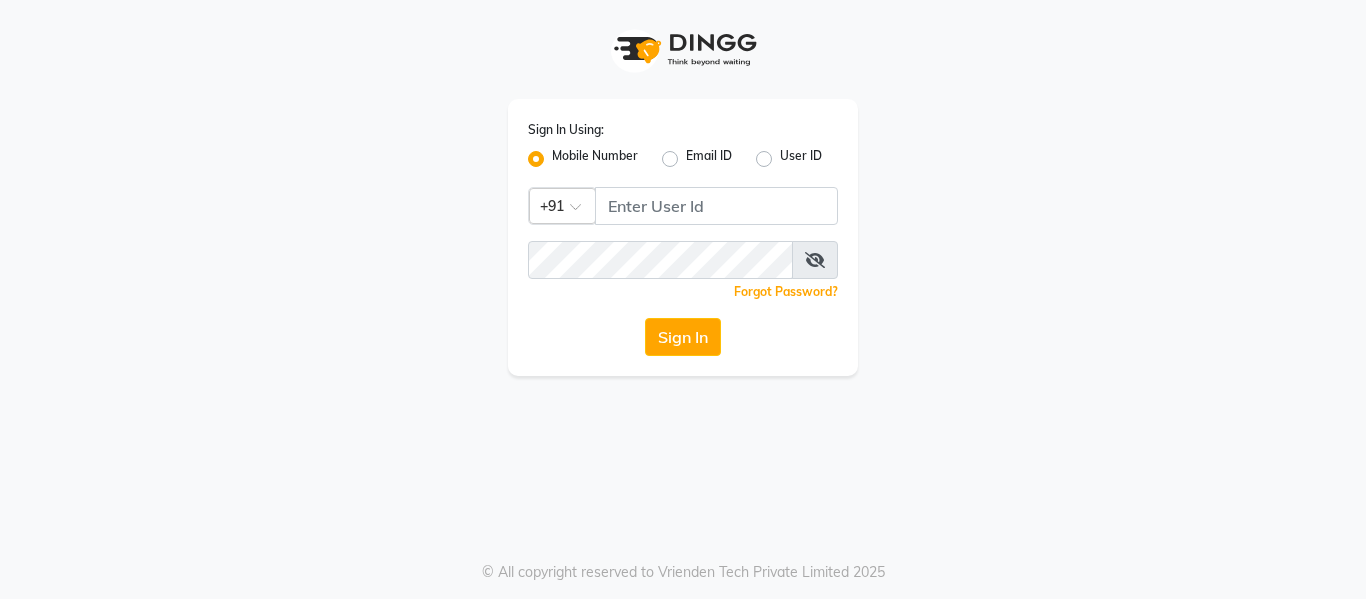 scroll, scrollTop: 0, scrollLeft: 0, axis: both 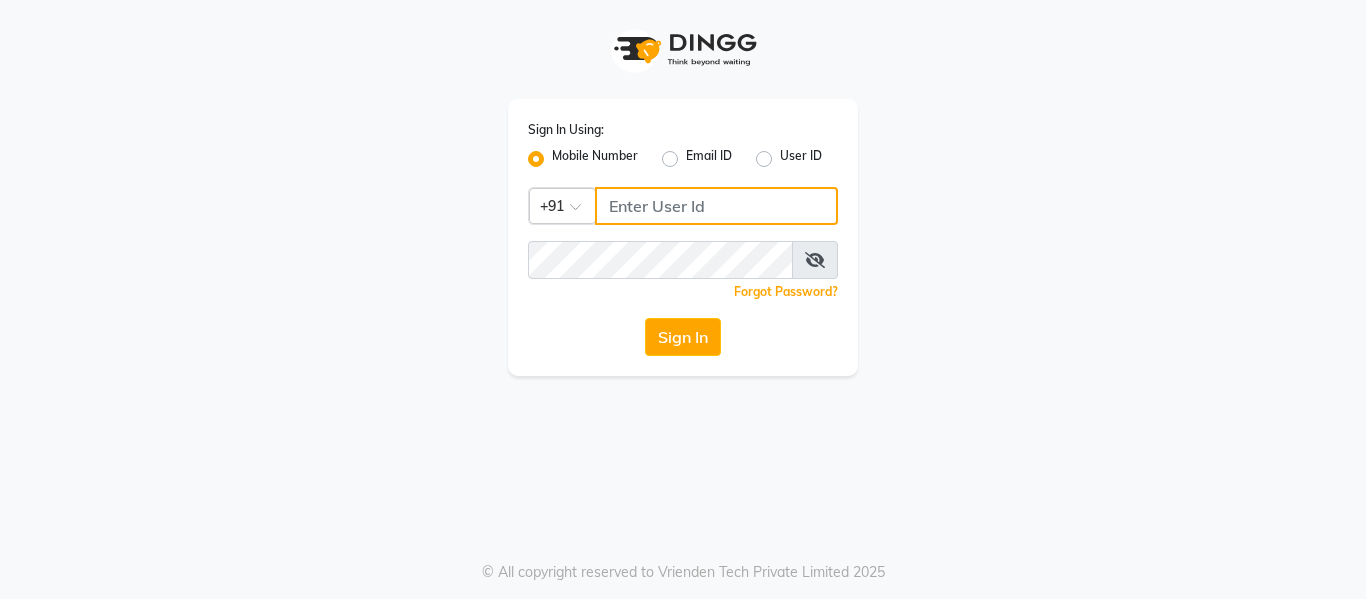click 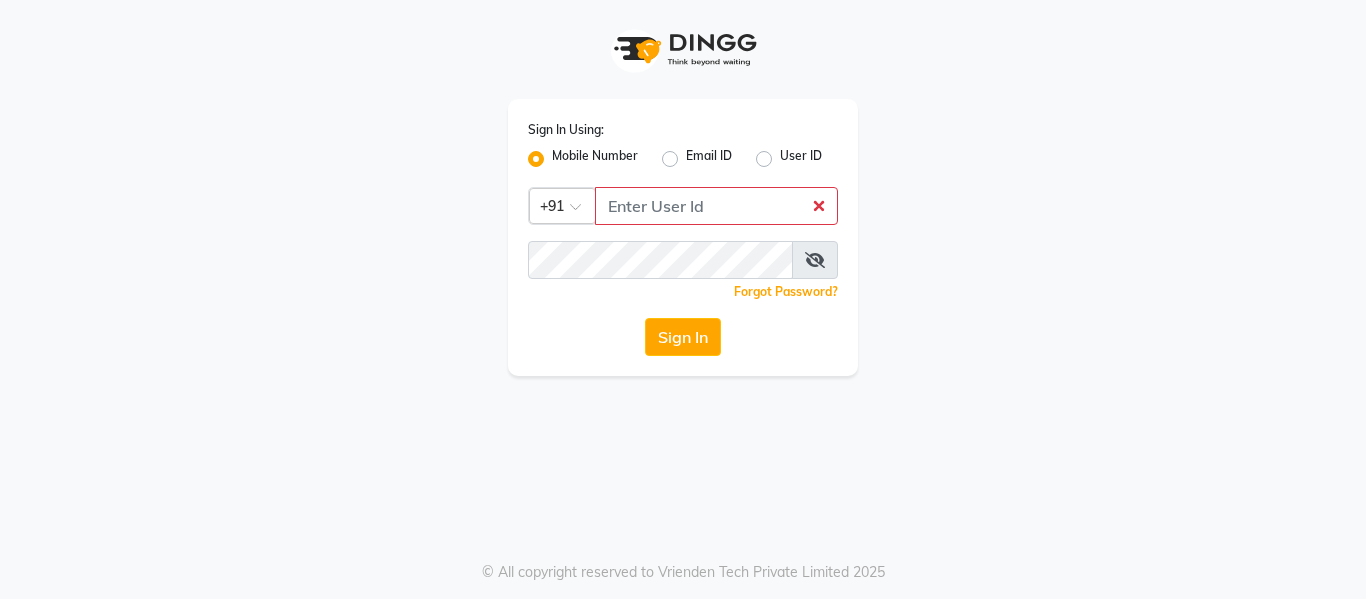click on "Sign In Using: Mobile Number Email ID User ID Country Code × +91  Remember me Forgot Password?  Sign In" 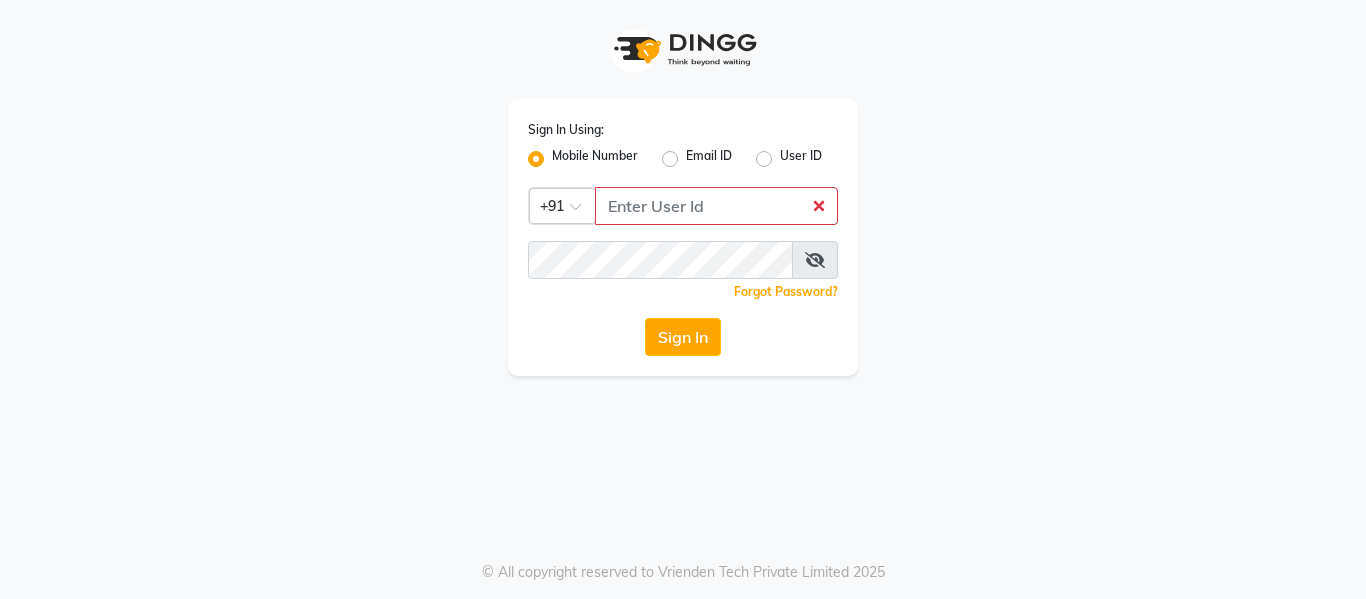 click on "Sign In Using: Mobile Number Email ID User ID Country Code × +91  Remember me Forgot Password?  Sign In   © All copyright reserved to Vrienden Tech Private Limited 2025" 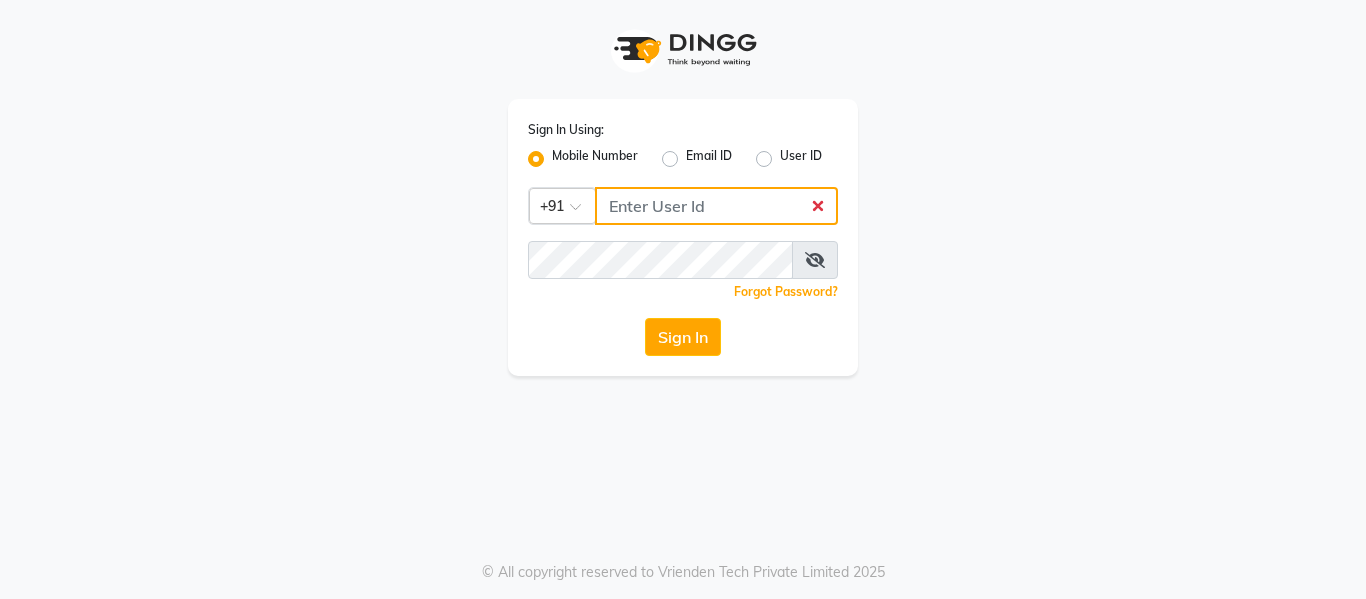 click 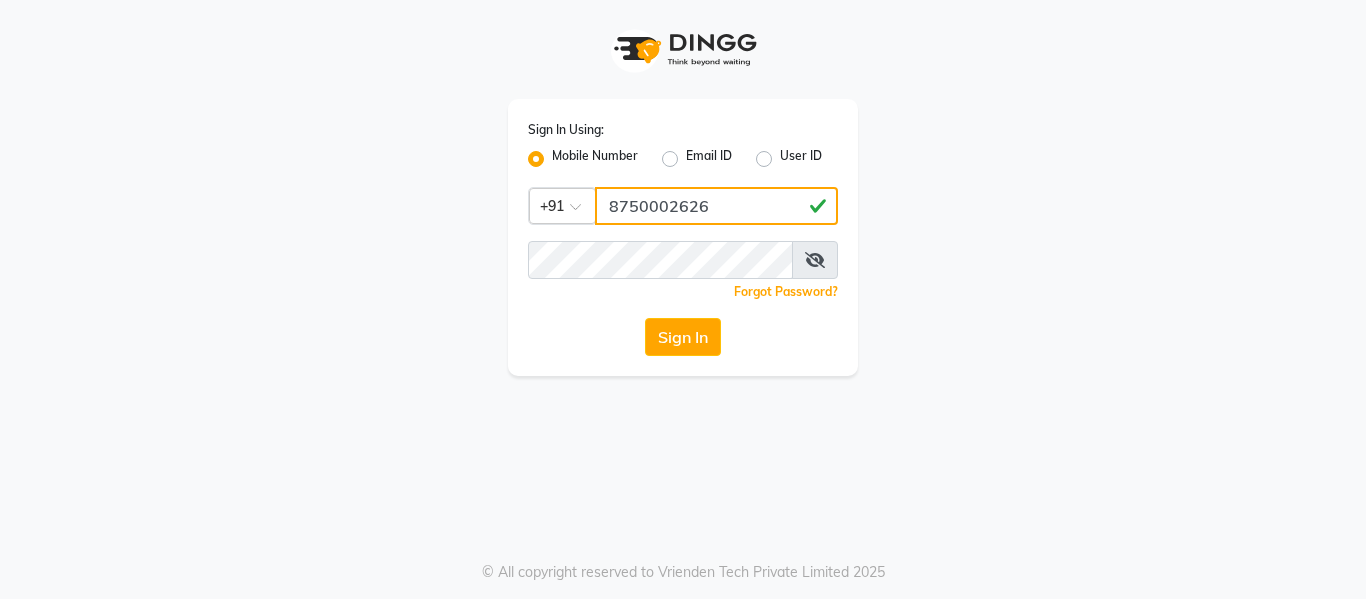 type on "8750002626" 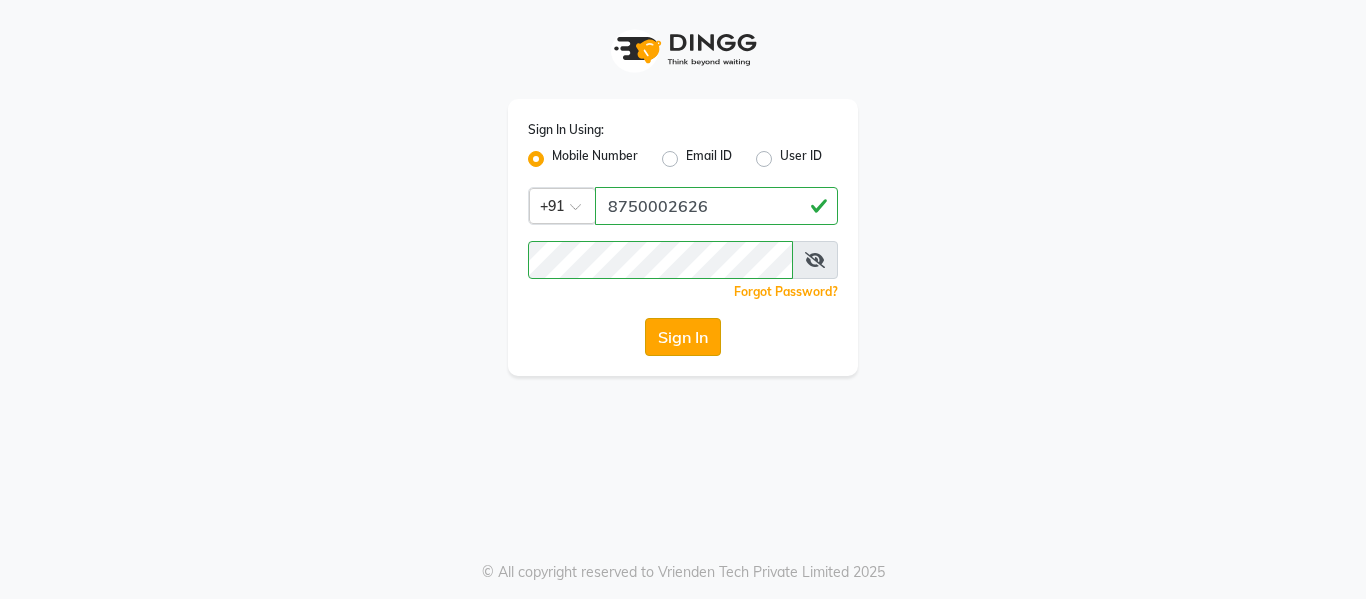 click on "Sign In" 